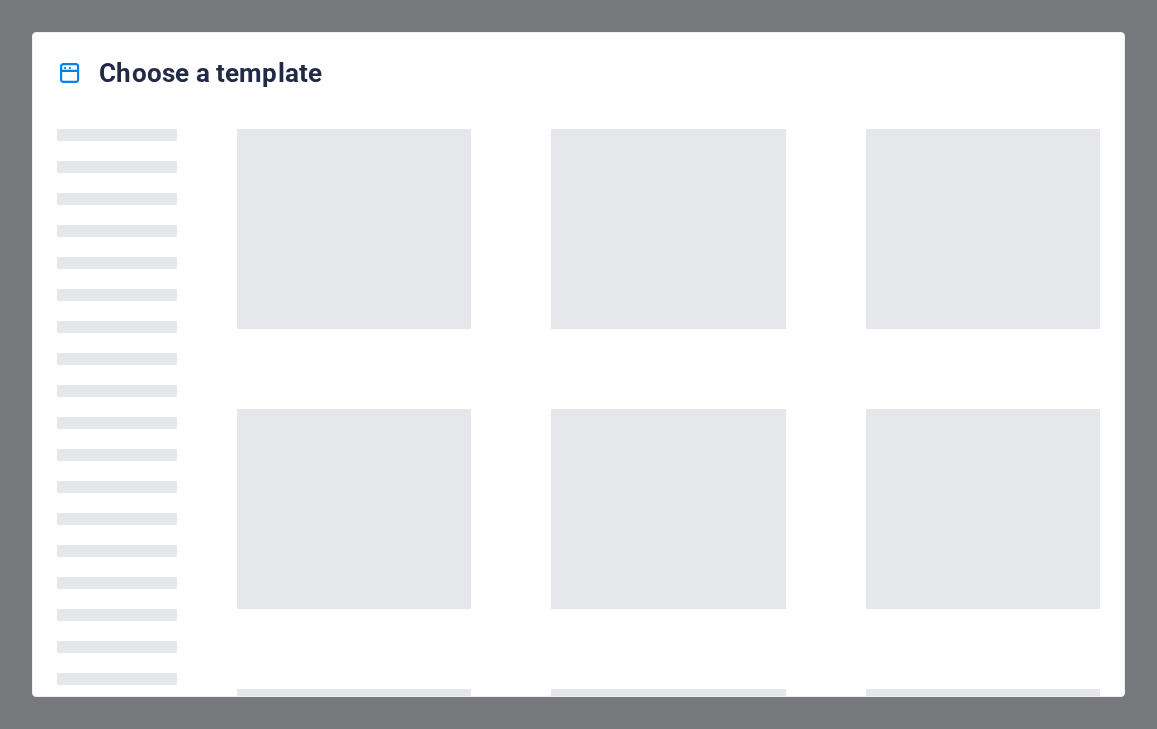 scroll, scrollTop: 0, scrollLeft: 0, axis: both 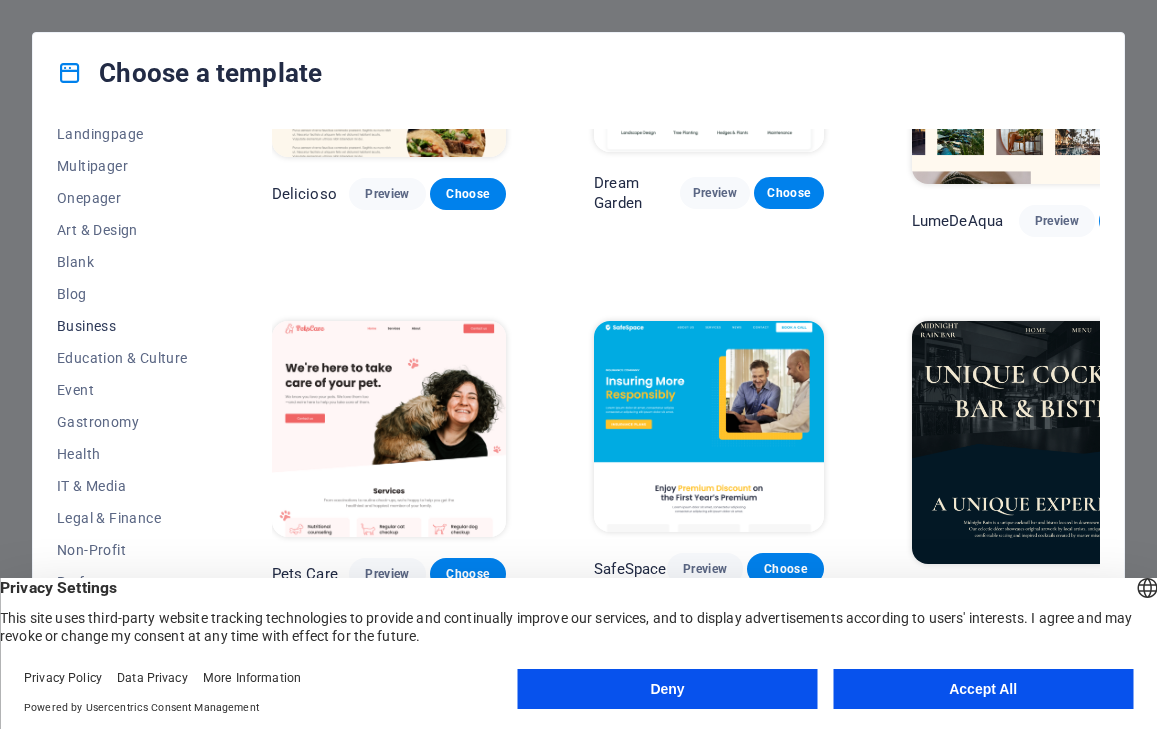 click on "Business" at bounding box center [122, 326] 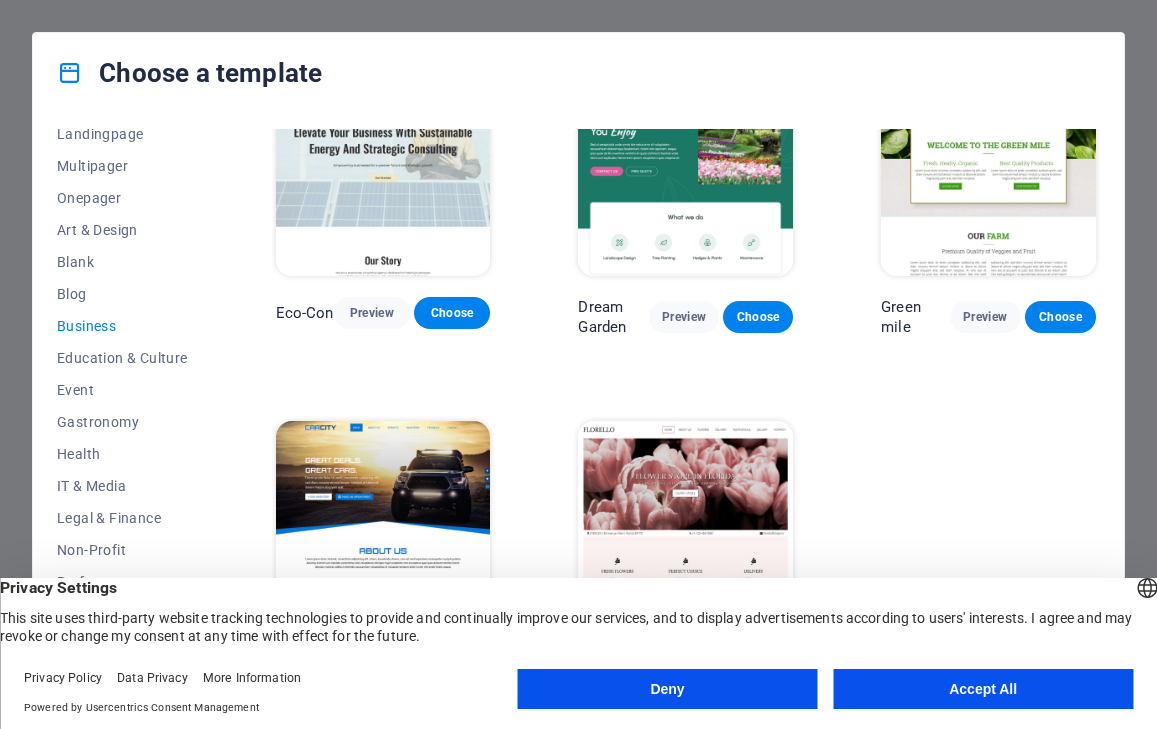 scroll, scrollTop: 49, scrollLeft: 0, axis: vertical 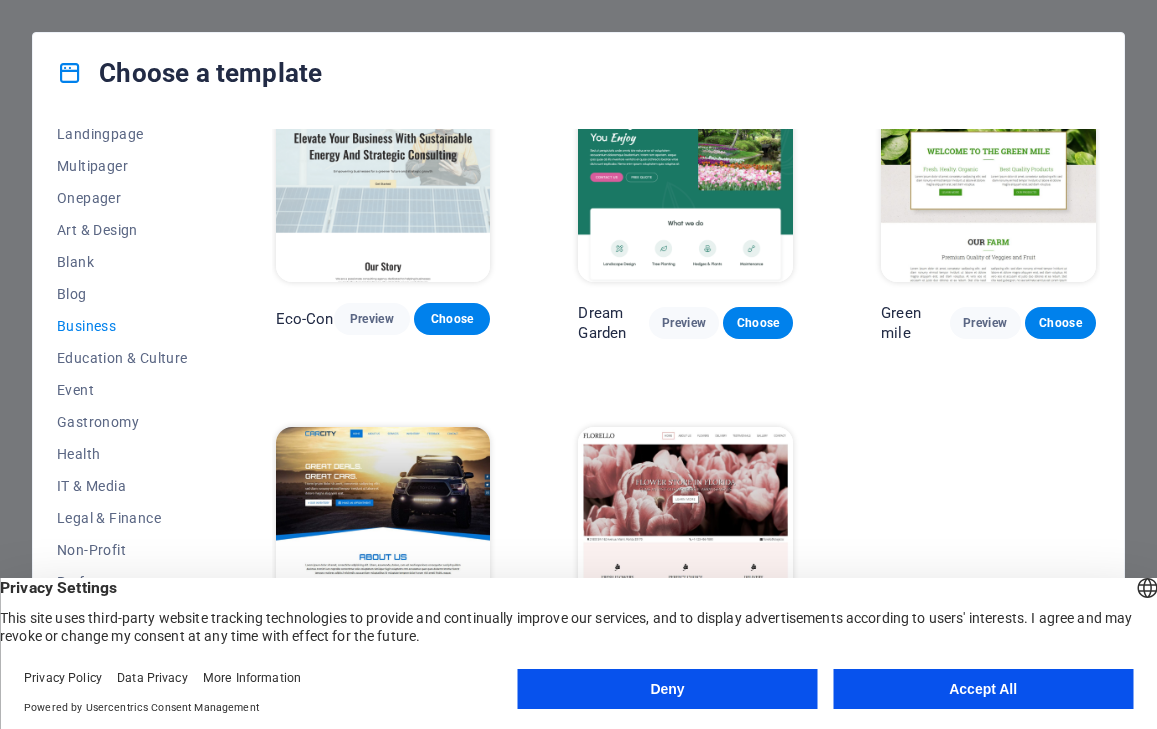 click on "Business" at bounding box center (122, 326) 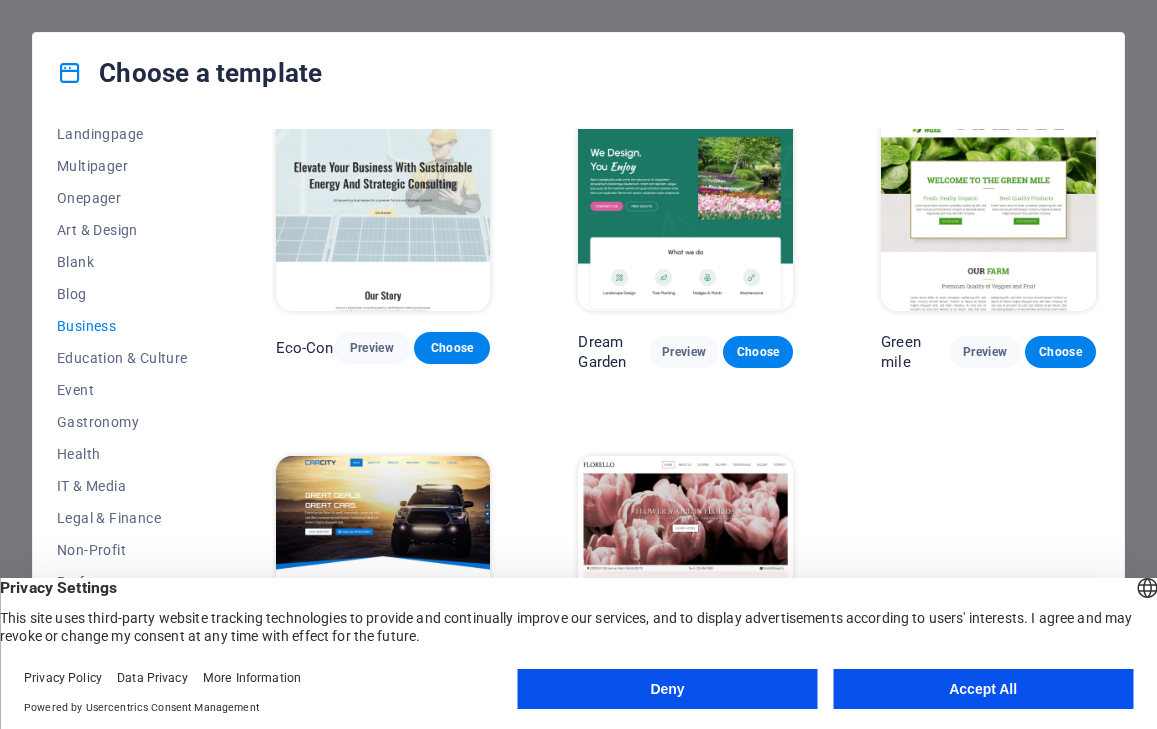 scroll, scrollTop: 49, scrollLeft: 0, axis: vertical 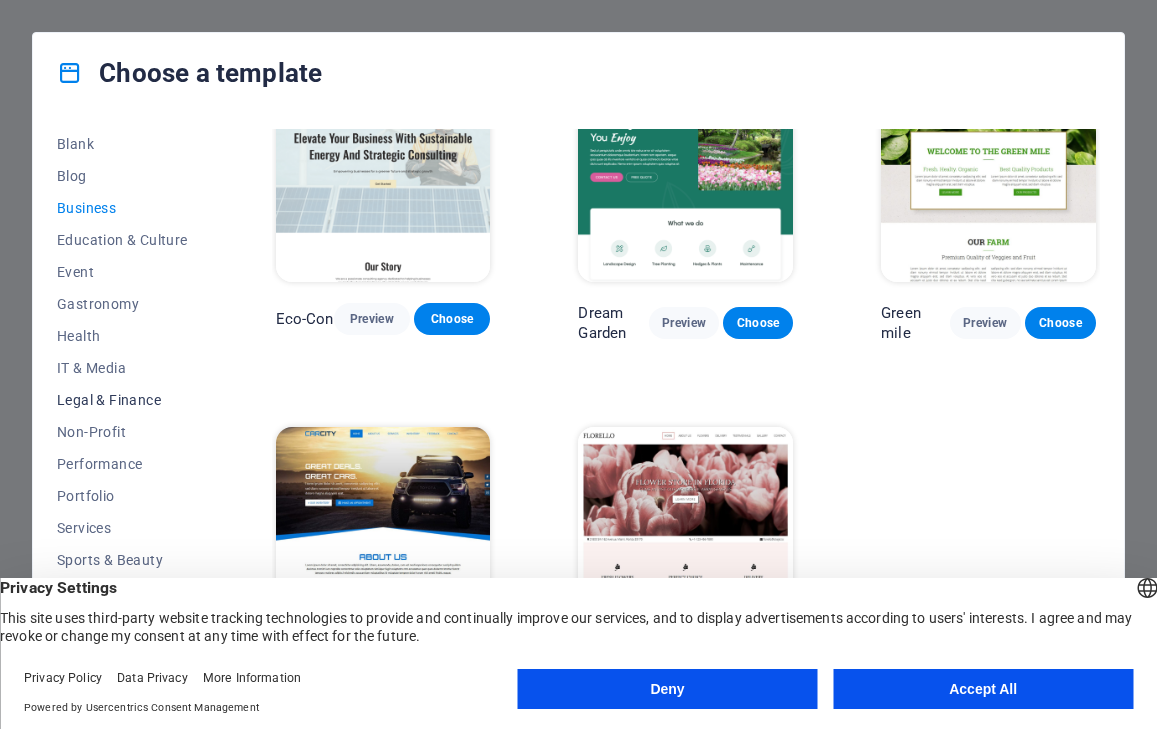 click on "Legal & Finance" at bounding box center [122, 400] 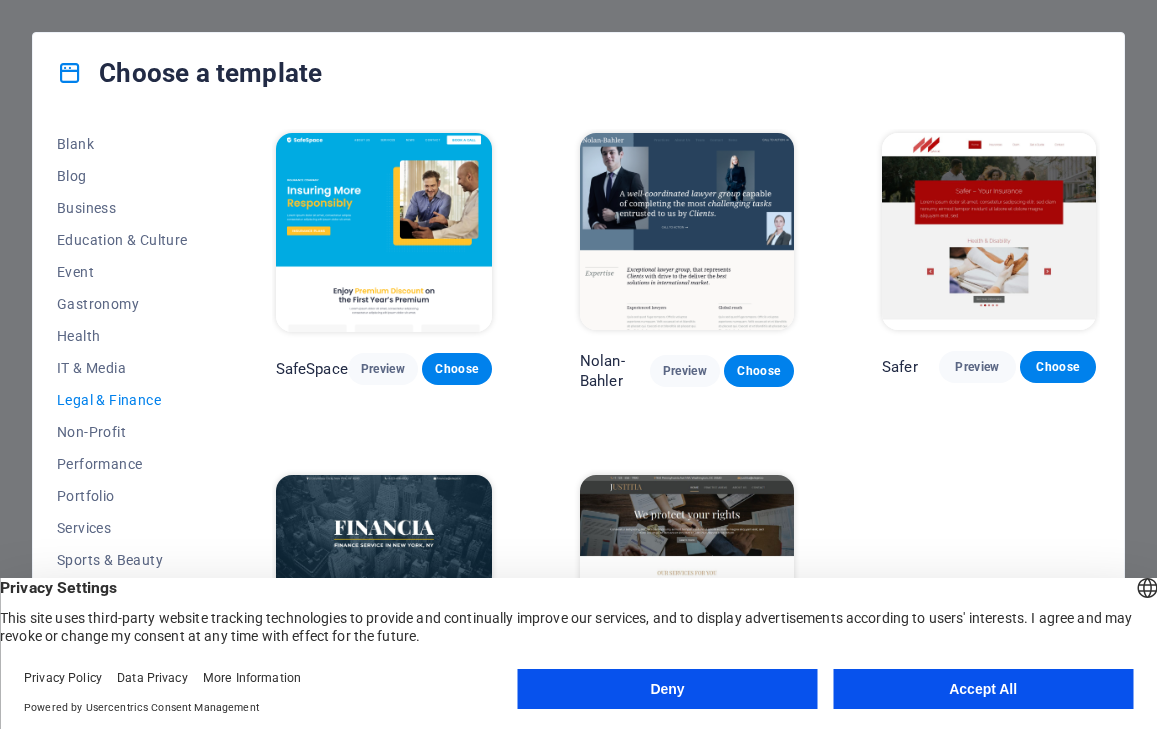 scroll, scrollTop: 51, scrollLeft: 0, axis: vertical 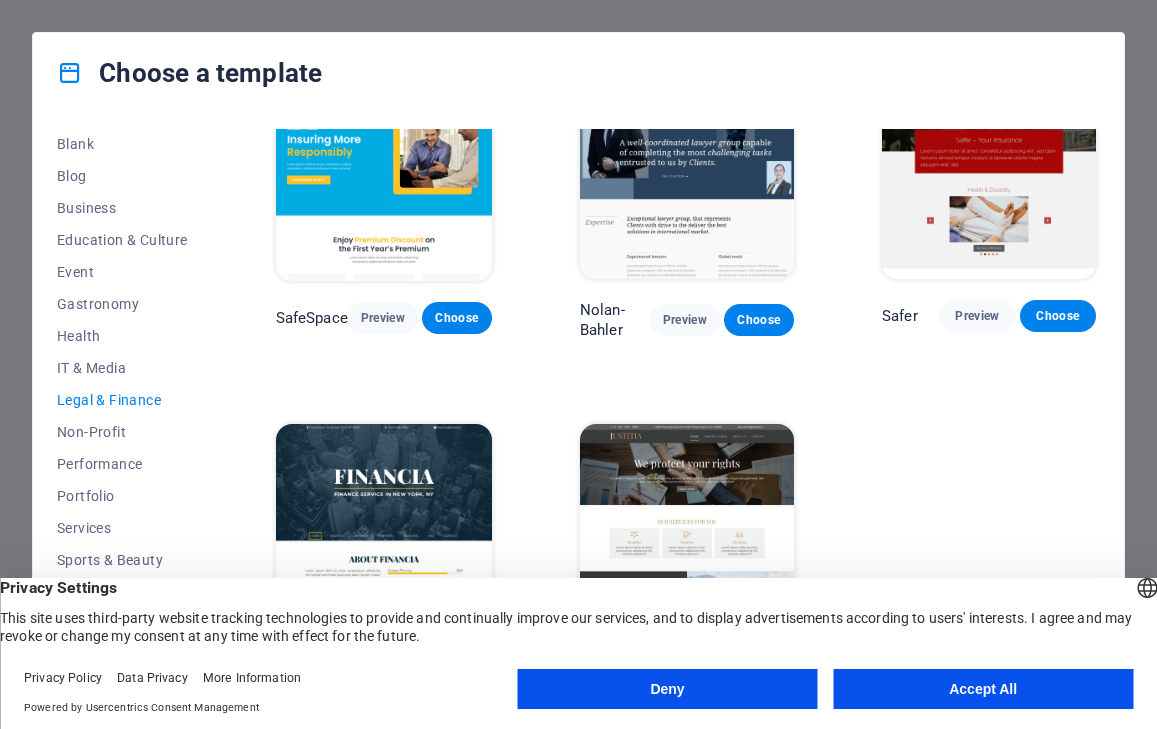 click on "Accept All" at bounding box center [983, 689] 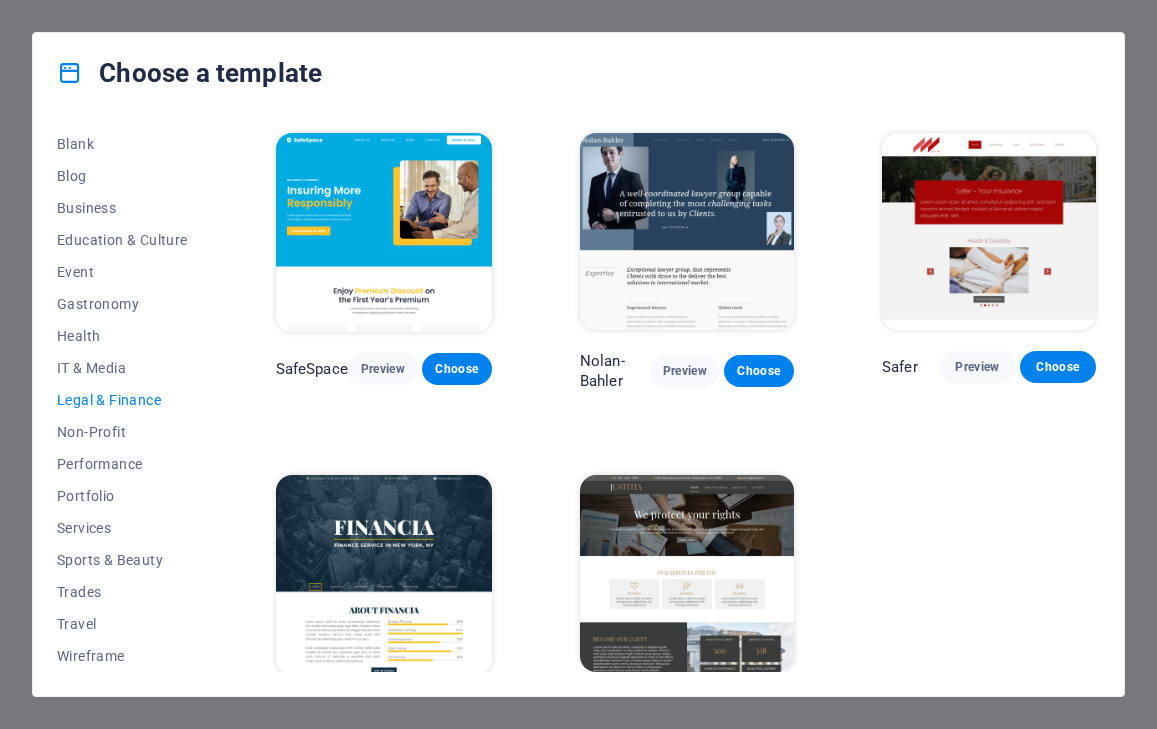 scroll, scrollTop: 0, scrollLeft: 0, axis: both 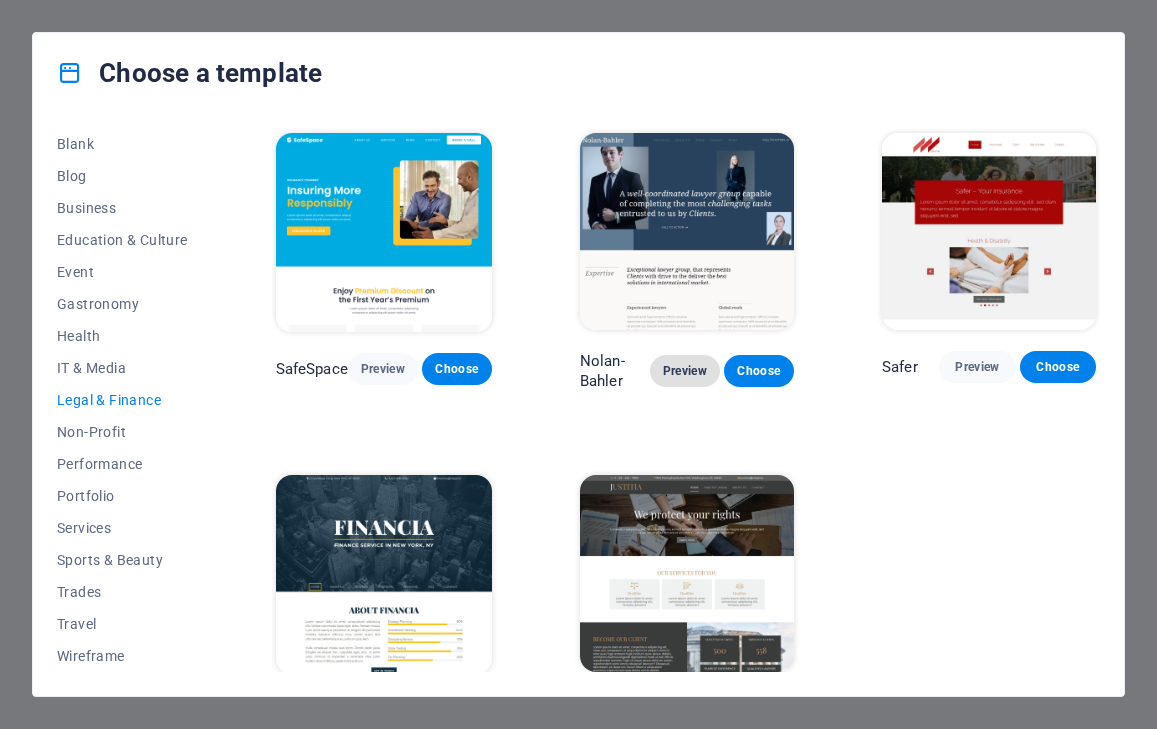 click on "Preview" at bounding box center (685, 371) 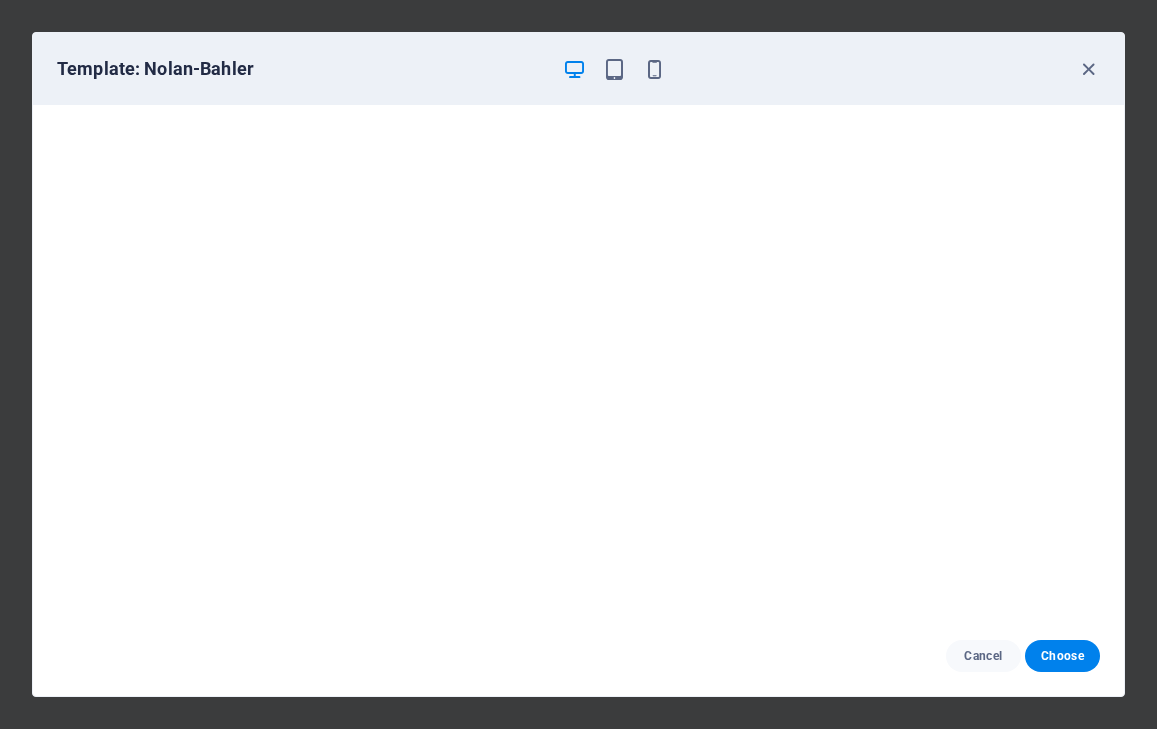 scroll, scrollTop: 4, scrollLeft: 0, axis: vertical 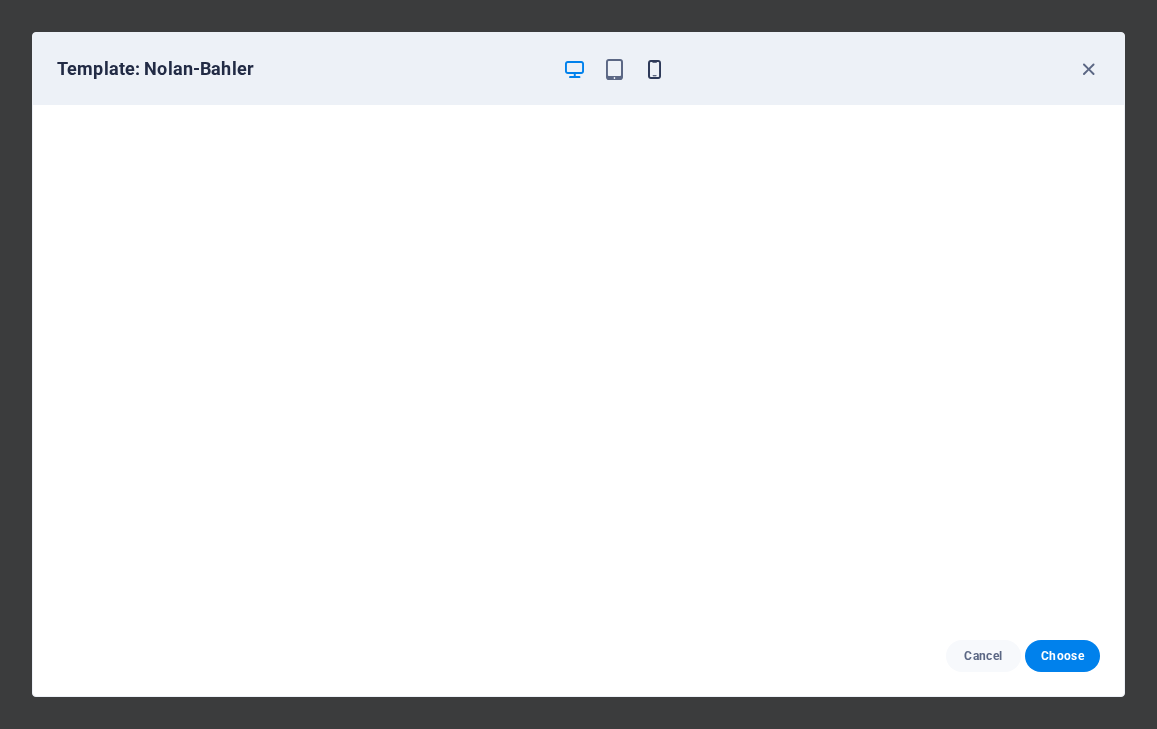 click at bounding box center (654, 69) 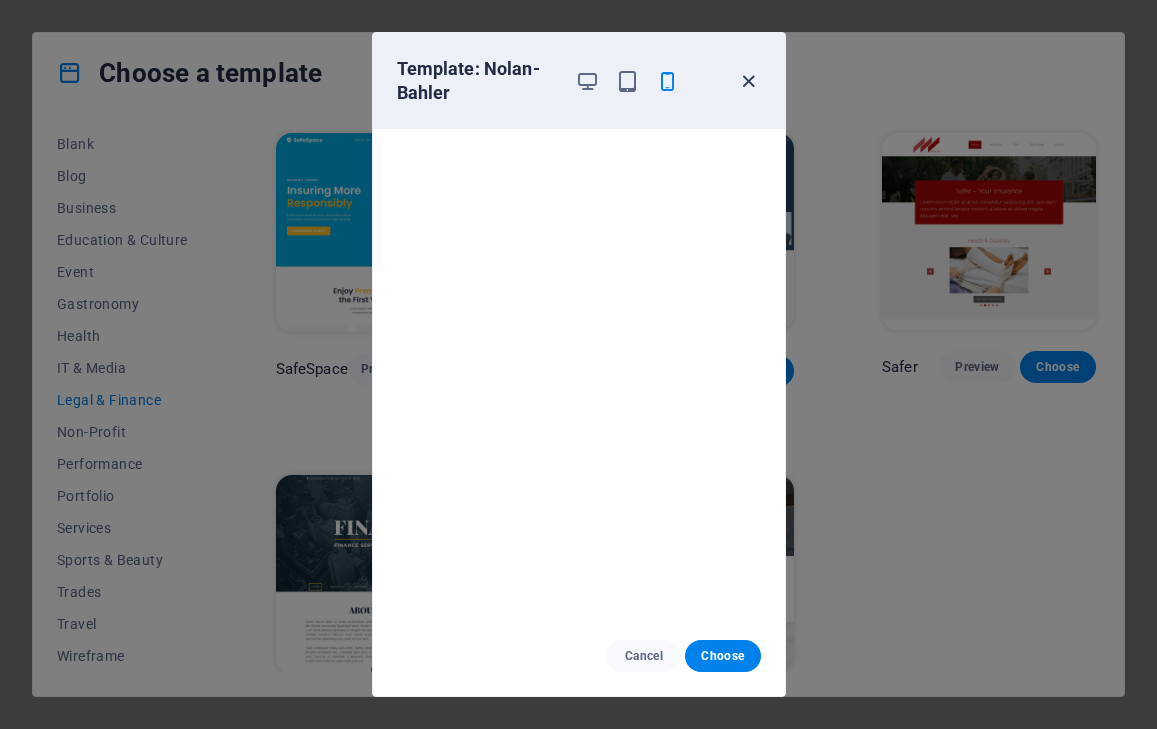 click at bounding box center (748, 81) 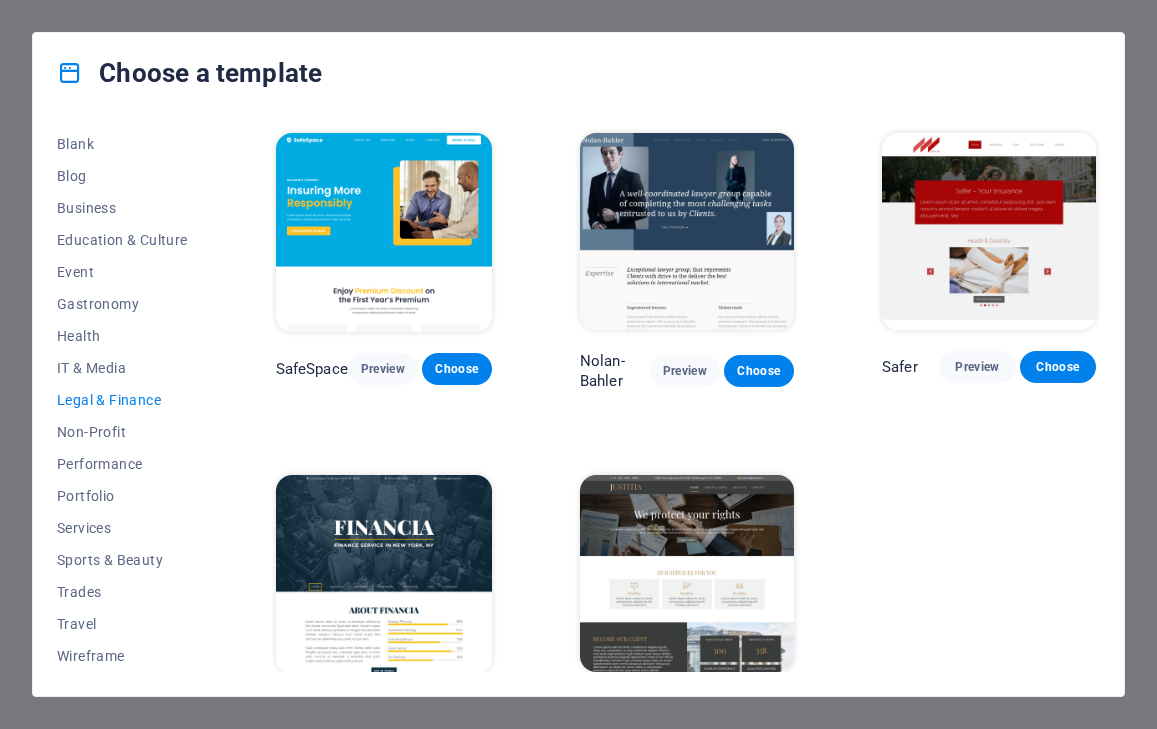 scroll, scrollTop: 51, scrollLeft: 0, axis: vertical 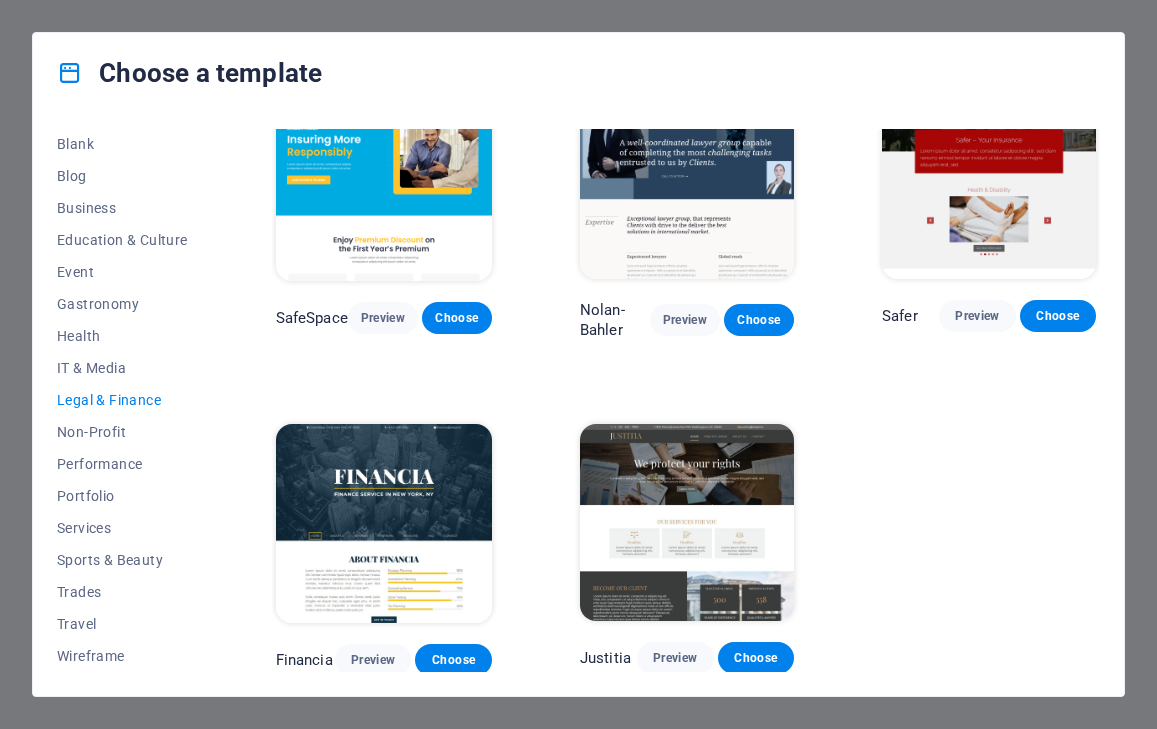 click at bounding box center [687, 522] 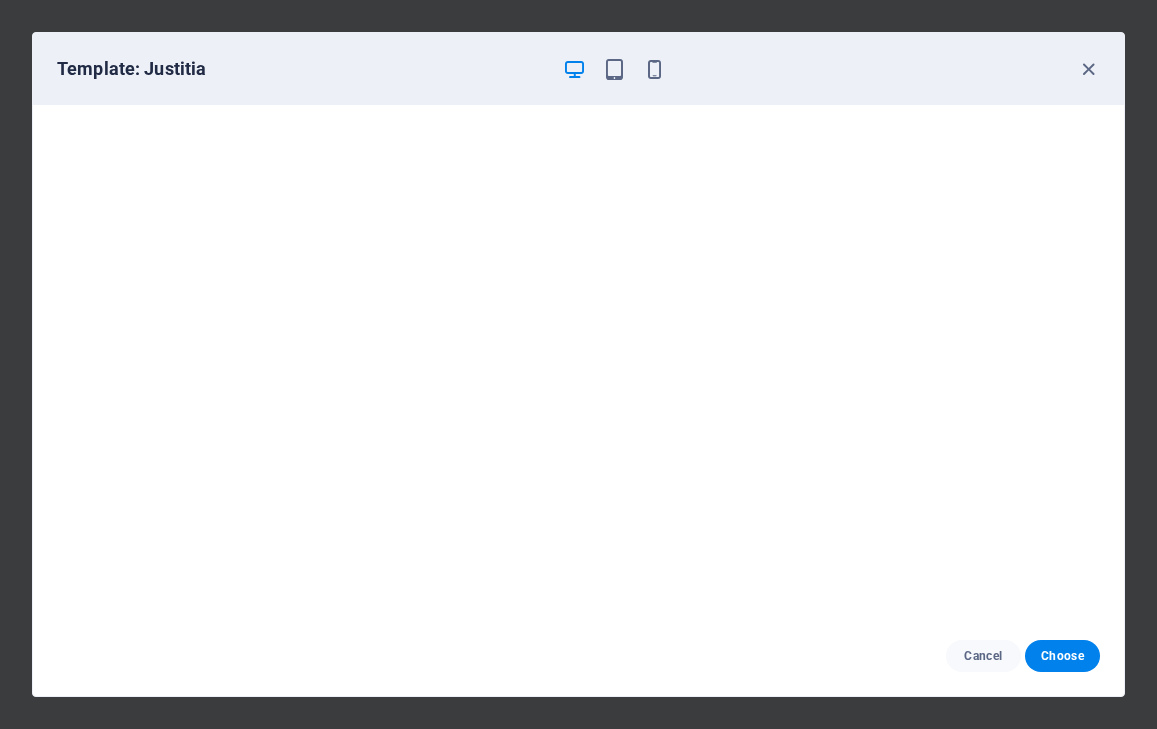 scroll, scrollTop: 0, scrollLeft: 0, axis: both 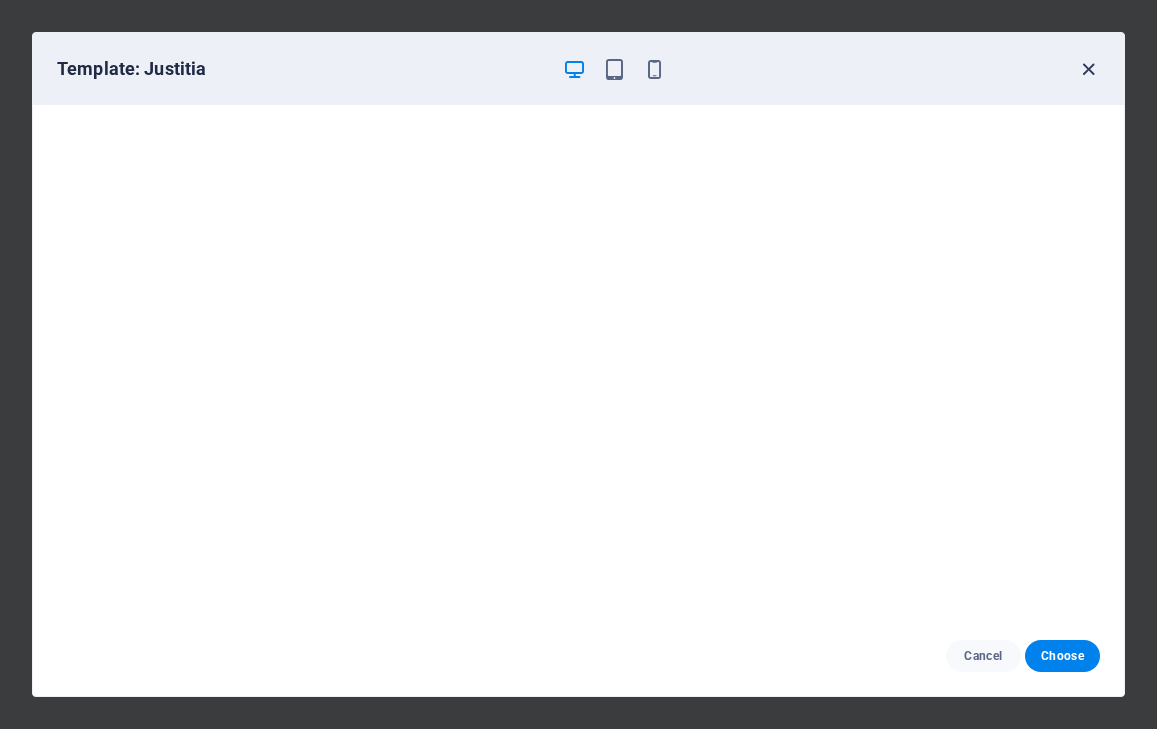 click at bounding box center [1088, 69] 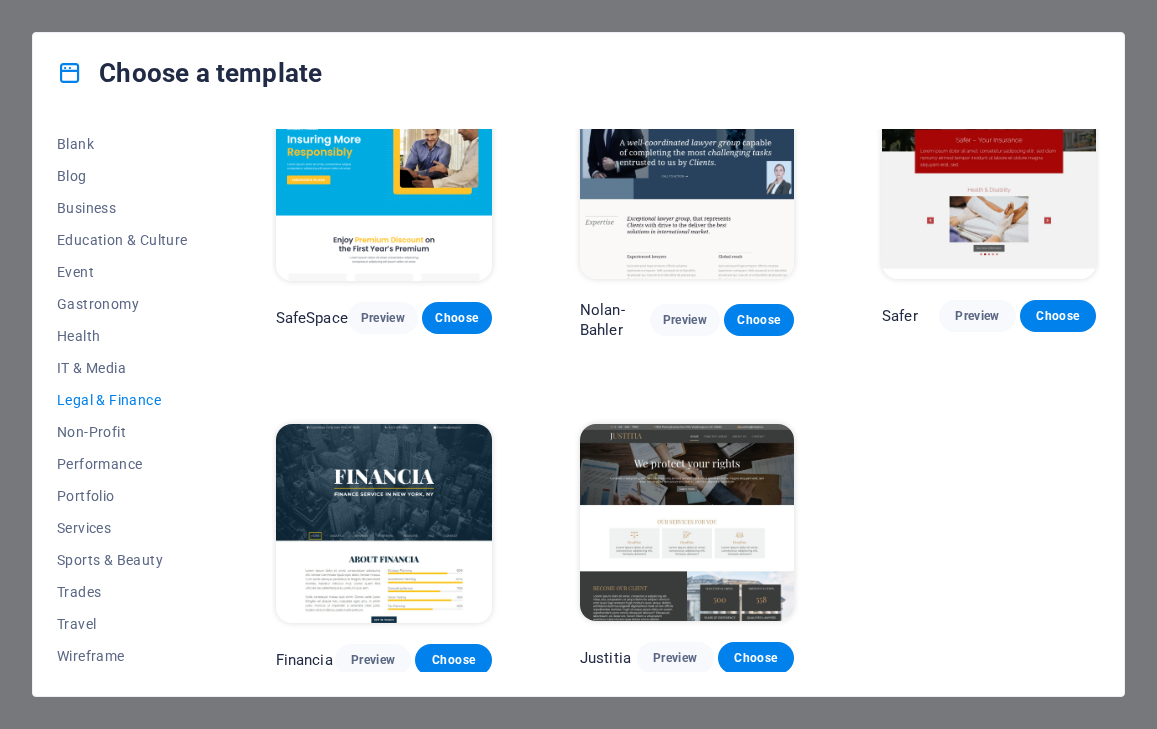 scroll, scrollTop: 0, scrollLeft: 0, axis: both 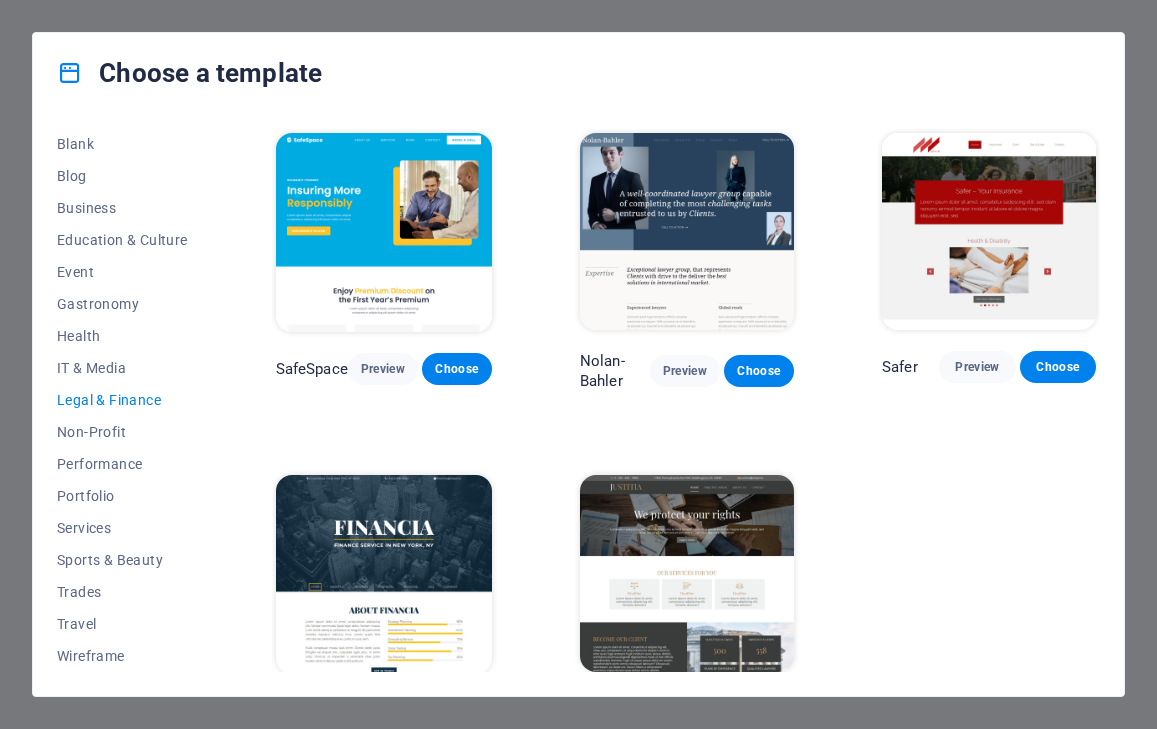 click at bounding box center [384, 574] 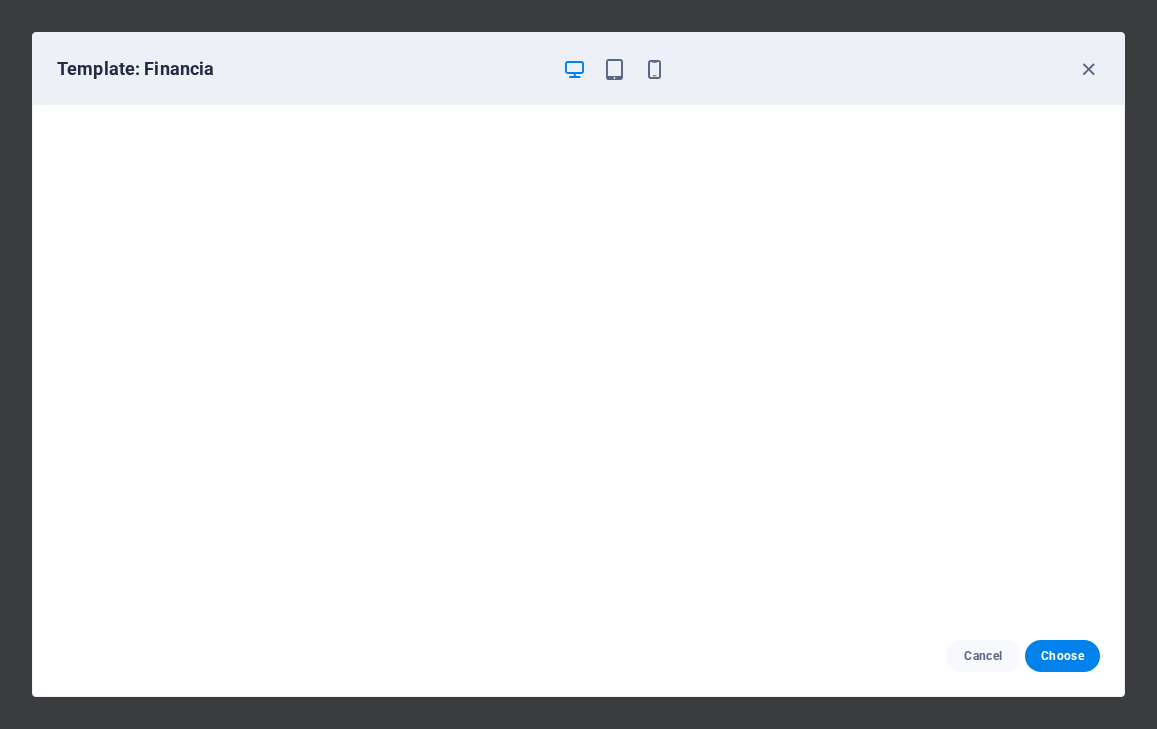 scroll, scrollTop: 4, scrollLeft: 0, axis: vertical 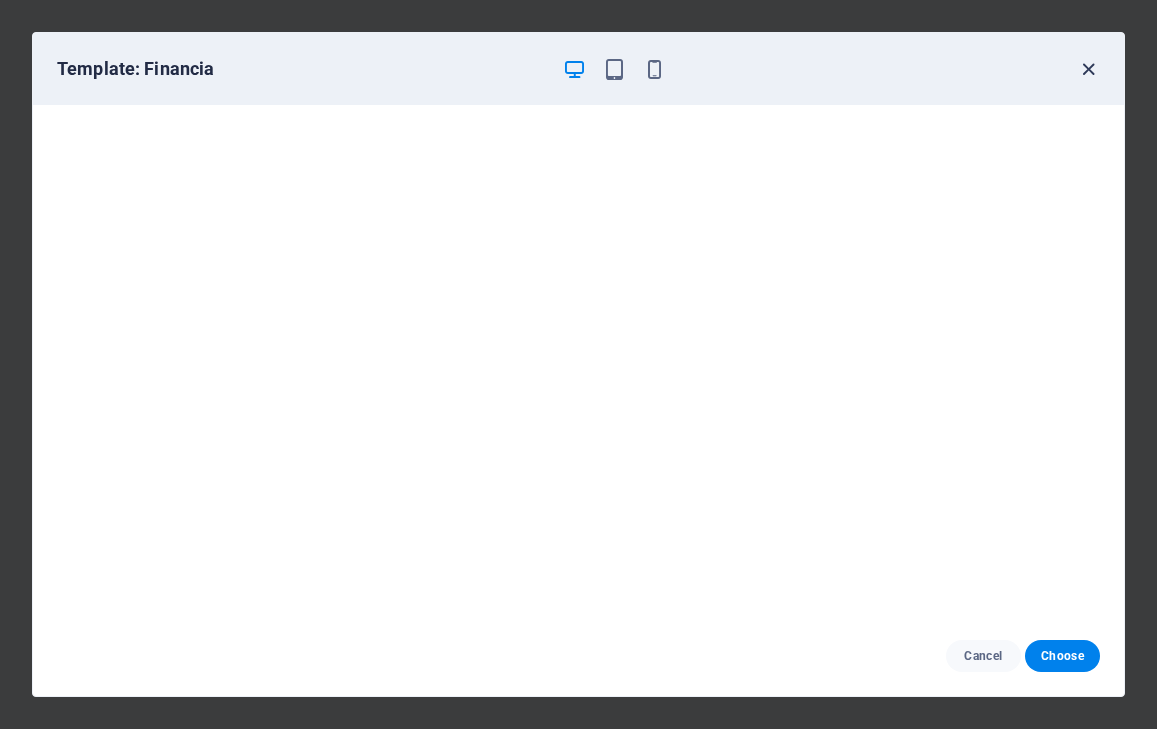 click at bounding box center (1088, 69) 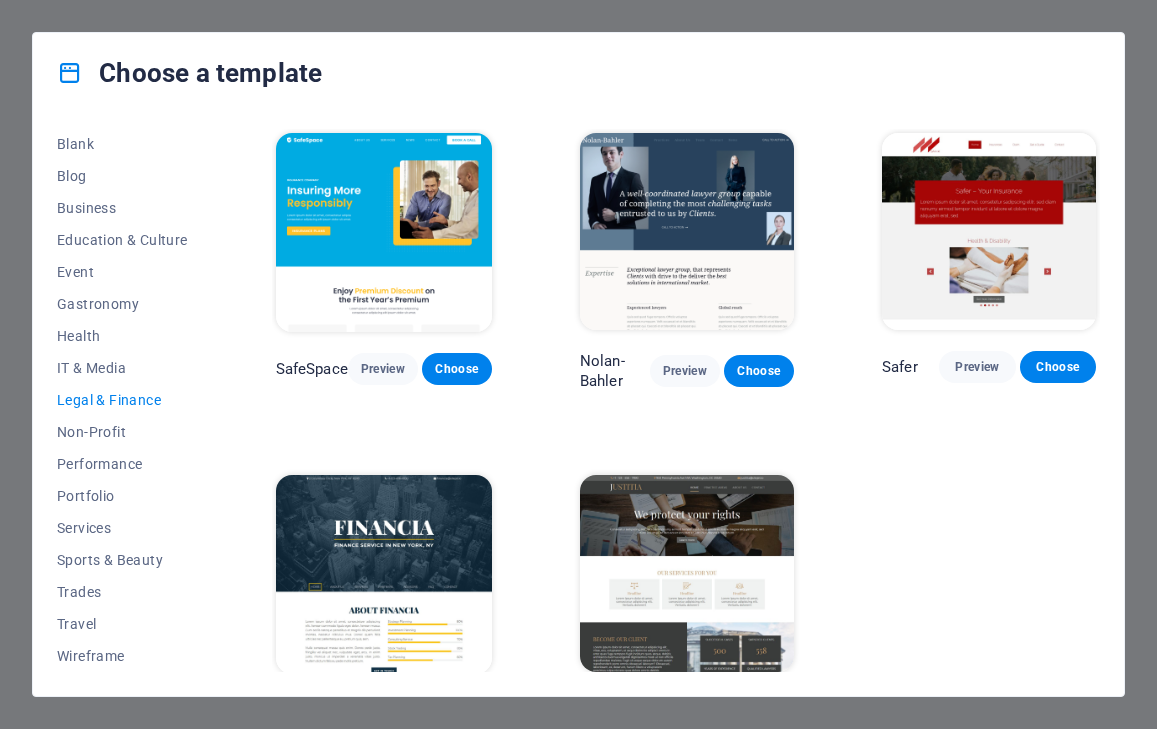 scroll, scrollTop: 51, scrollLeft: 0, axis: vertical 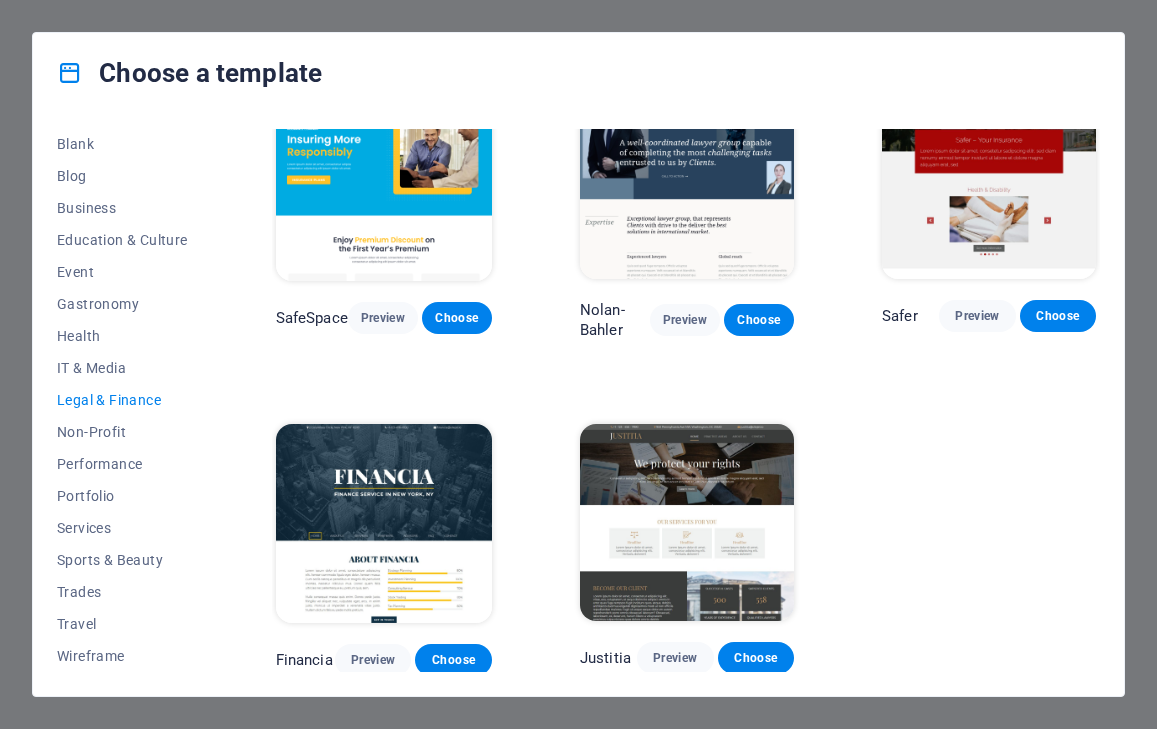 click at bounding box center (384, 523) 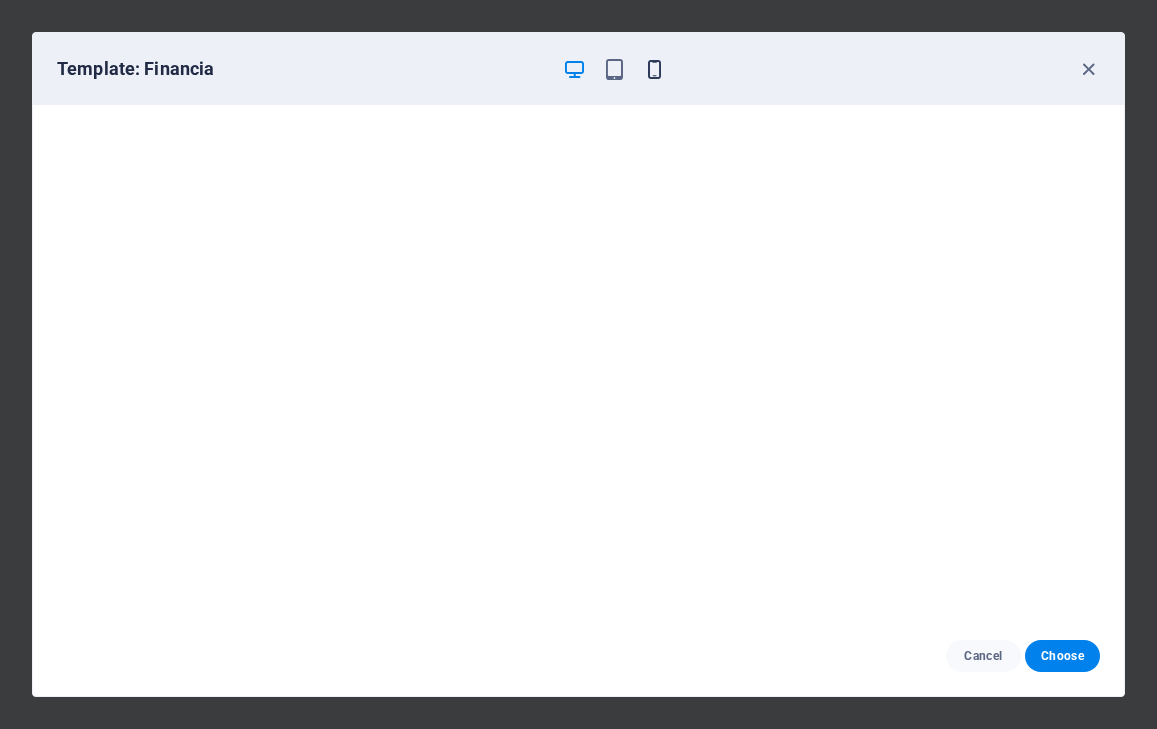click at bounding box center [654, 69] 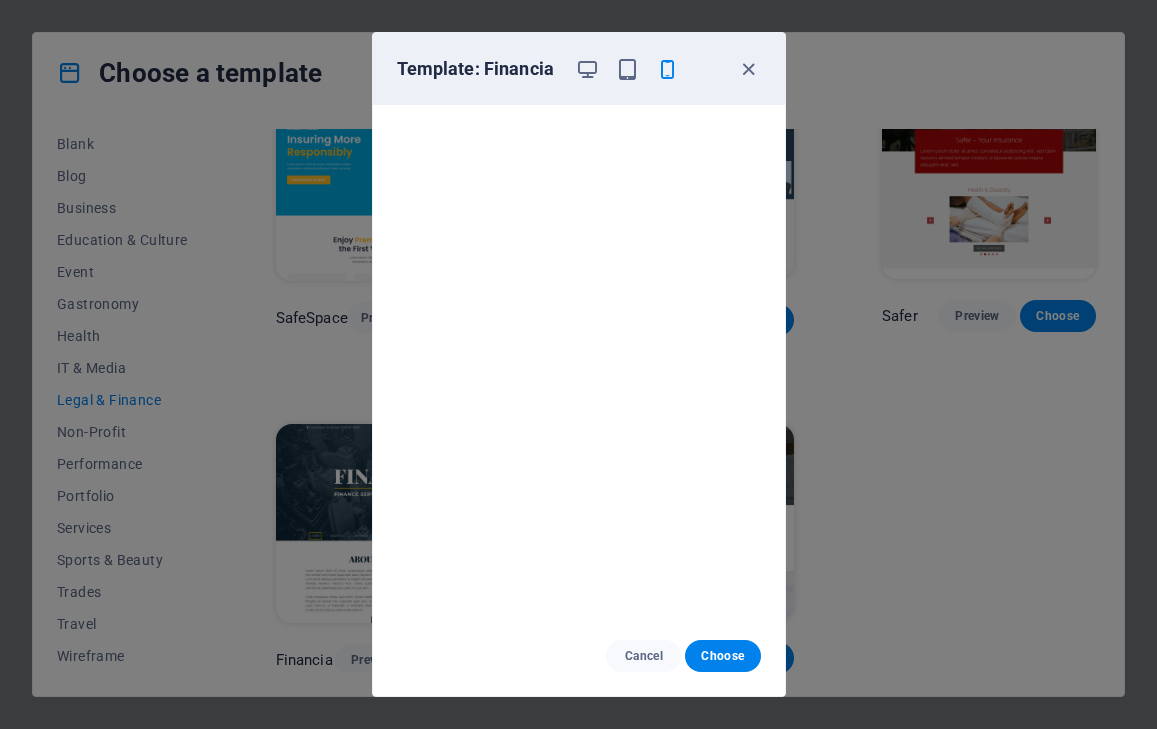 scroll, scrollTop: 4, scrollLeft: 0, axis: vertical 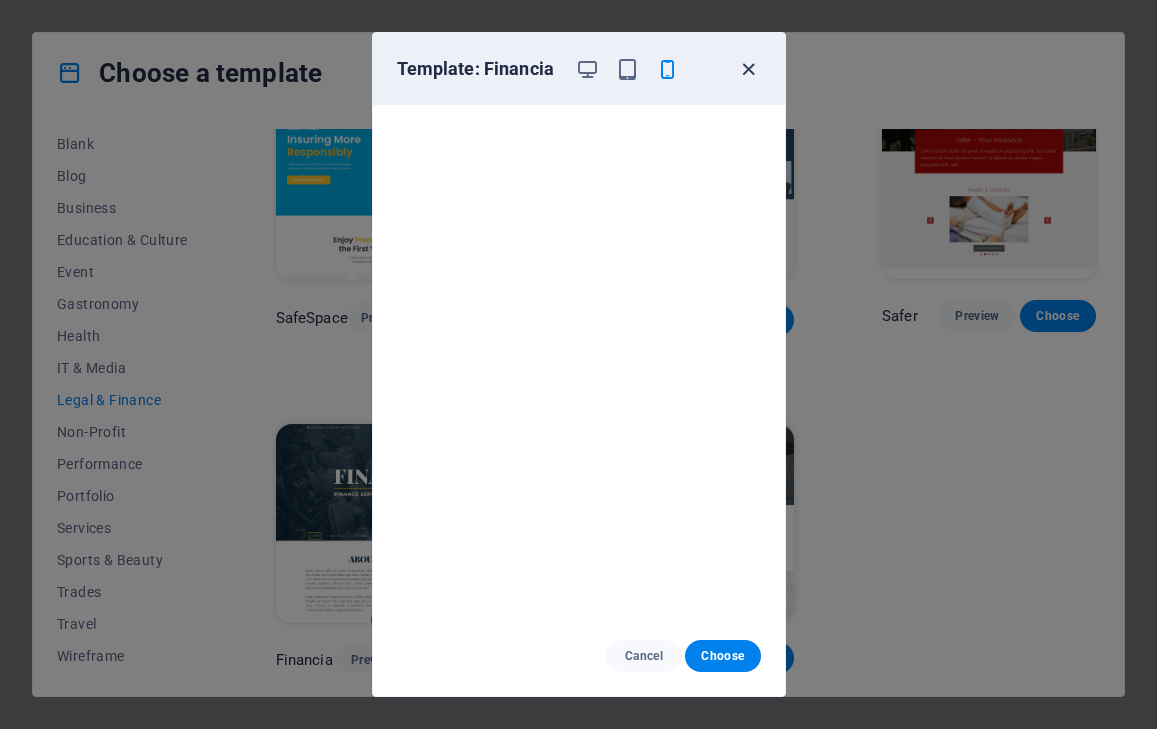 click at bounding box center [748, 69] 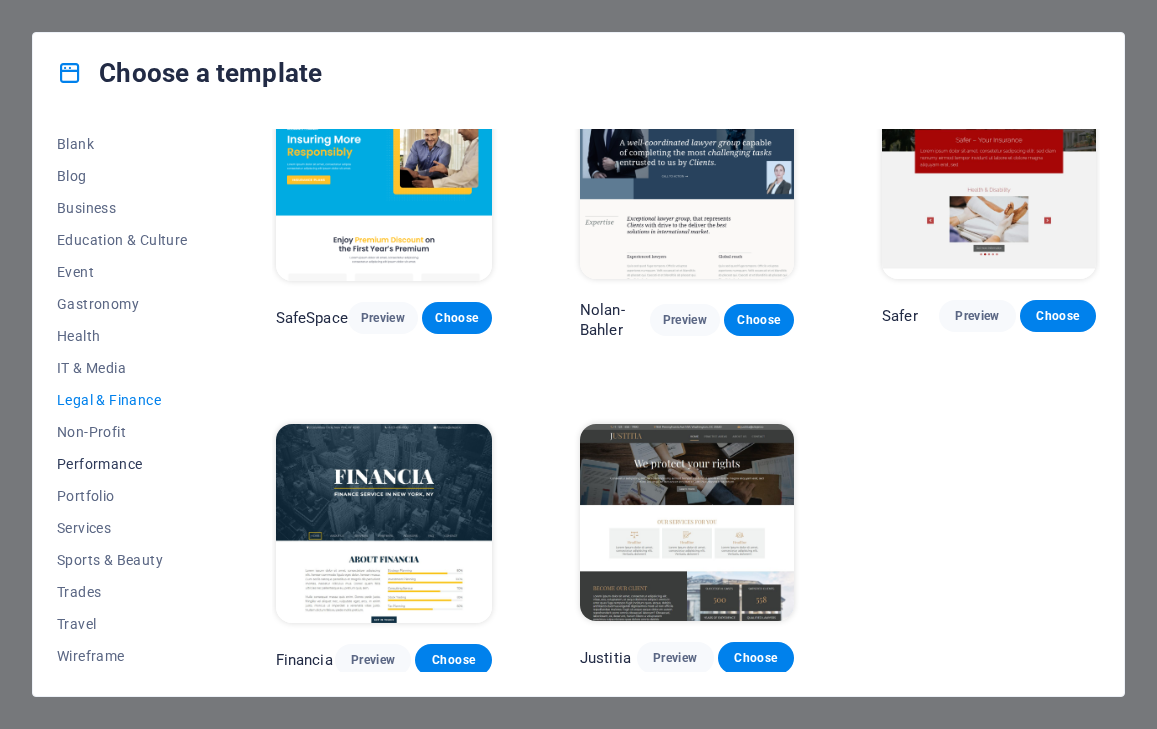 click on "Performance" at bounding box center [122, 464] 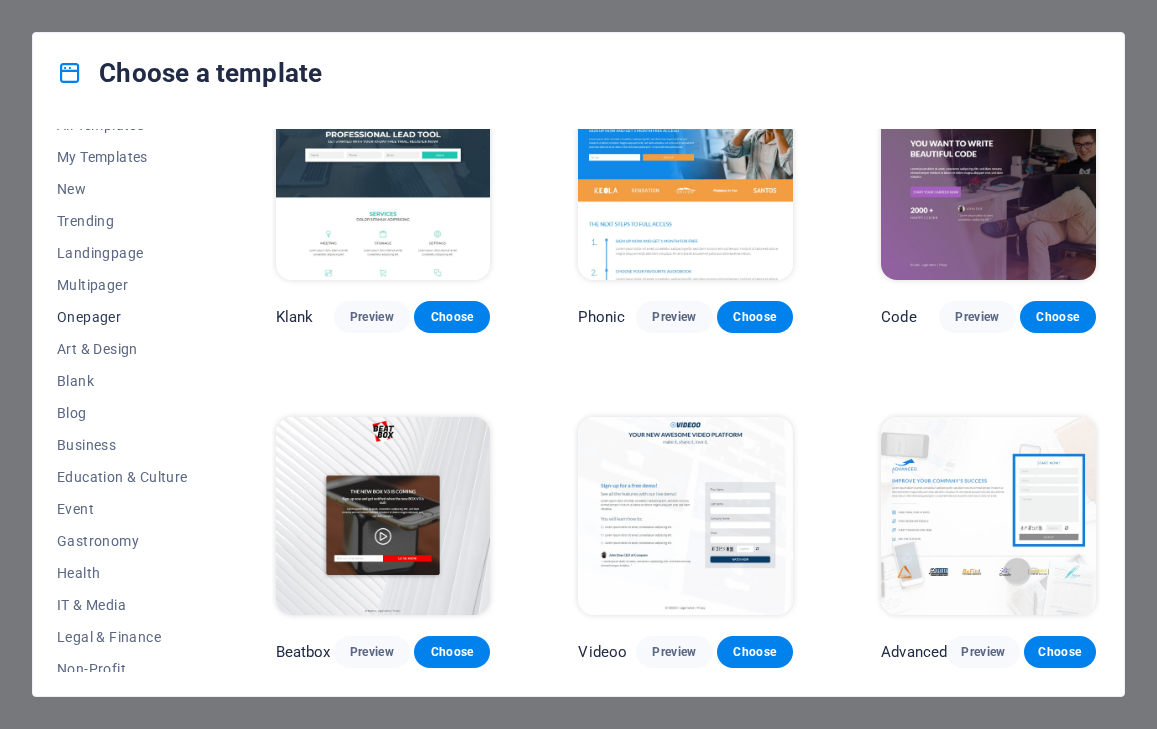 scroll, scrollTop: 0, scrollLeft: 0, axis: both 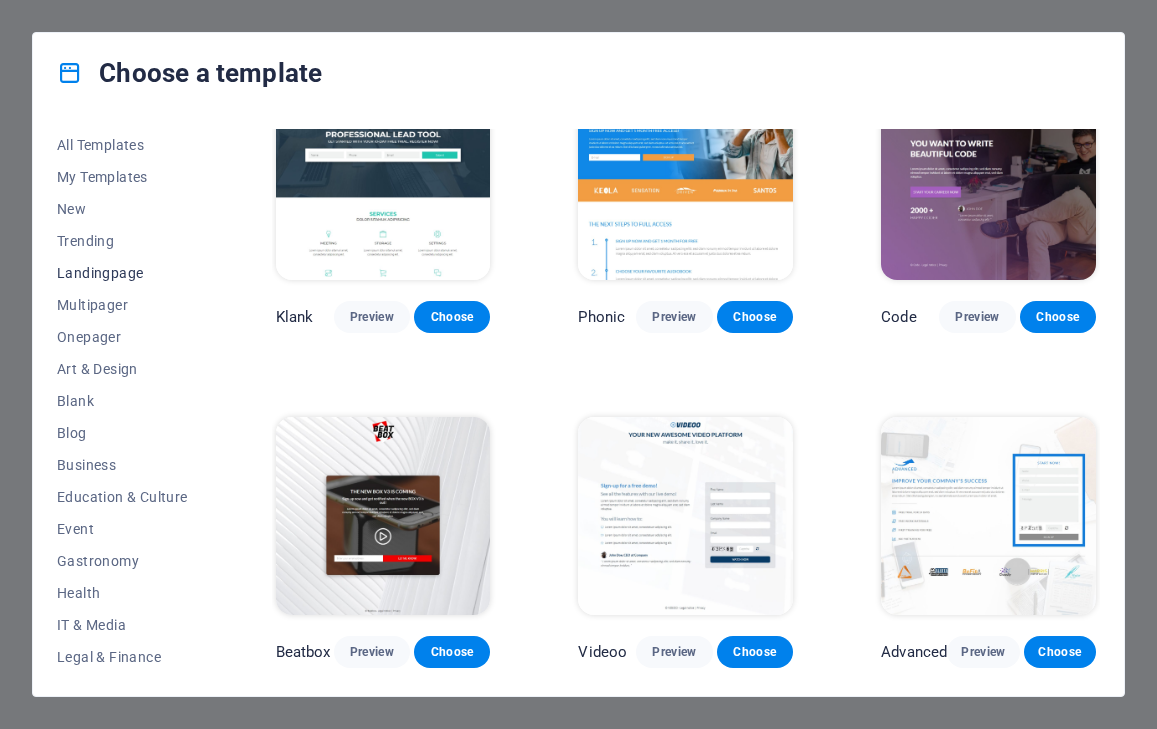 click on "Landingpage" at bounding box center (122, 273) 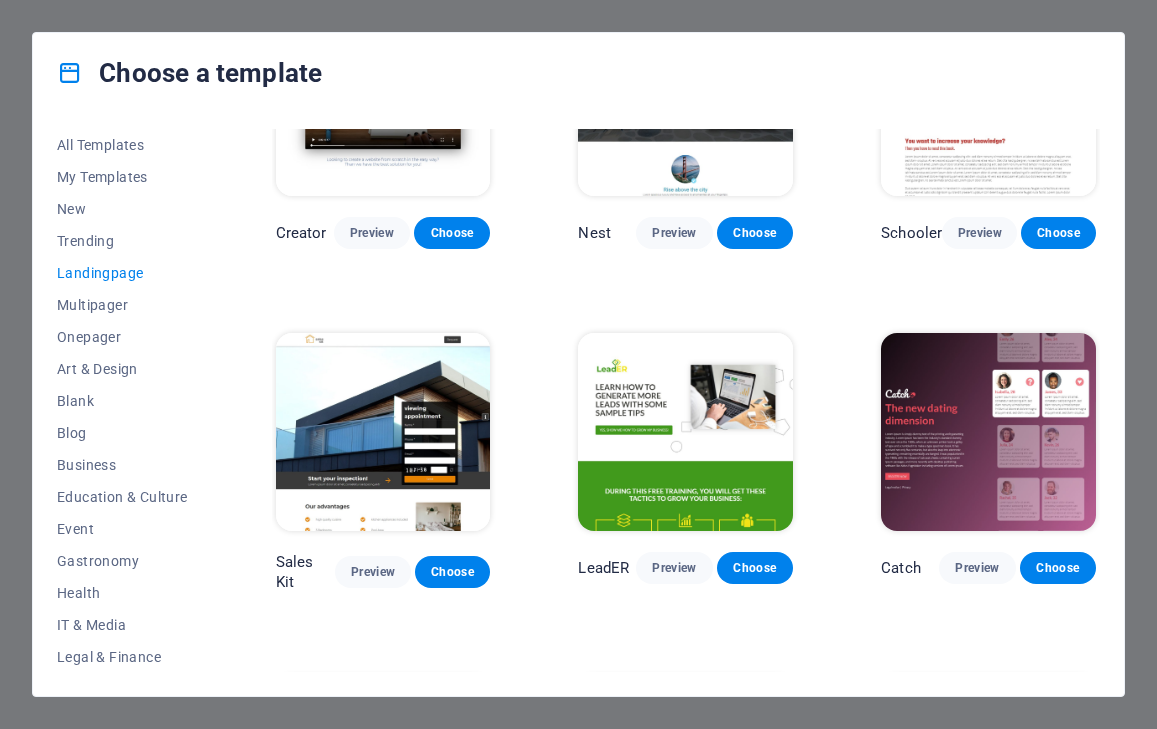 scroll, scrollTop: 1816, scrollLeft: 0, axis: vertical 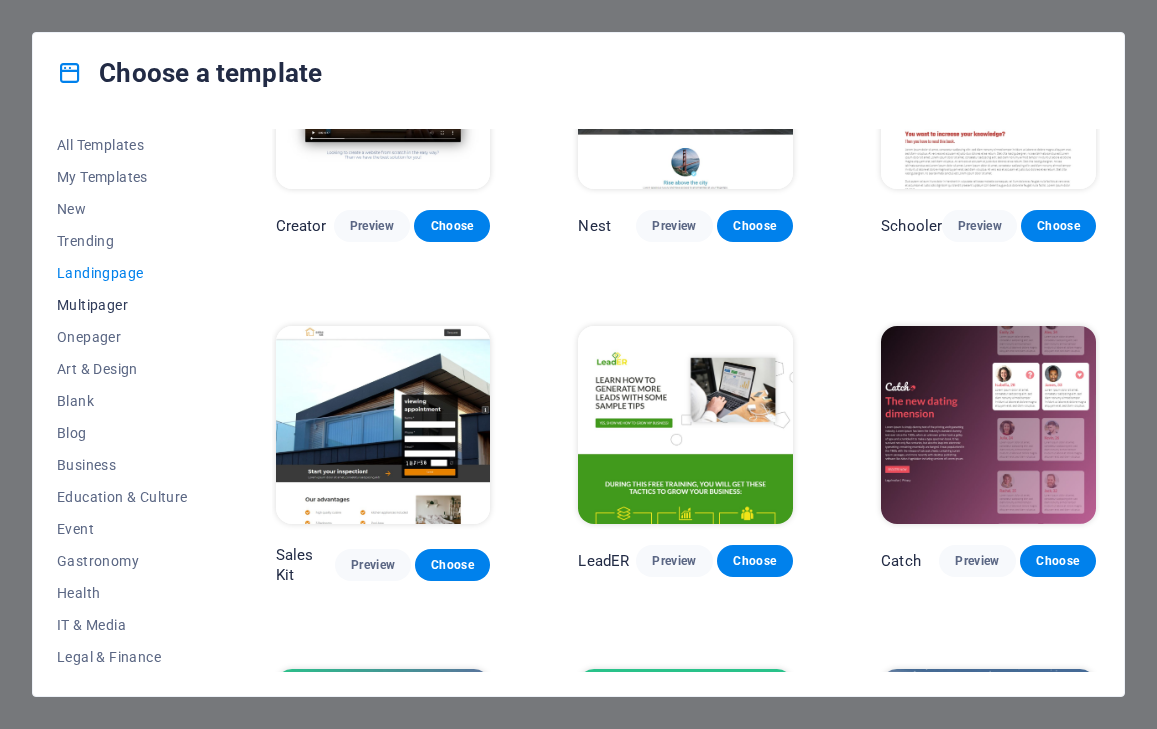 click on "Multipager" at bounding box center [122, 305] 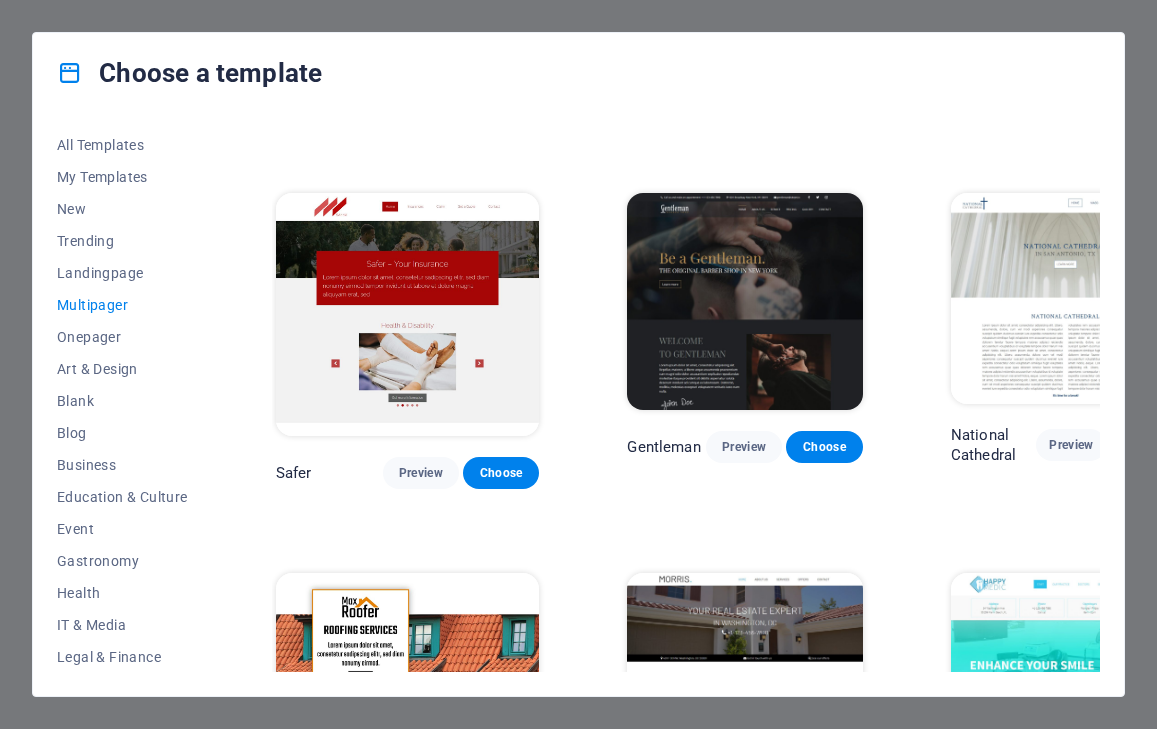 scroll, scrollTop: 4134, scrollLeft: 0, axis: vertical 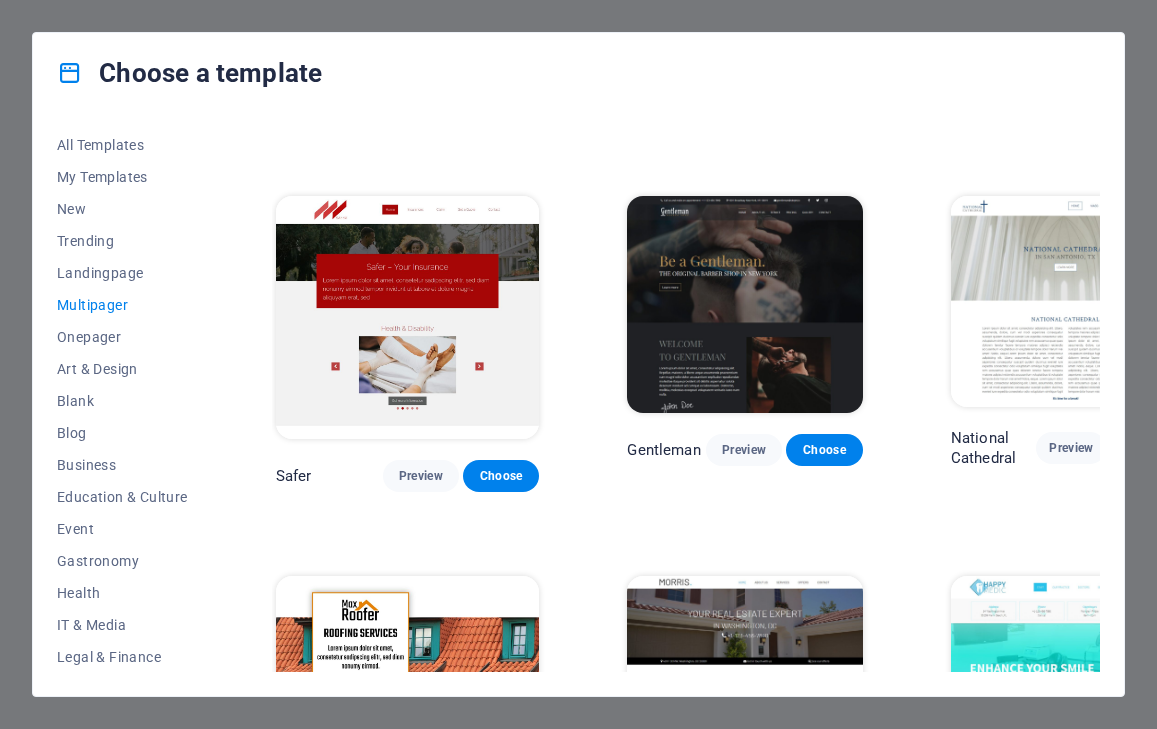 click at bounding box center [744, 304] 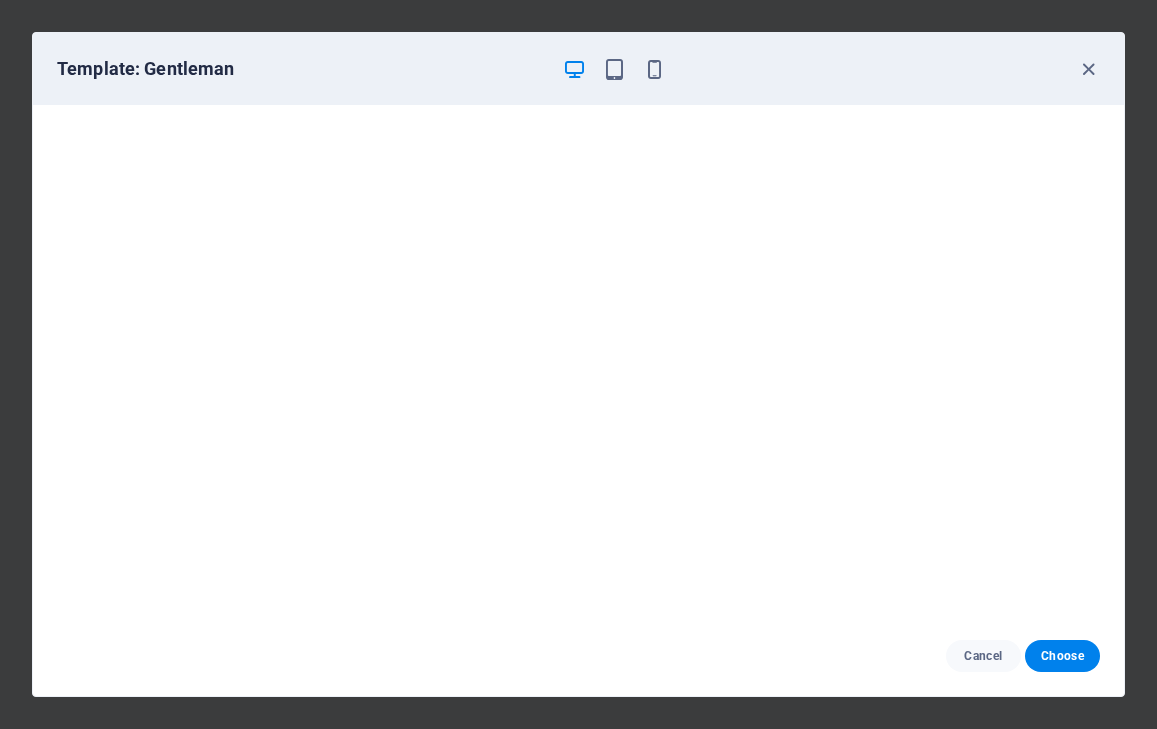 scroll, scrollTop: 4, scrollLeft: 0, axis: vertical 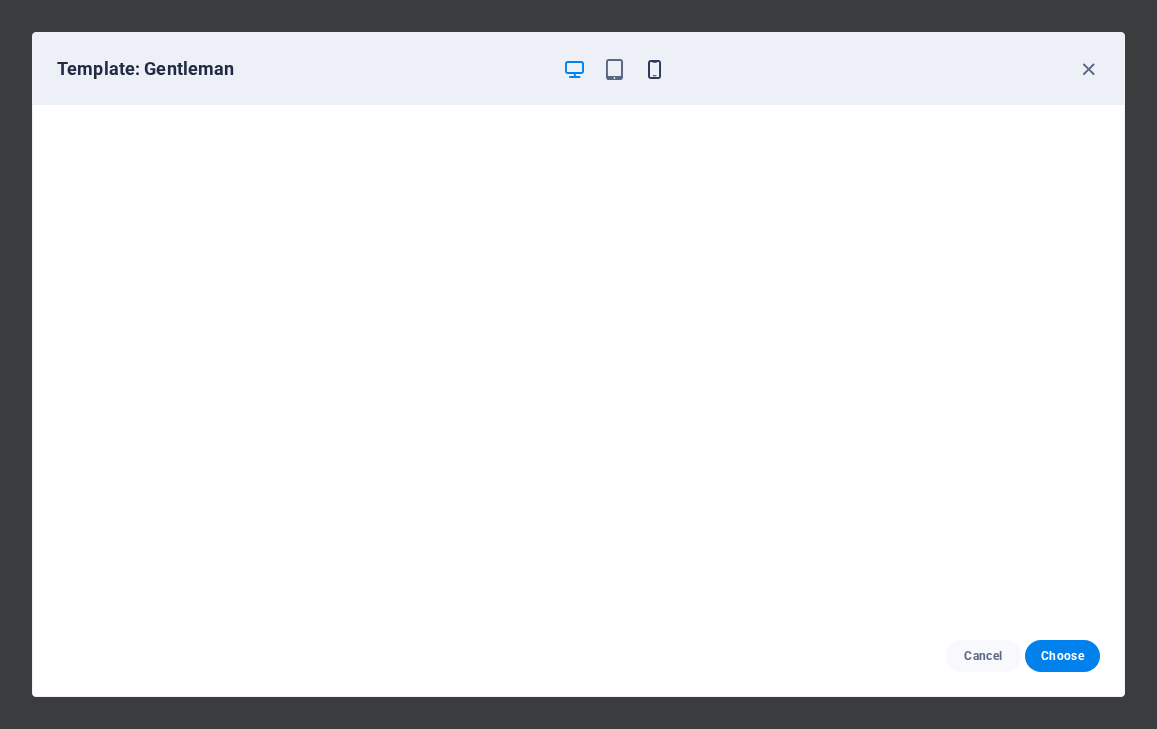 click at bounding box center (654, 69) 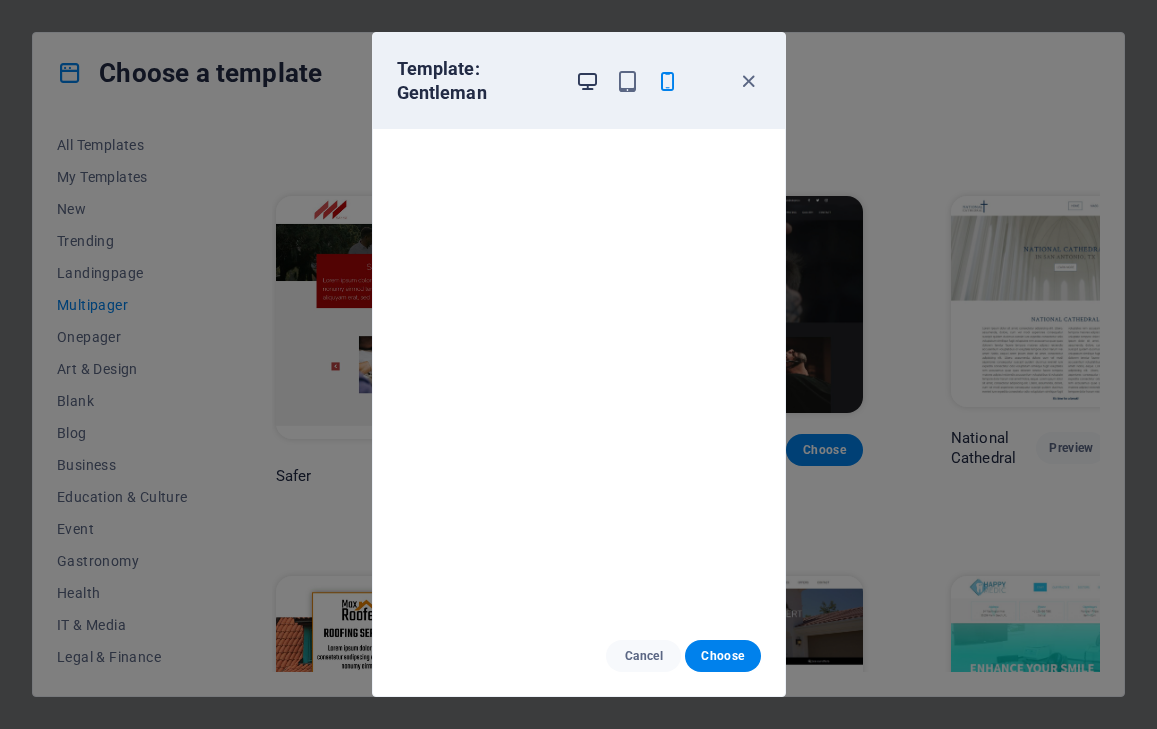 click at bounding box center [587, 81] 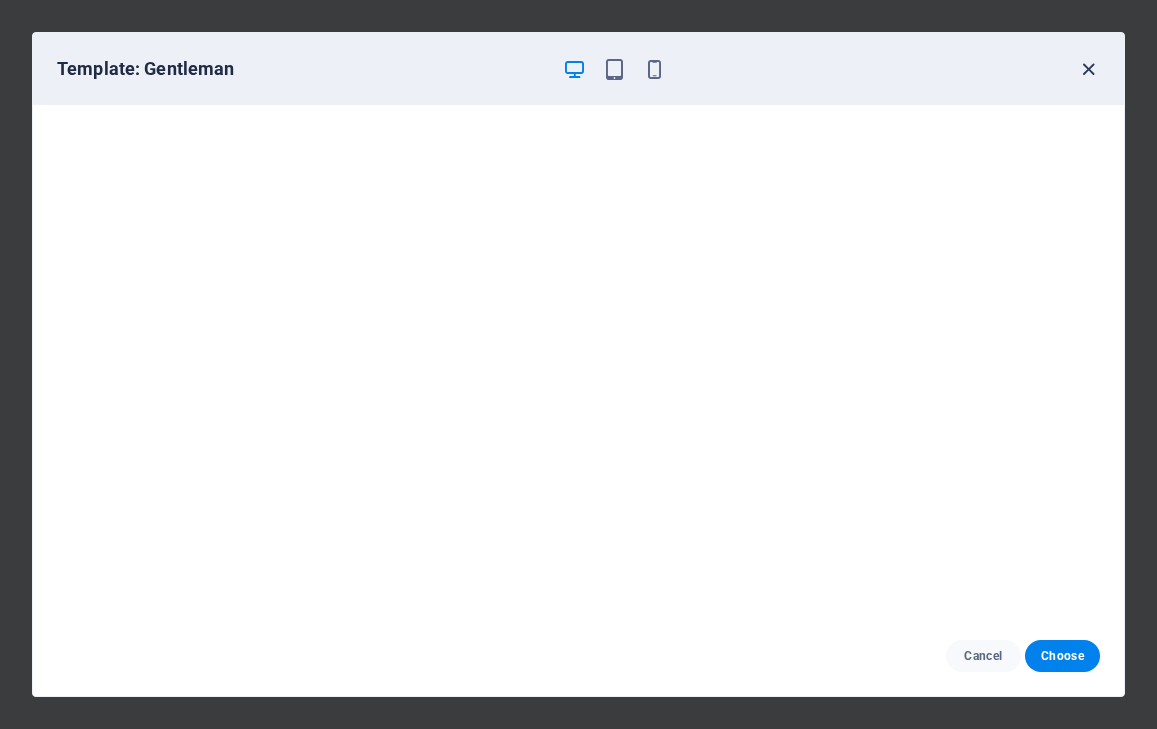 click at bounding box center [1088, 69] 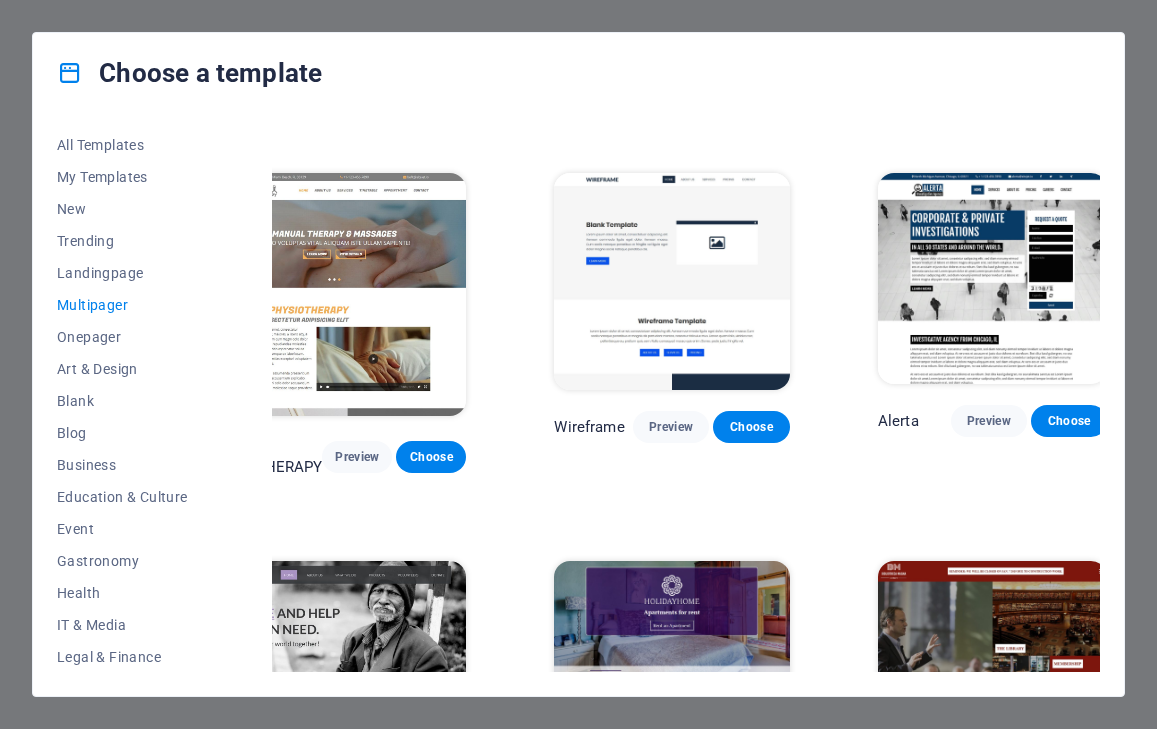 scroll, scrollTop: 5297, scrollLeft: 71, axis: both 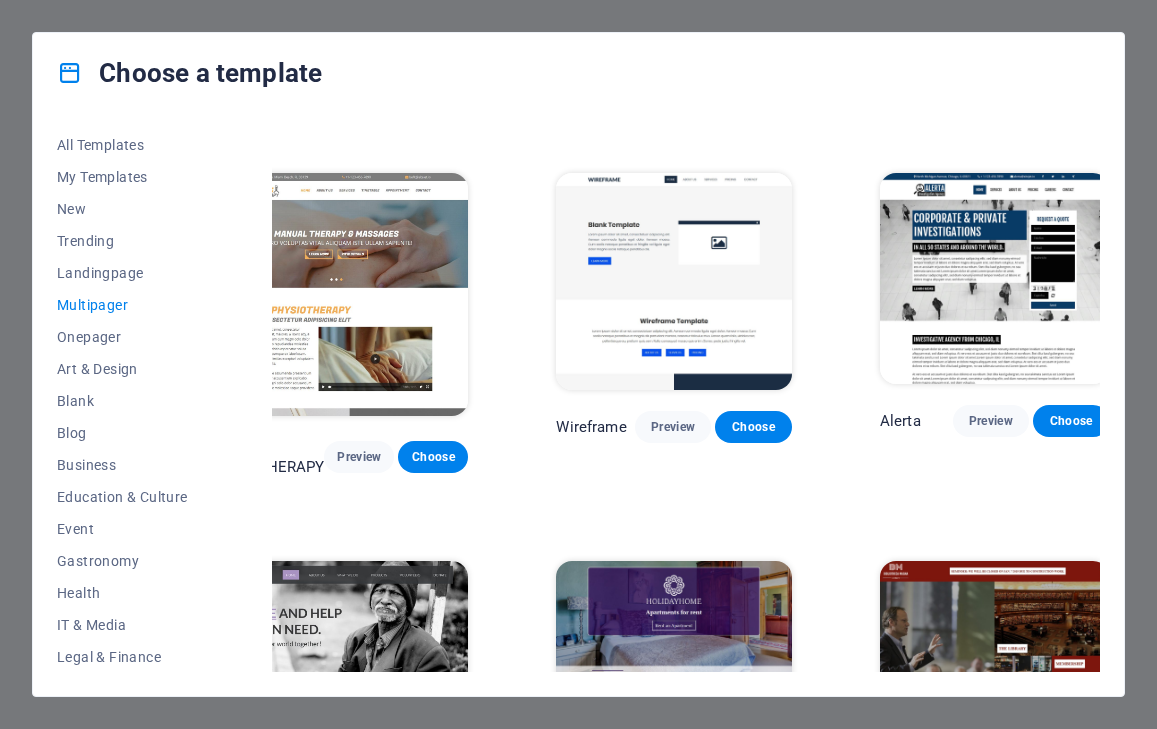click at bounding box center (995, 278) 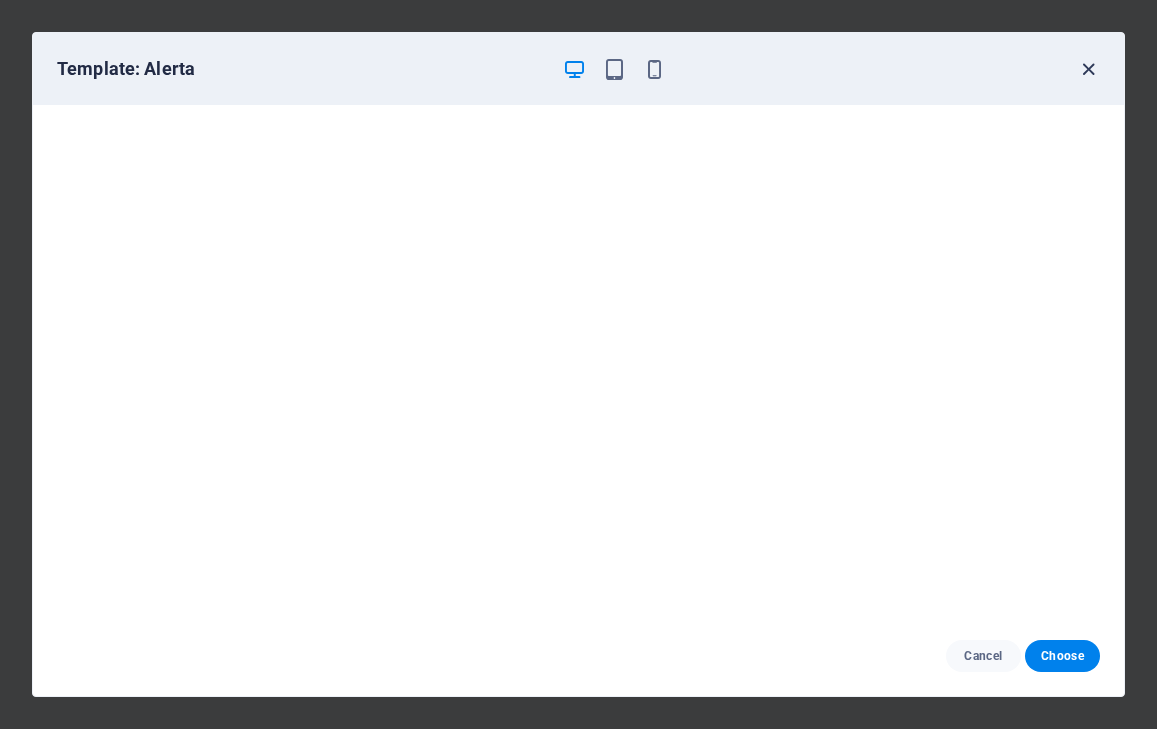 click at bounding box center (1088, 69) 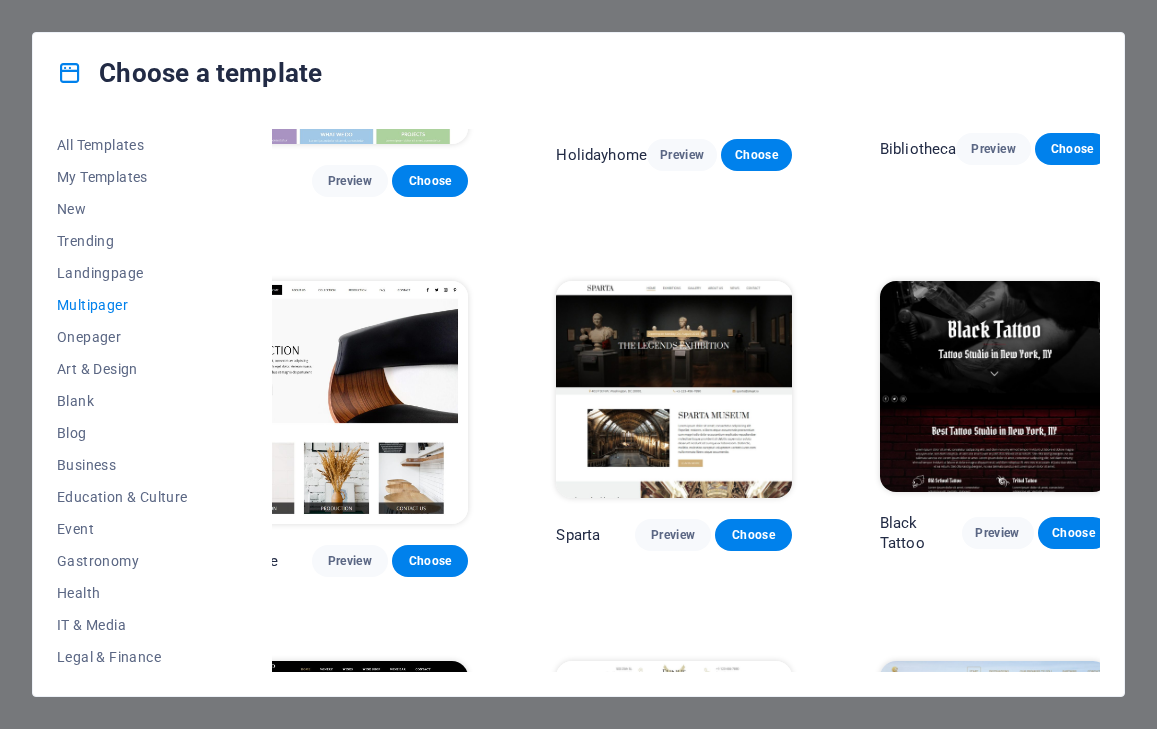 scroll, scrollTop: 5973, scrollLeft: 71, axis: both 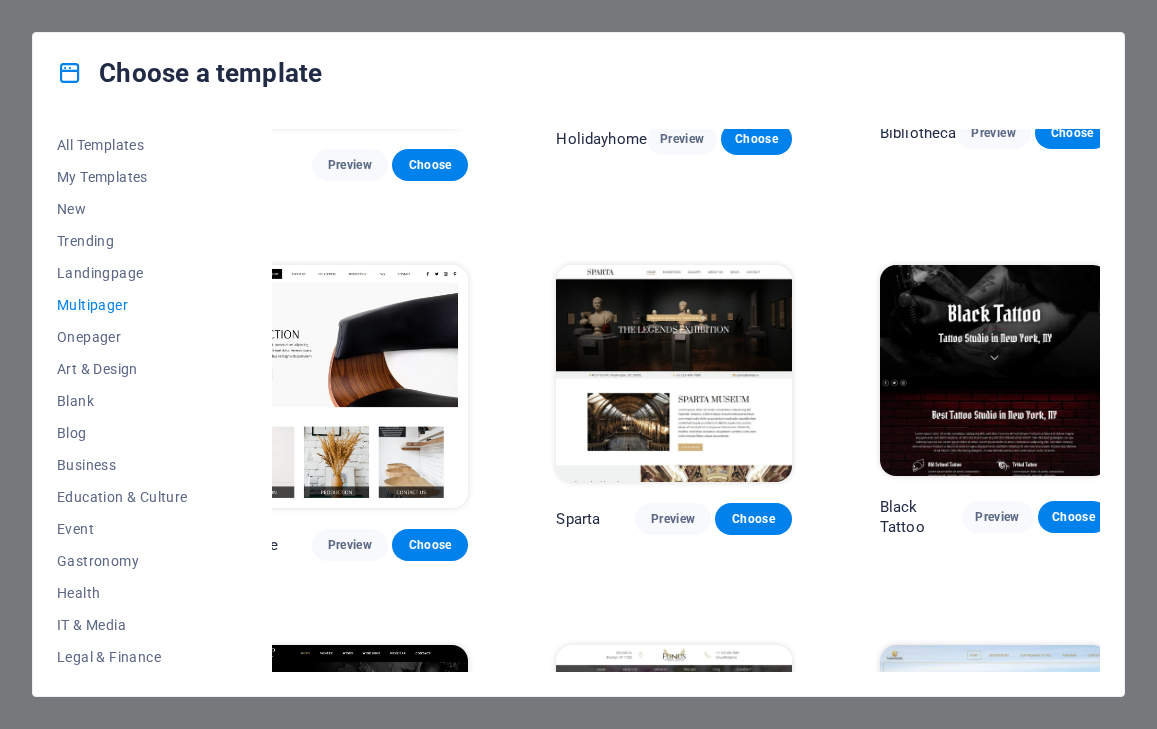 click at bounding box center [995, 370] 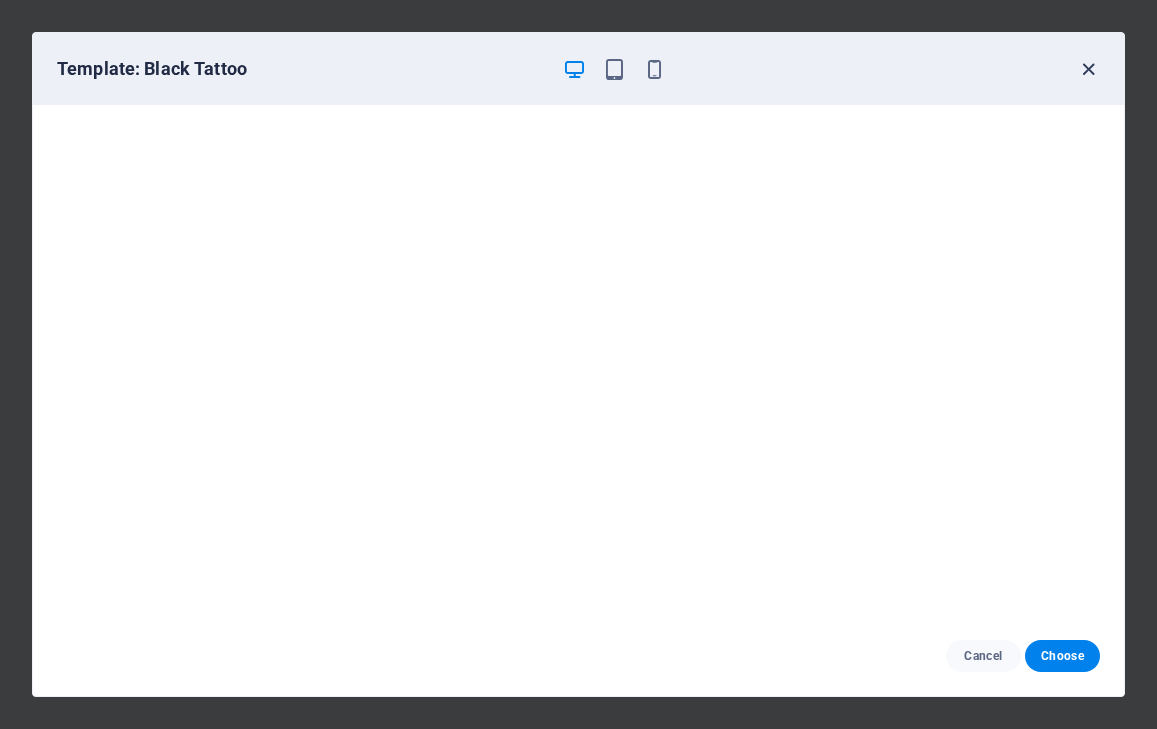 click at bounding box center [1088, 69] 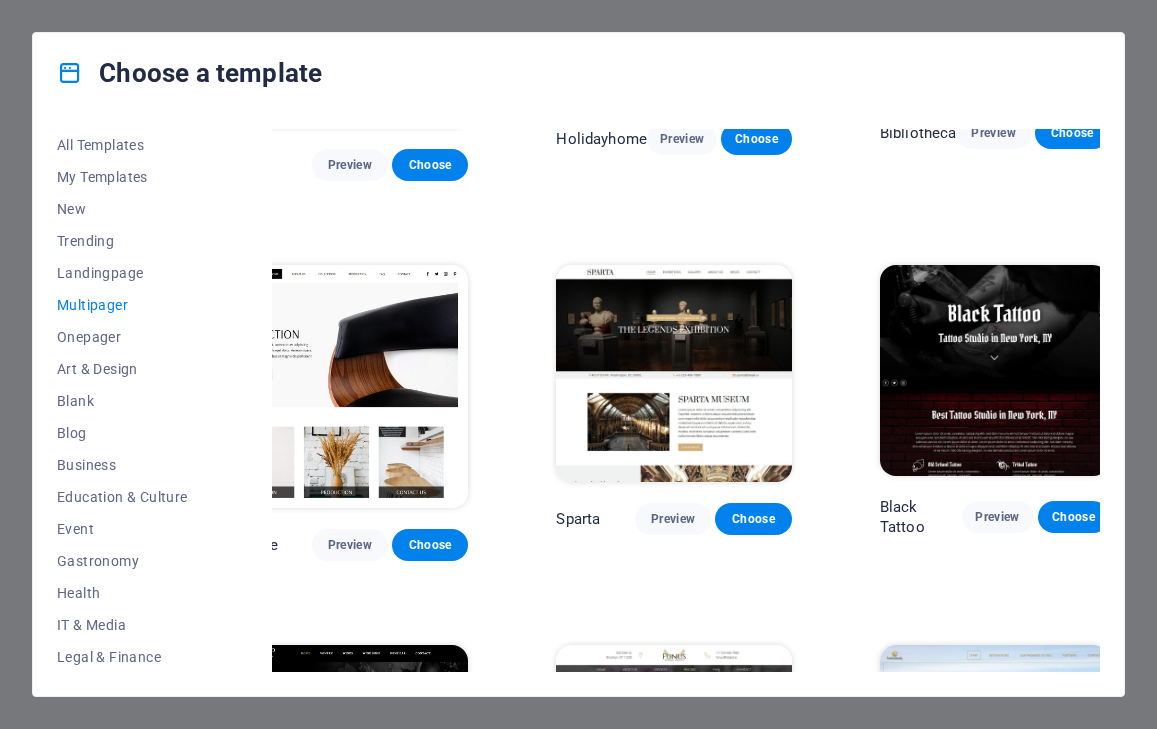 click at bounding box center (673, 373) 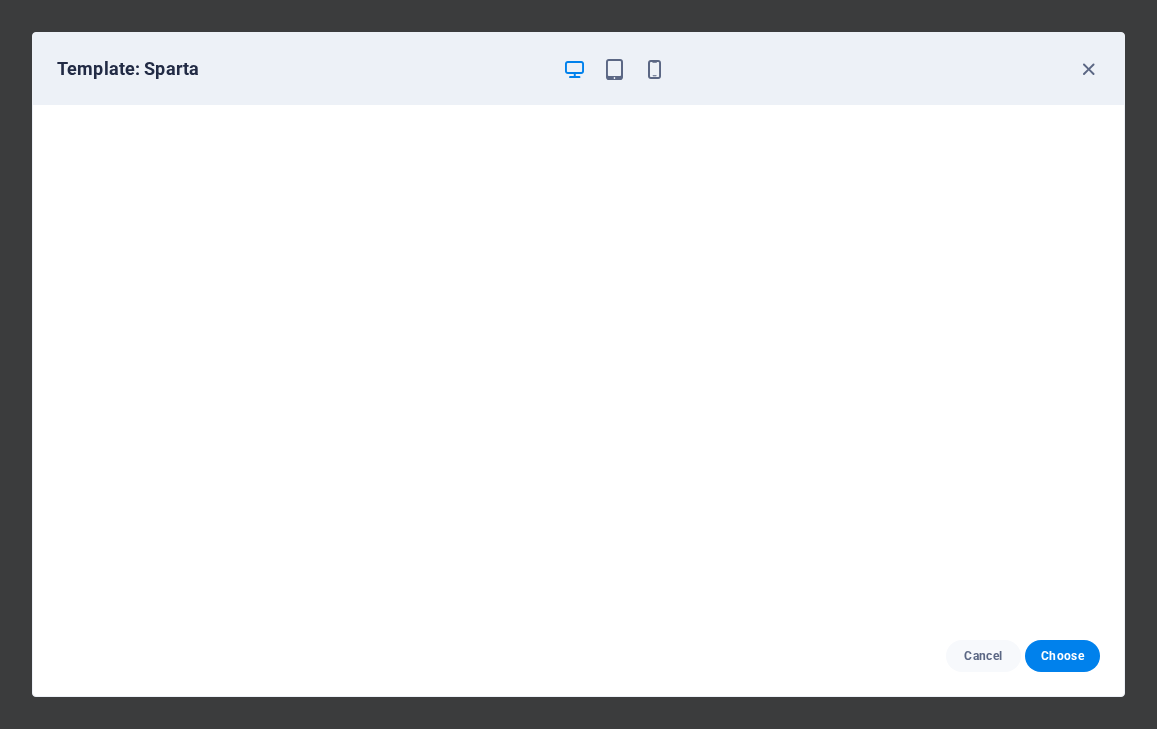 scroll, scrollTop: 4, scrollLeft: 0, axis: vertical 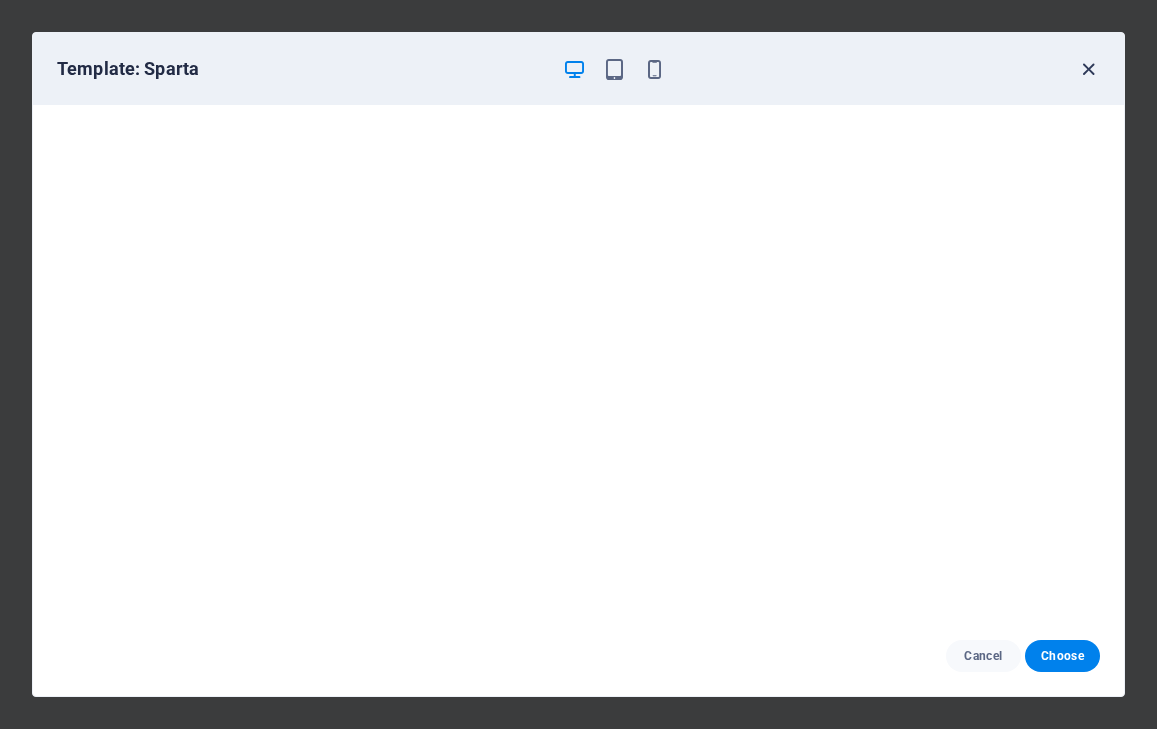 click at bounding box center [1088, 69] 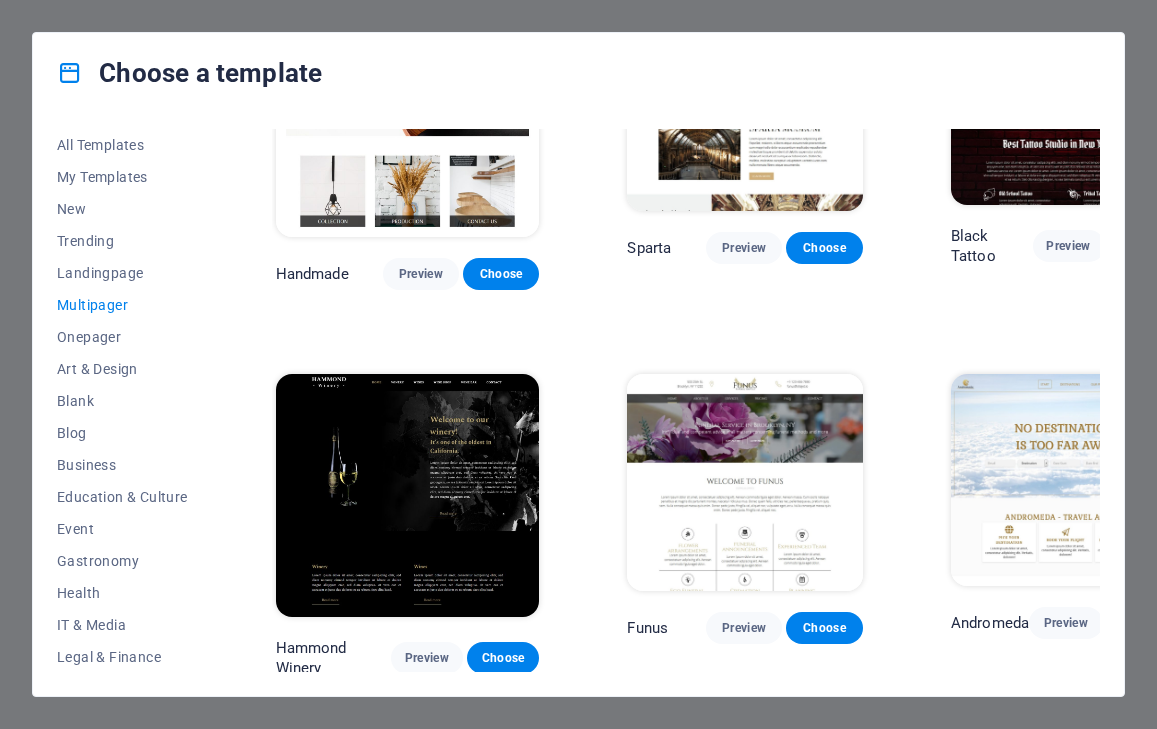 scroll, scrollTop: 6277, scrollLeft: 0, axis: vertical 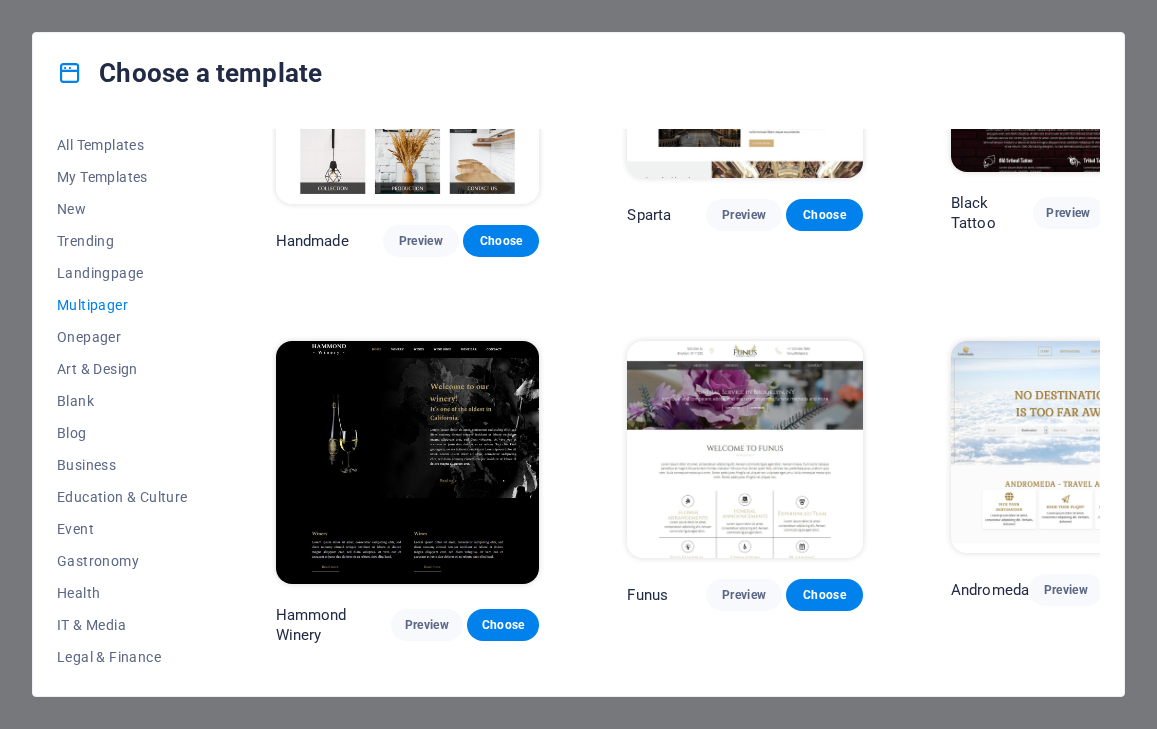 click at bounding box center (408, 462) 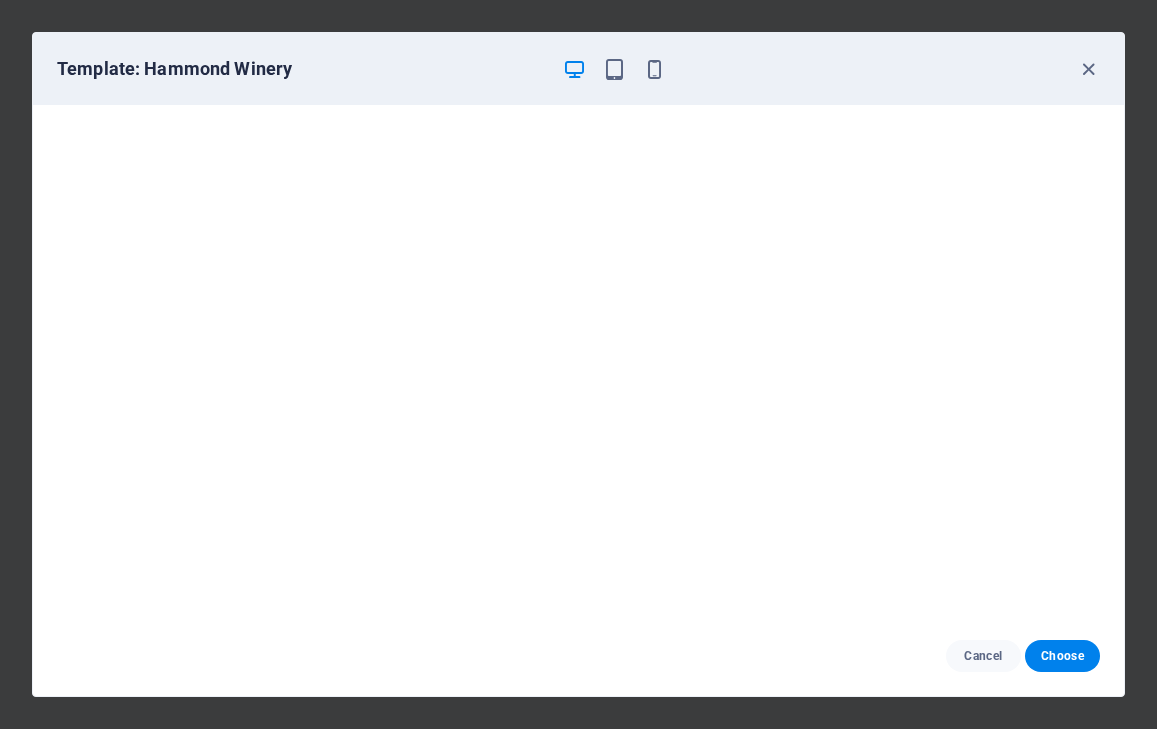scroll, scrollTop: 3, scrollLeft: 0, axis: vertical 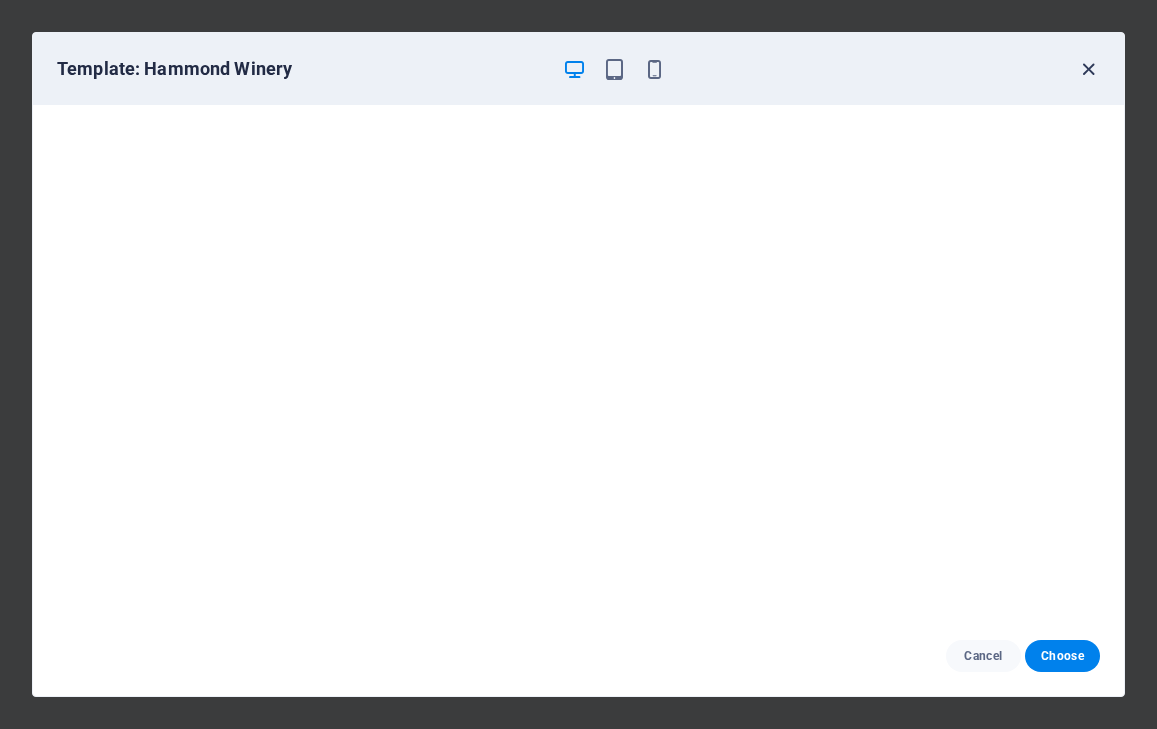 click at bounding box center (1088, 69) 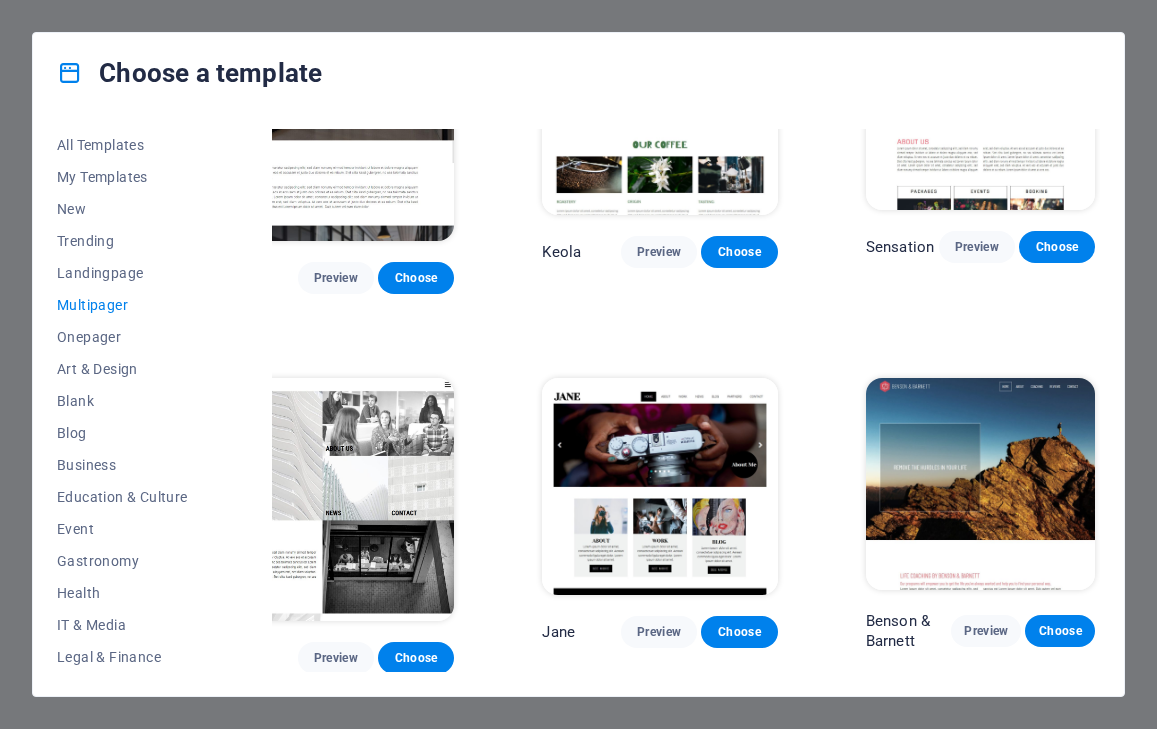 scroll, scrollTop: 7768, scrollLeft: 0, axis: vertical 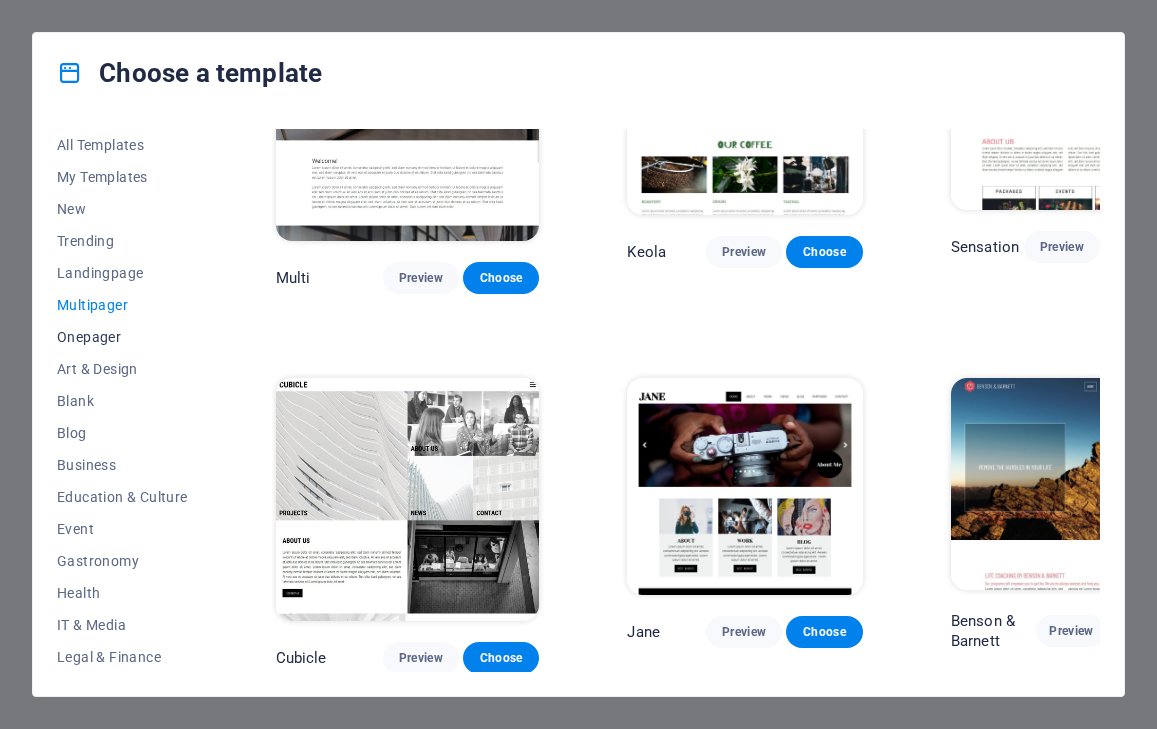 click on "Onepager" at bounding box center (122, 337) 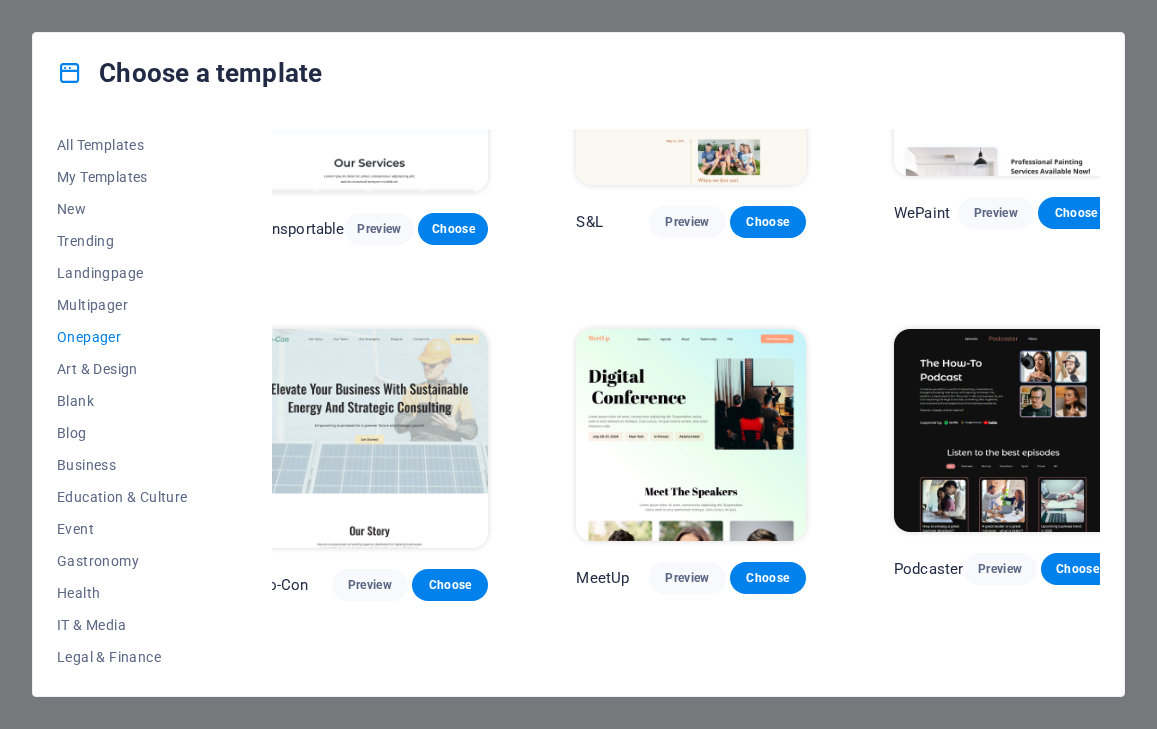 scroll, scrollTop: 0, scrollLeft: 25, axis: horizontal 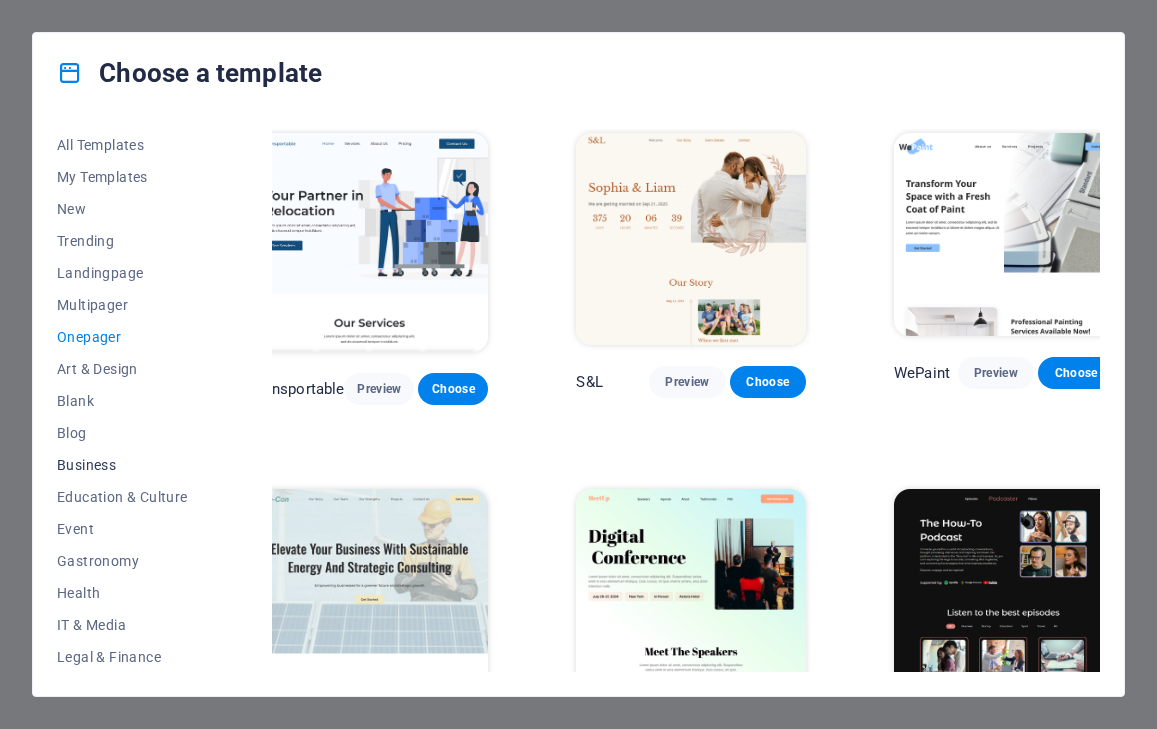 click on "Business" at bounding box center (122, 465) 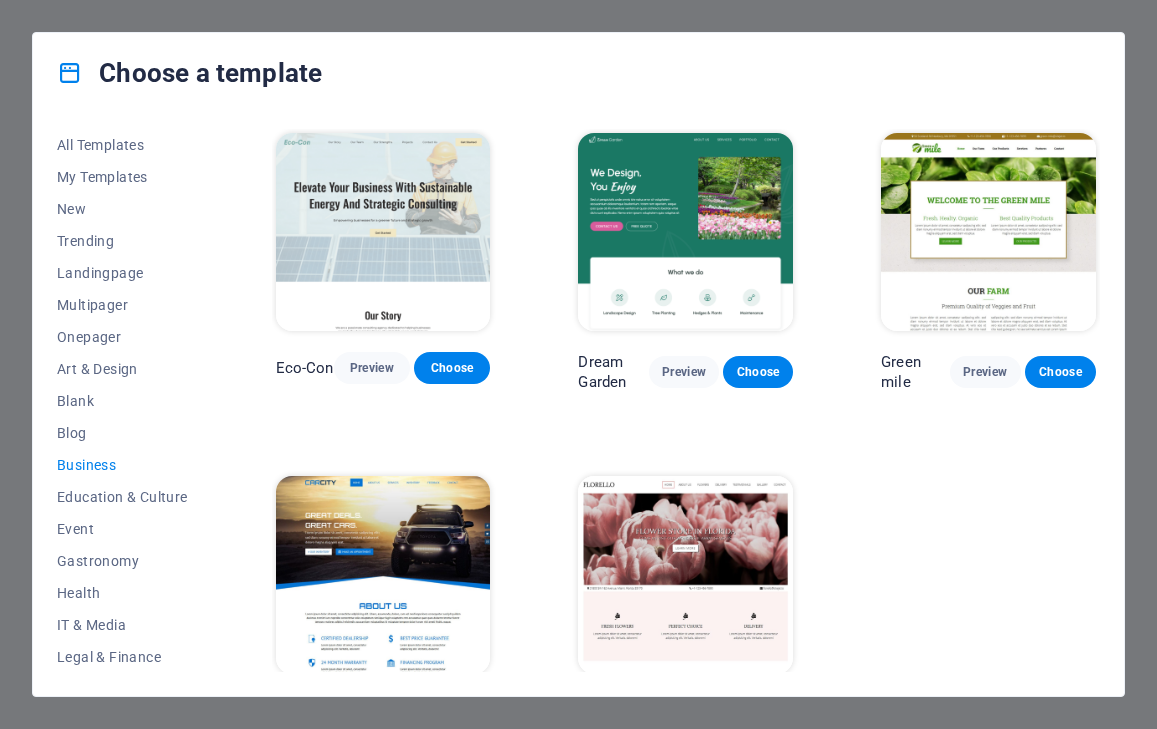 scroll, scrollTop: 0, scrollLeft: 0, axis: both 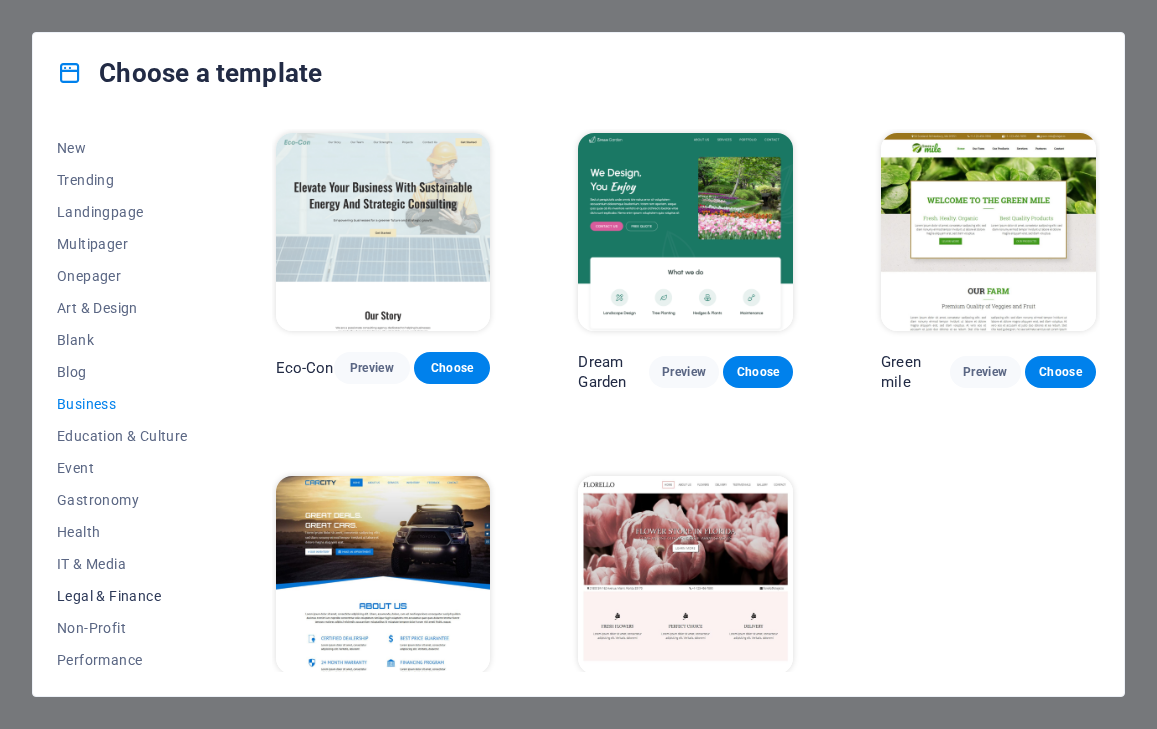 click on "Legal & Finance" at bounding box center (122, 596) 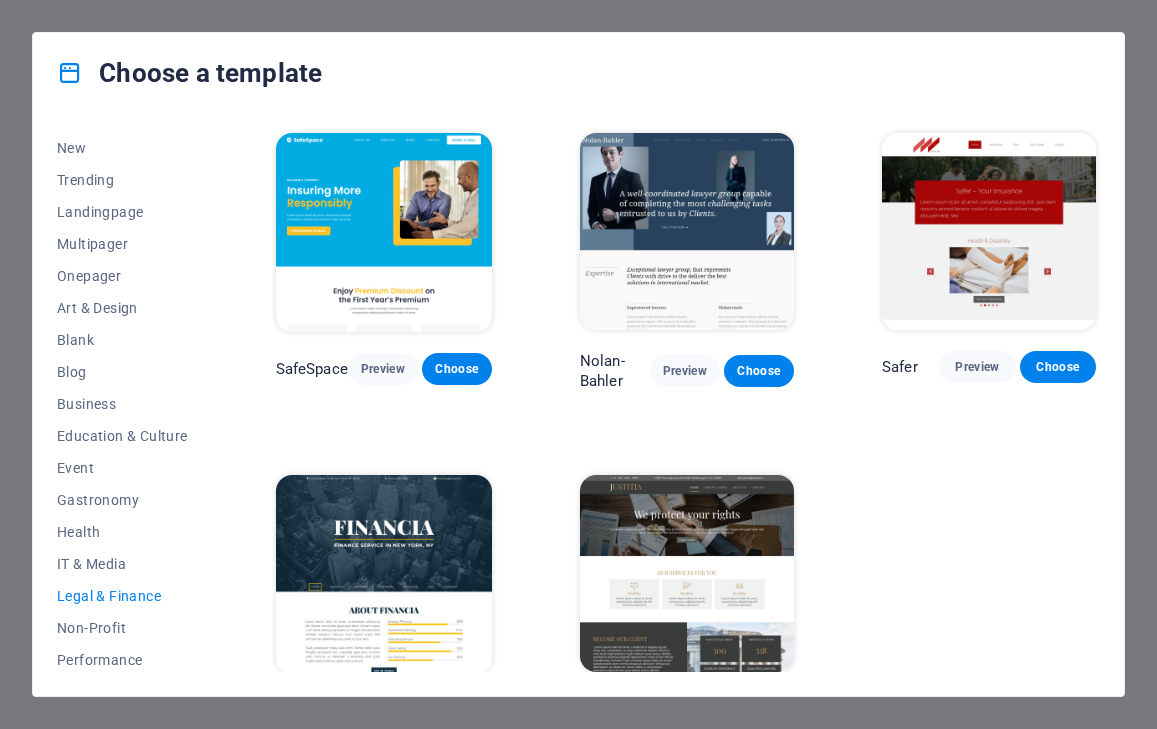 click at bounding box center (384, 574) 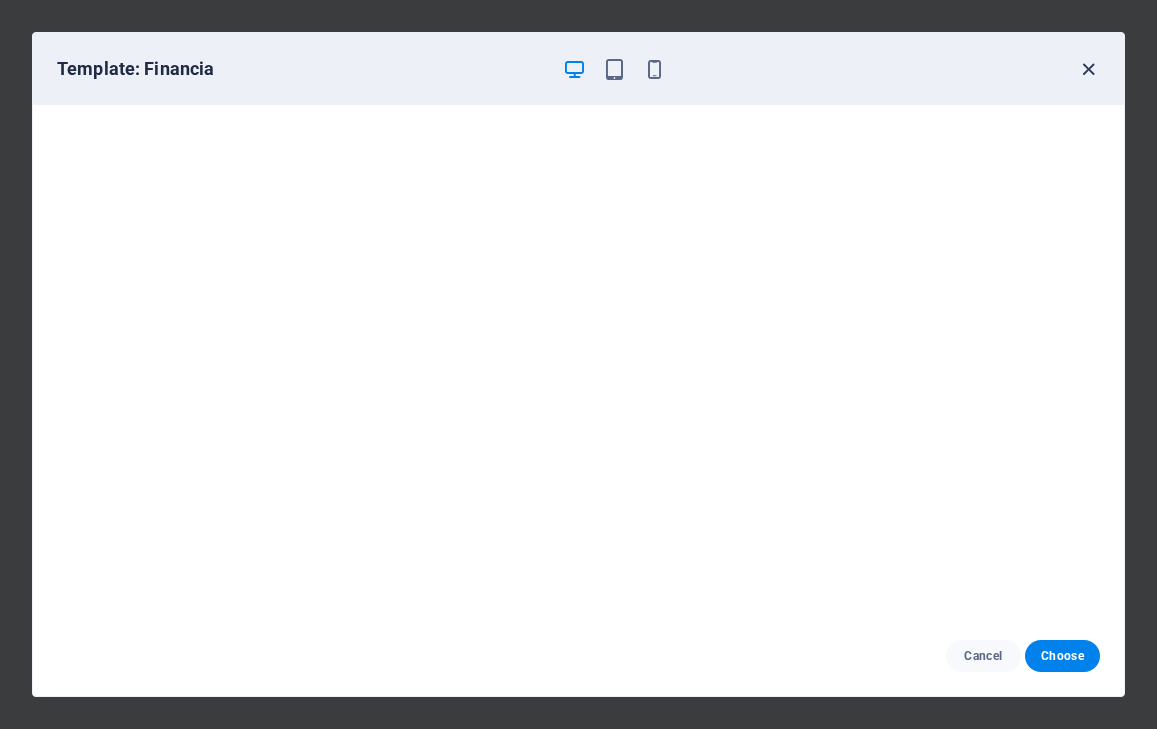 click at bounding box center [1088, 69] 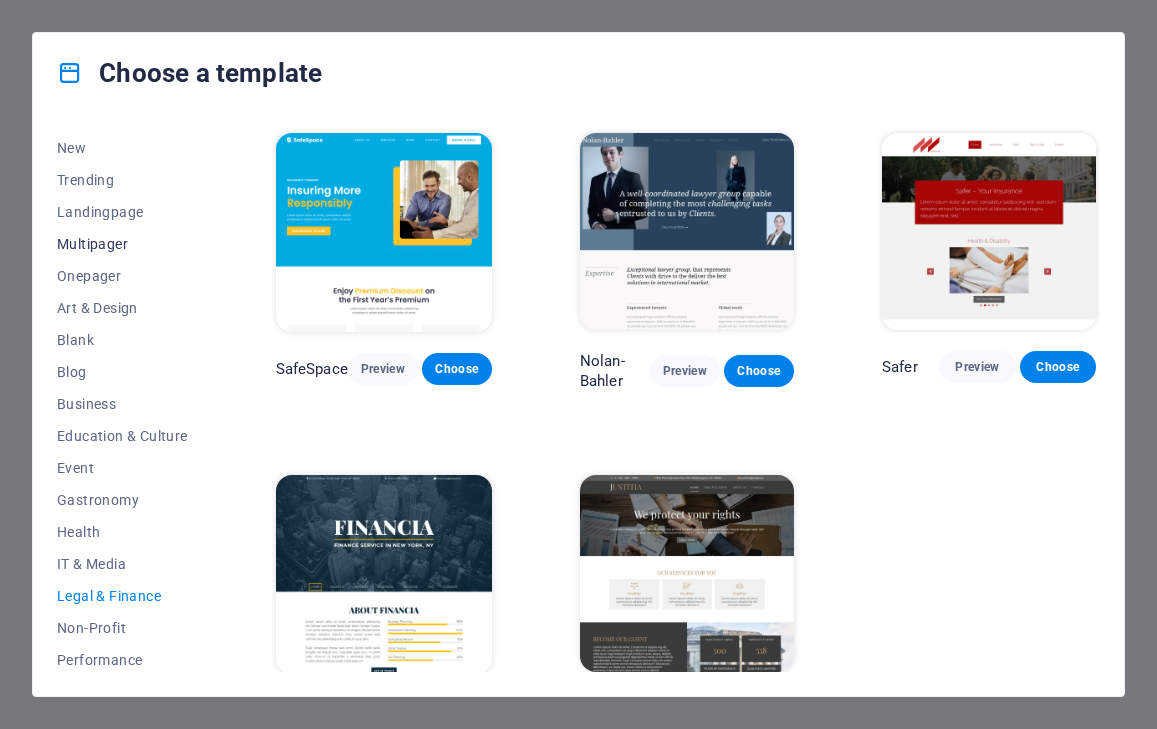 click on "Multipager" at bounding box center [122, 244] 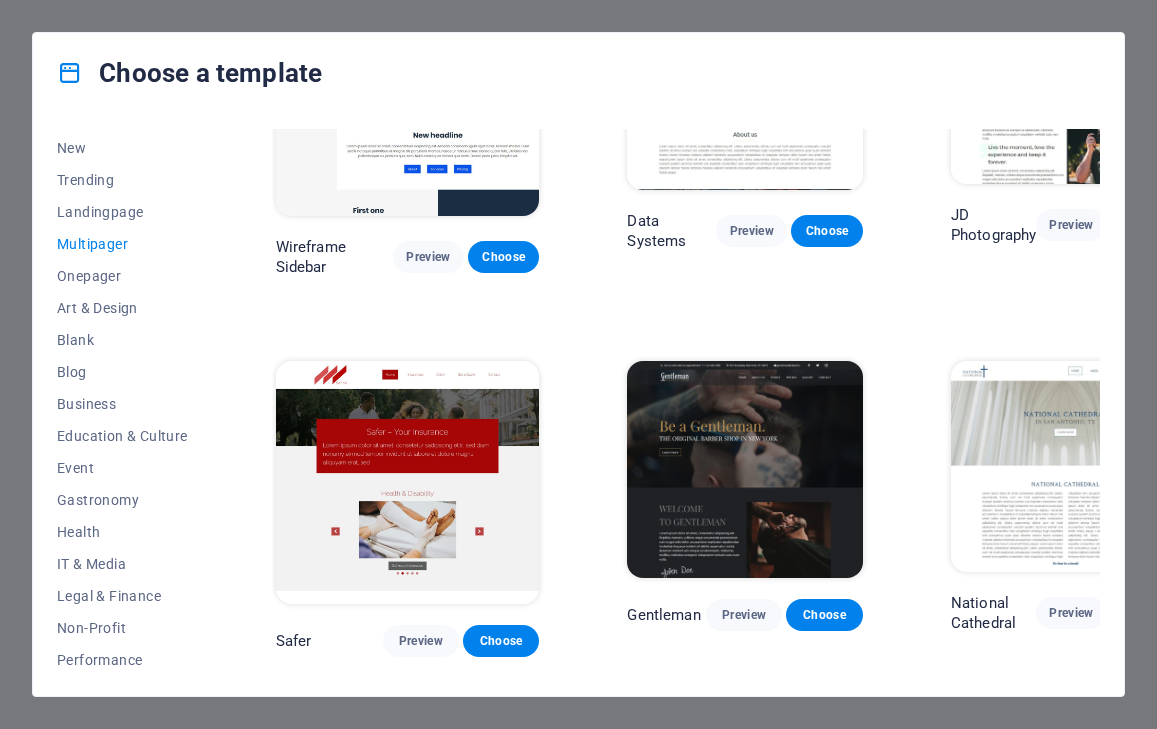 scroll, scrollTop: 4102, scrollLeft: 0, axis: vertical 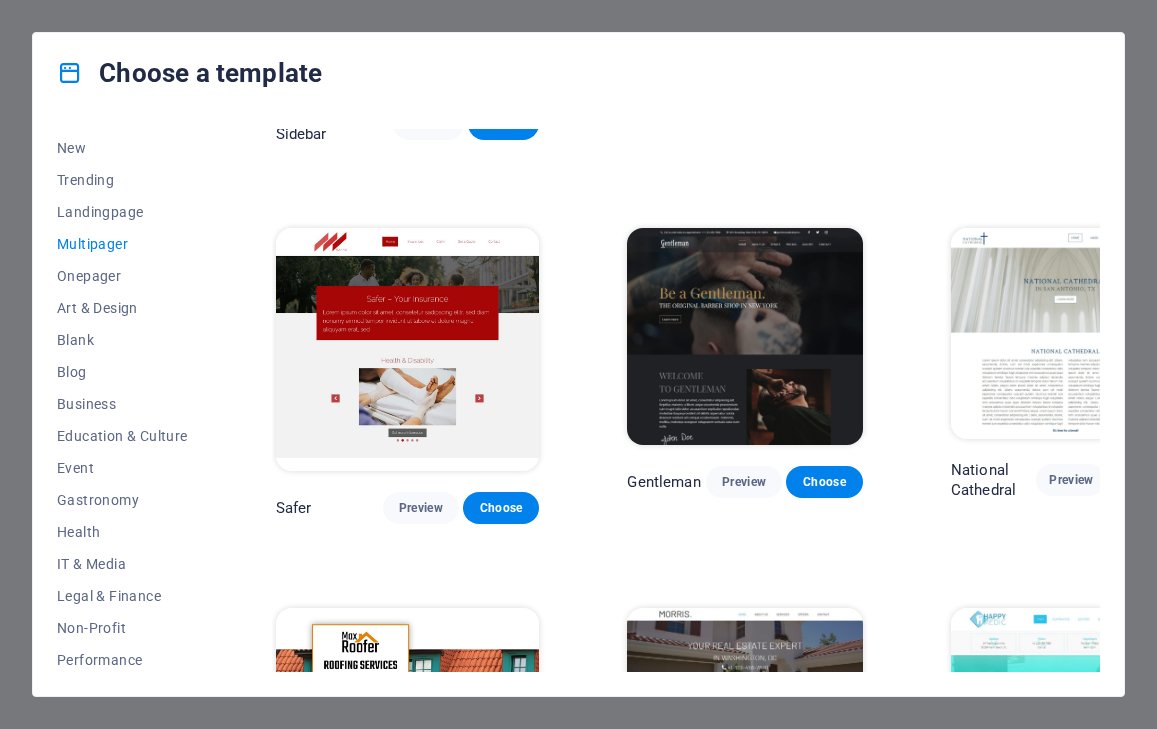 click at bounding box center (744, 336) 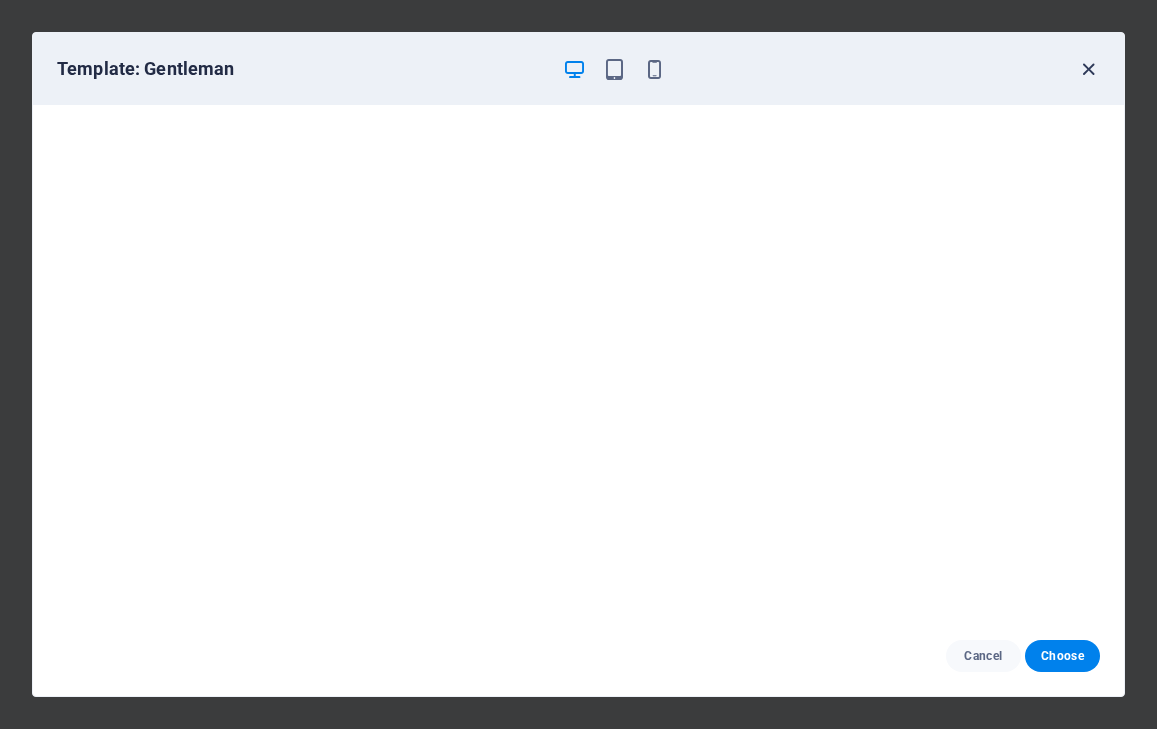 click at bounding box center (1088, 69) 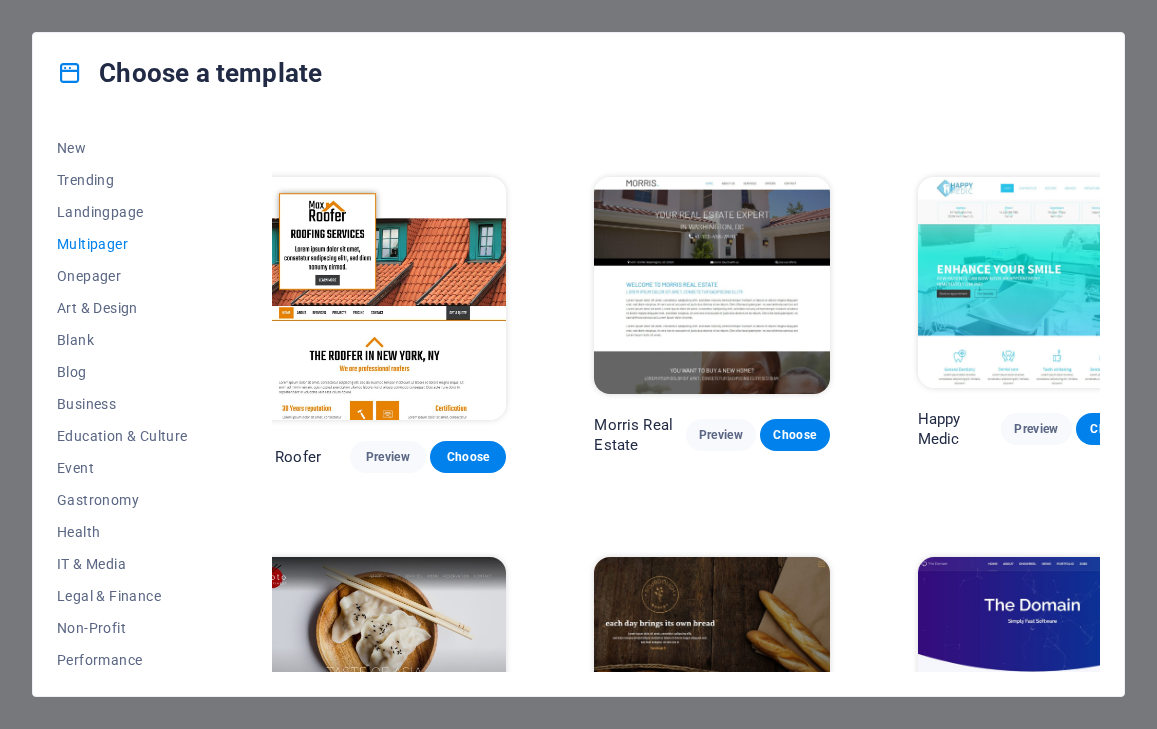 scroll, scrollTop: 4514, scrollLeft: 33, axis: both 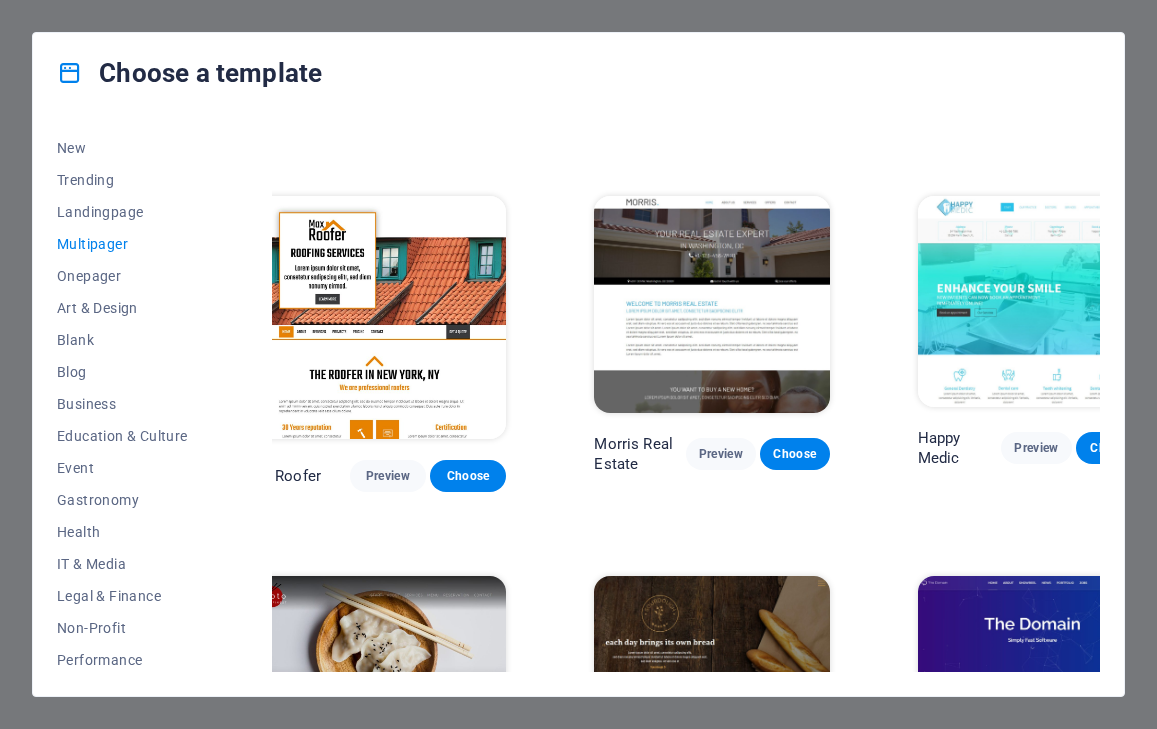 click at bounding box center [711, 304] 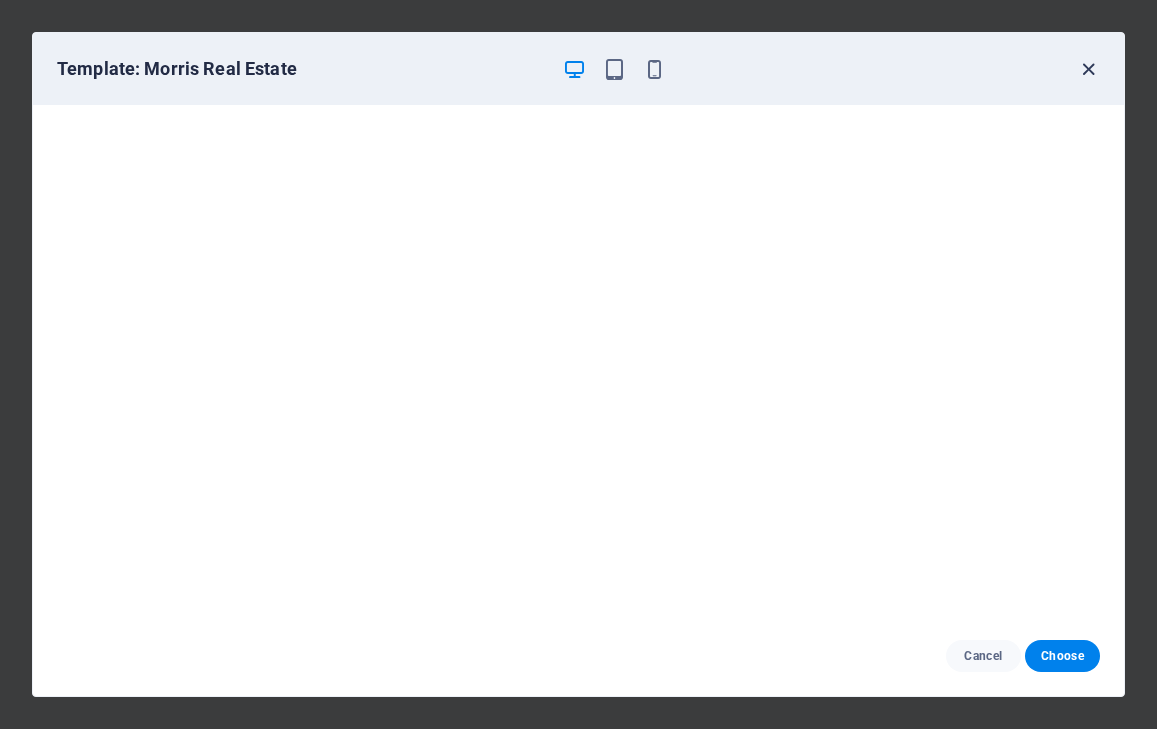 click at bounding box center [1088, 69] 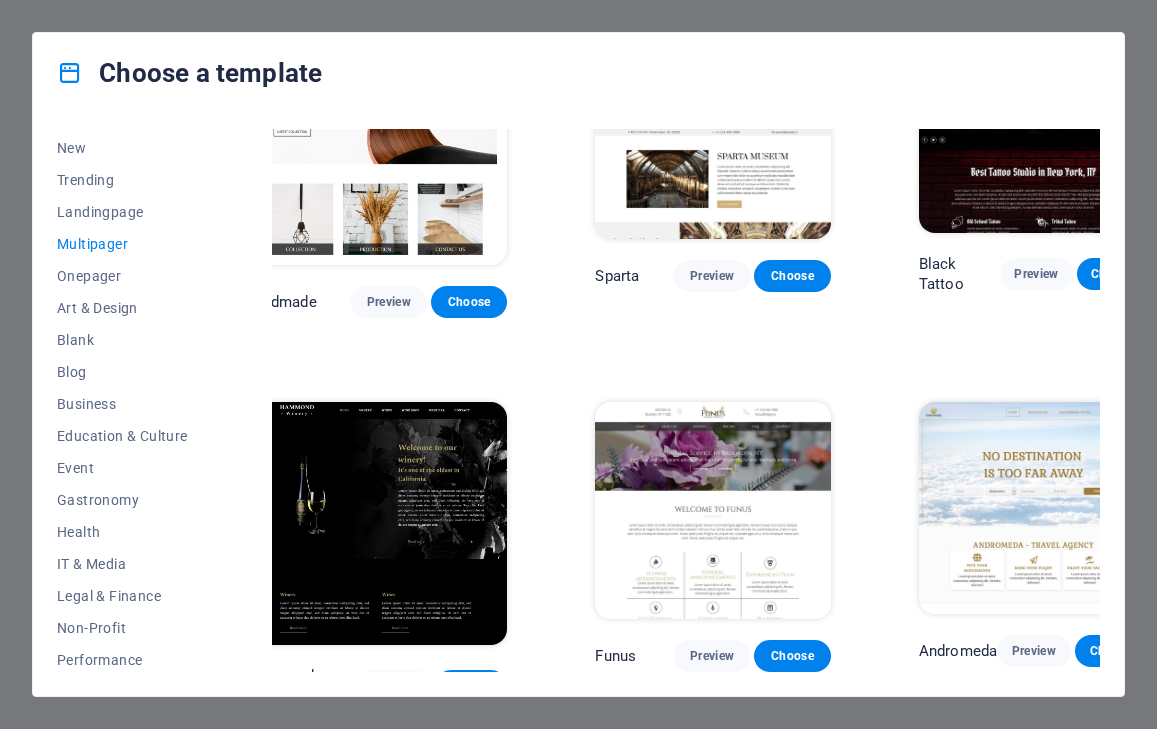 scroll, scrollTop: 6219, scrollLeft: 32, axis: both 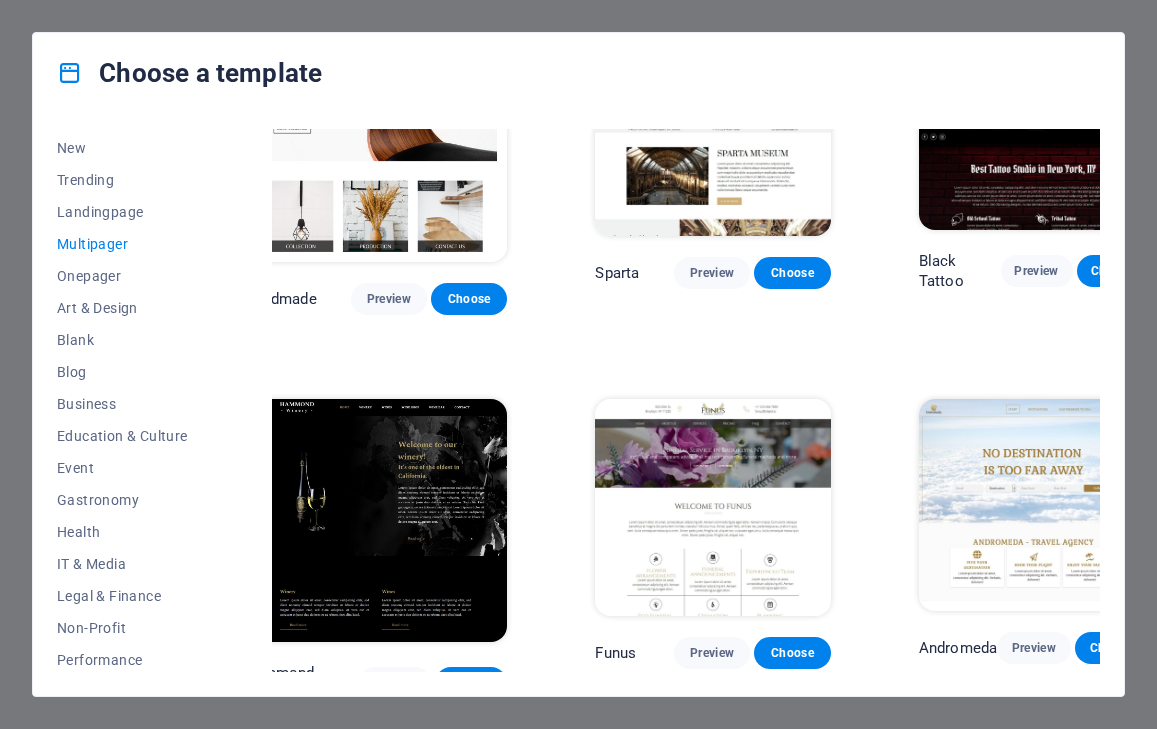 click at bounding box center [376, 520] 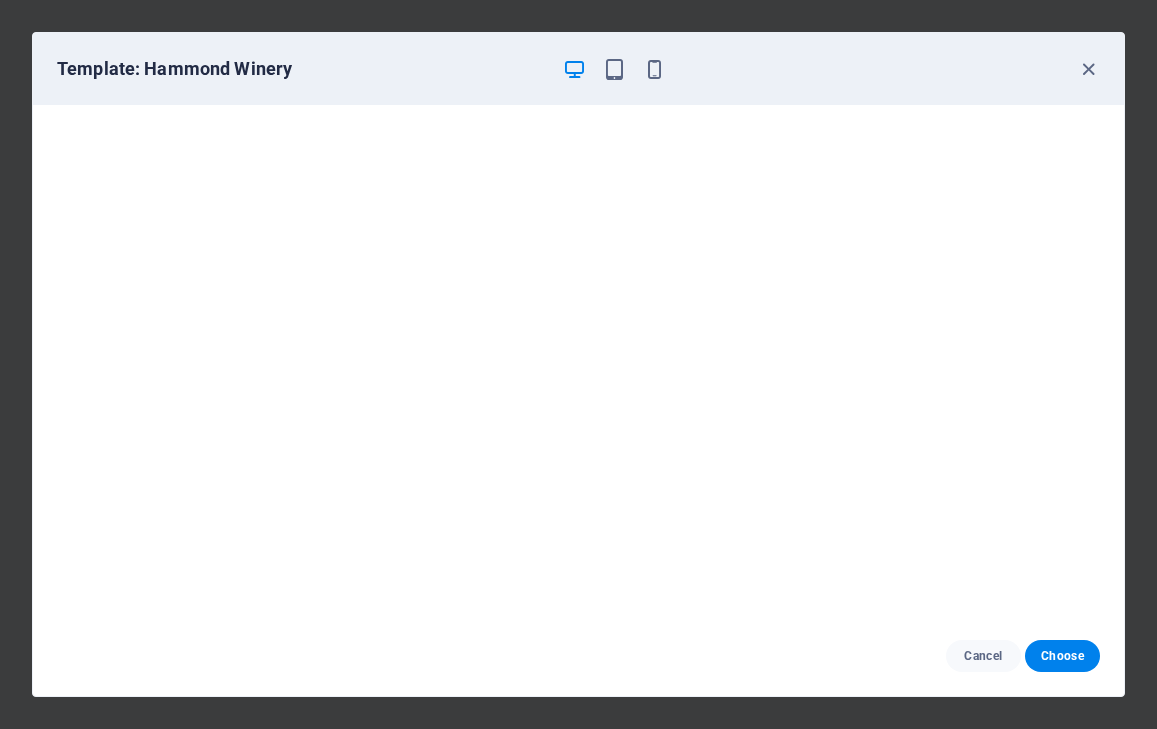 scroll, scrollTop: 4, scrollLeft: 0, axis: vertical 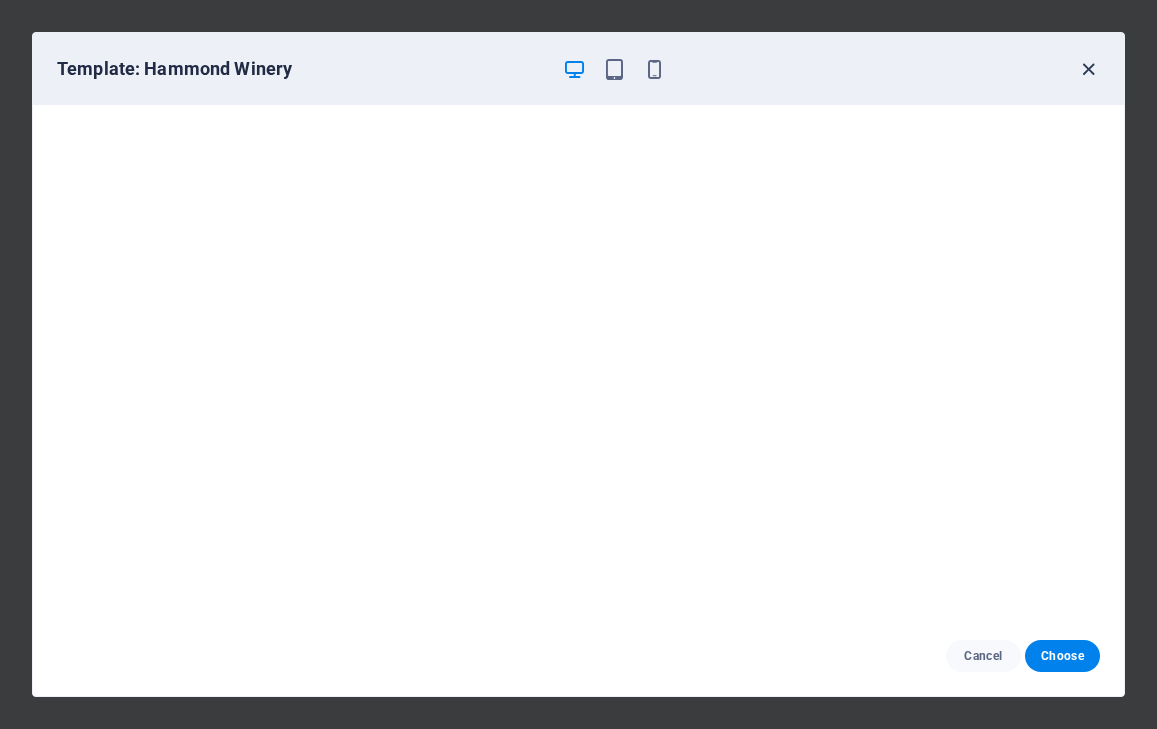 click at bounding box center (1088, 69) 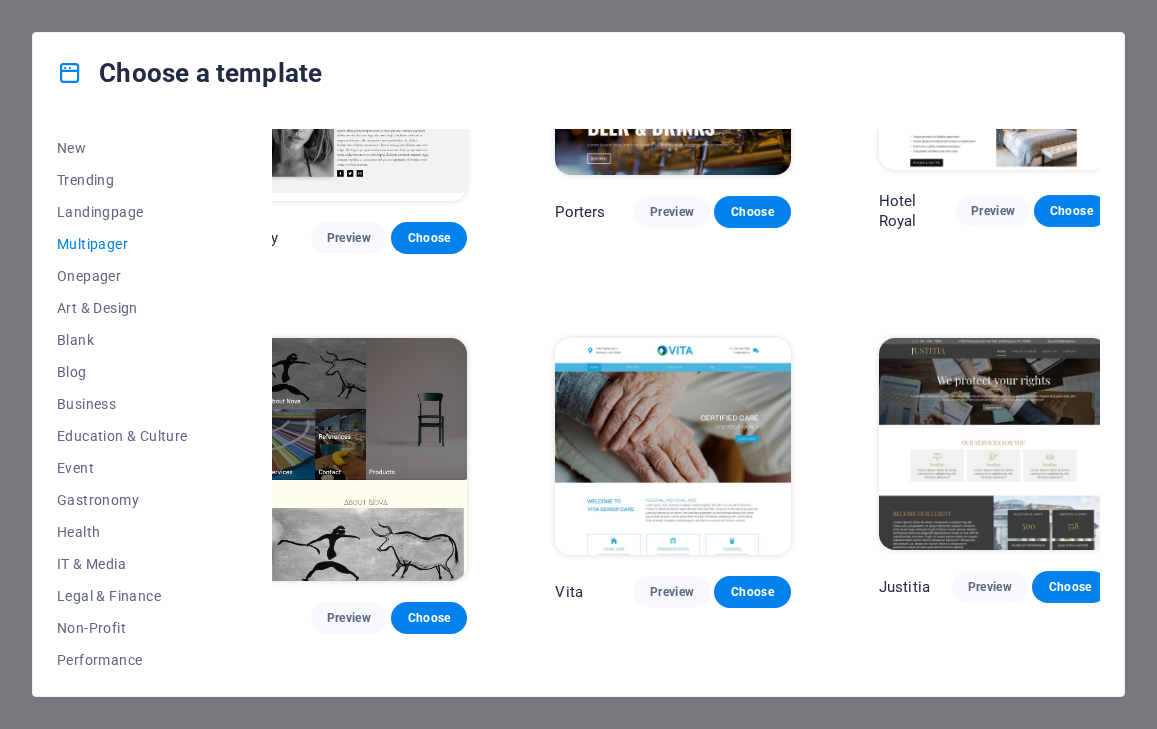 scroll, scrollTop: 7135, scrollLeft: 72, axis: both 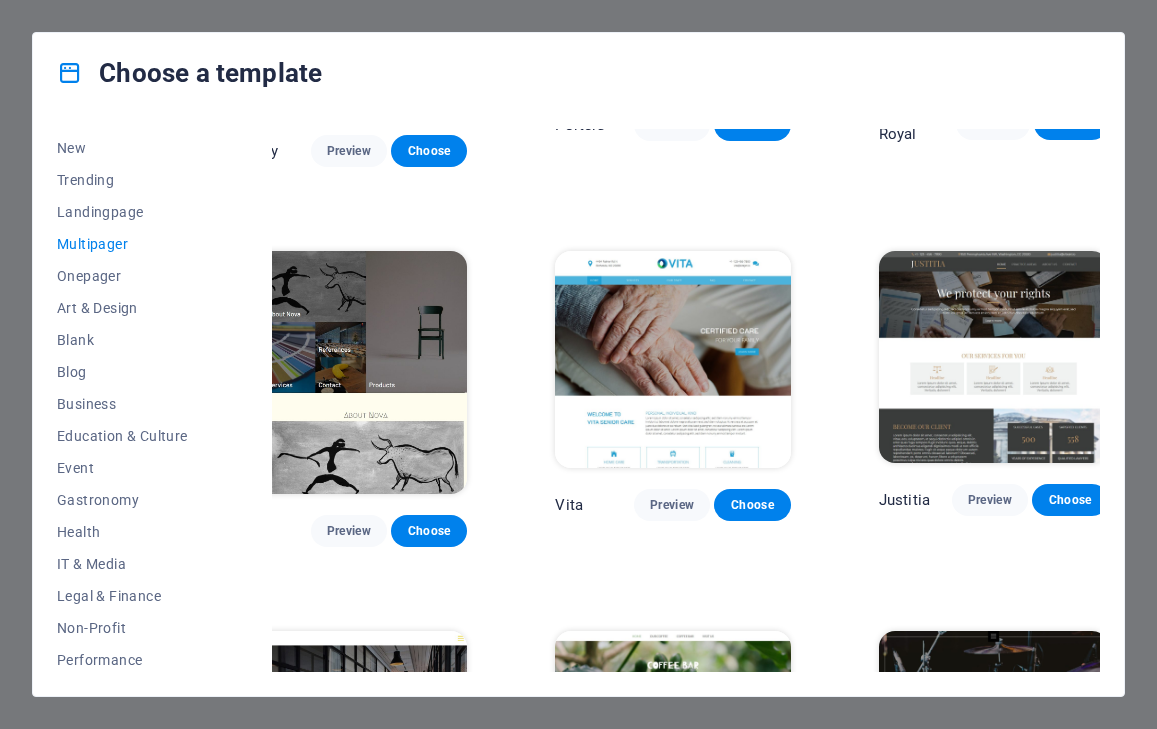 click at bounding box center (994, 356) 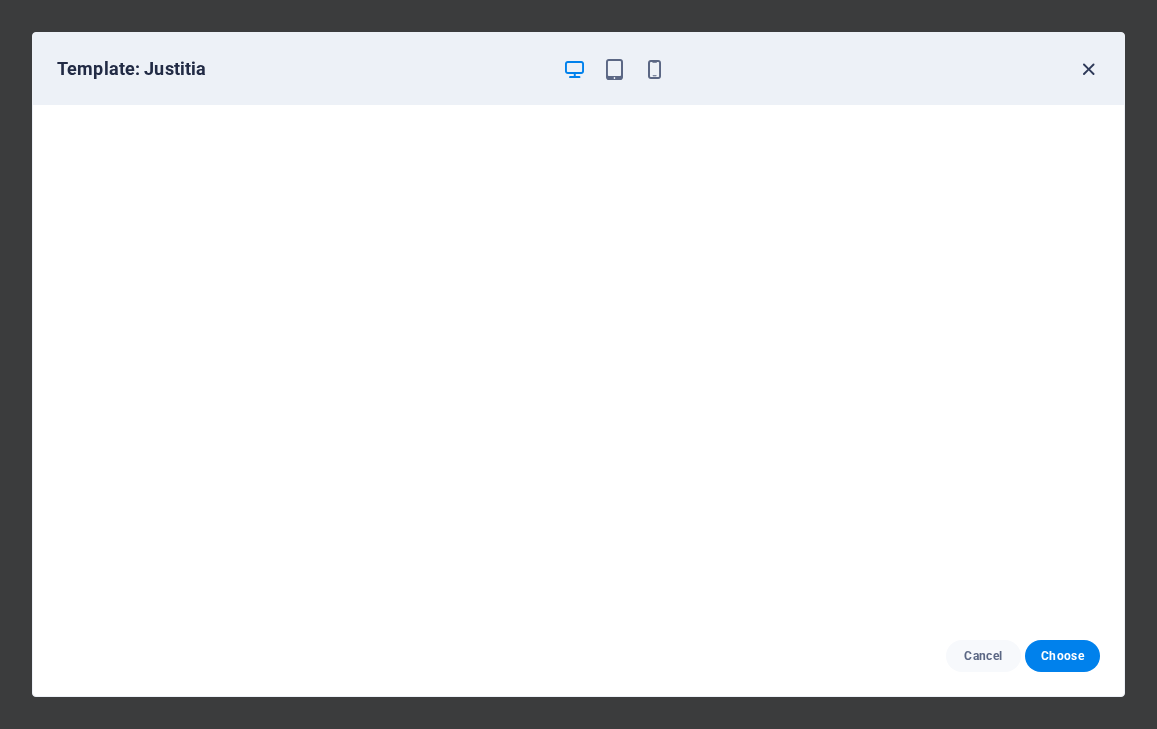 click at bounding box center [1088, 69] 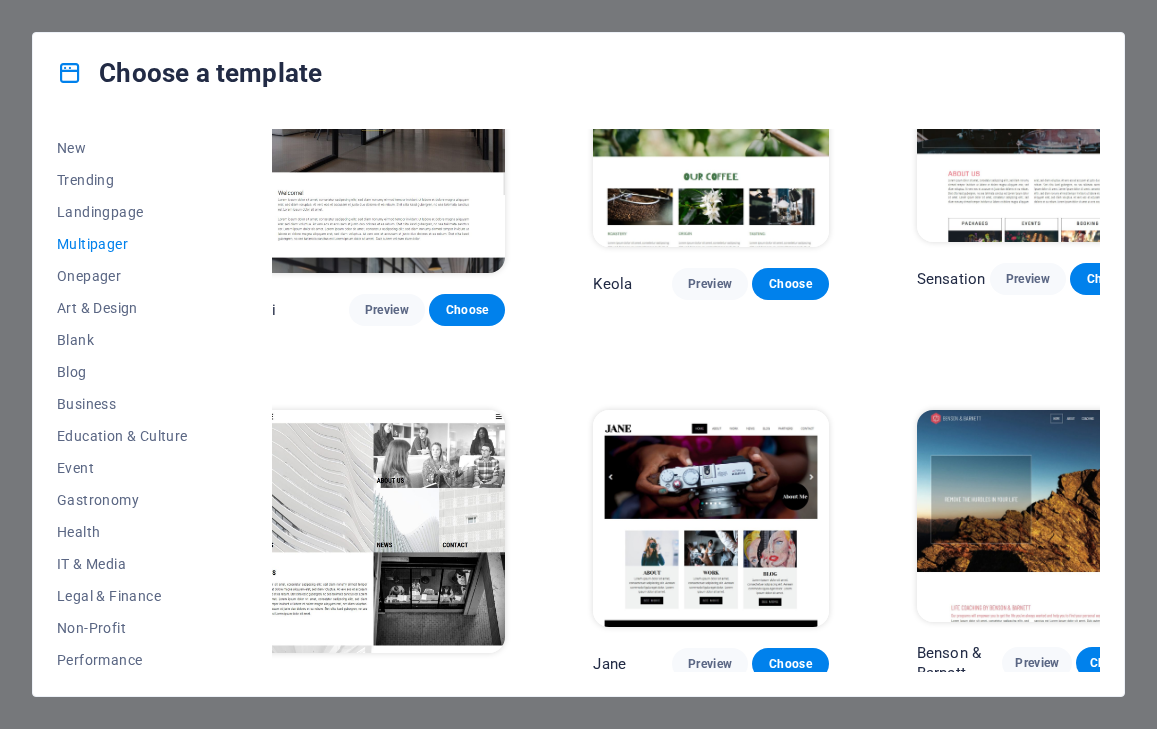 scroll, scrollTop: 7768, scrollLeft: 34, axis: both 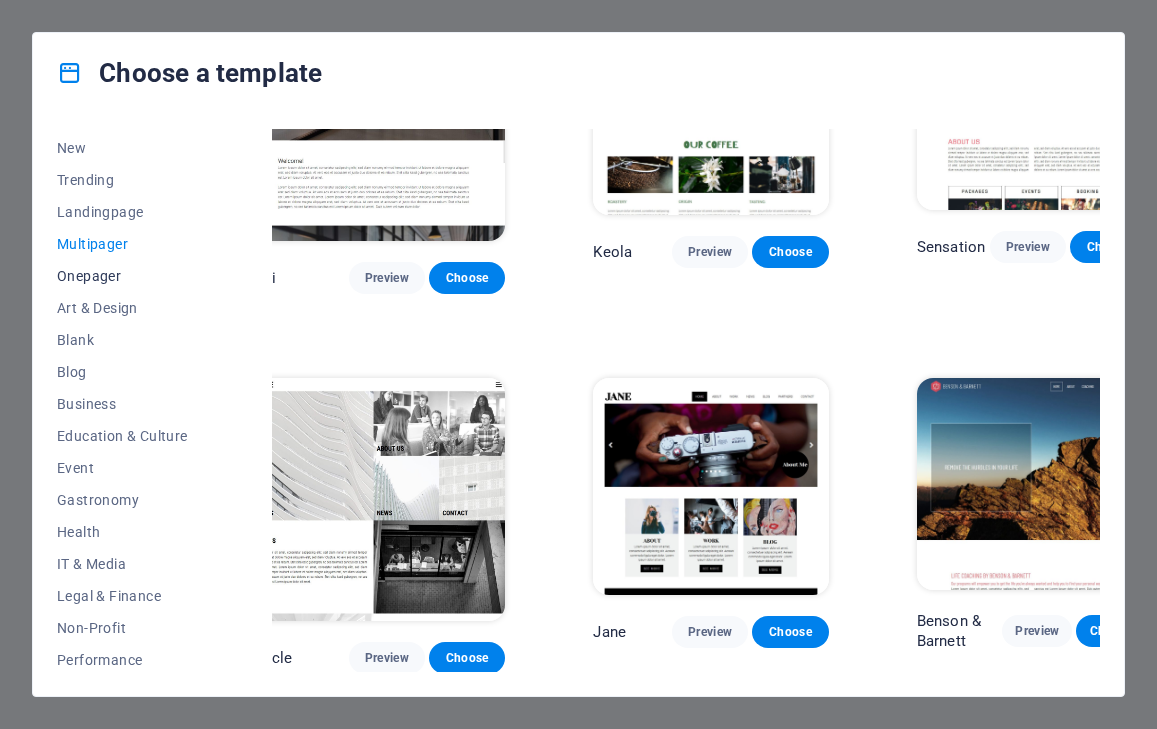 click on "Onepager" at bounding box center [122, 276] 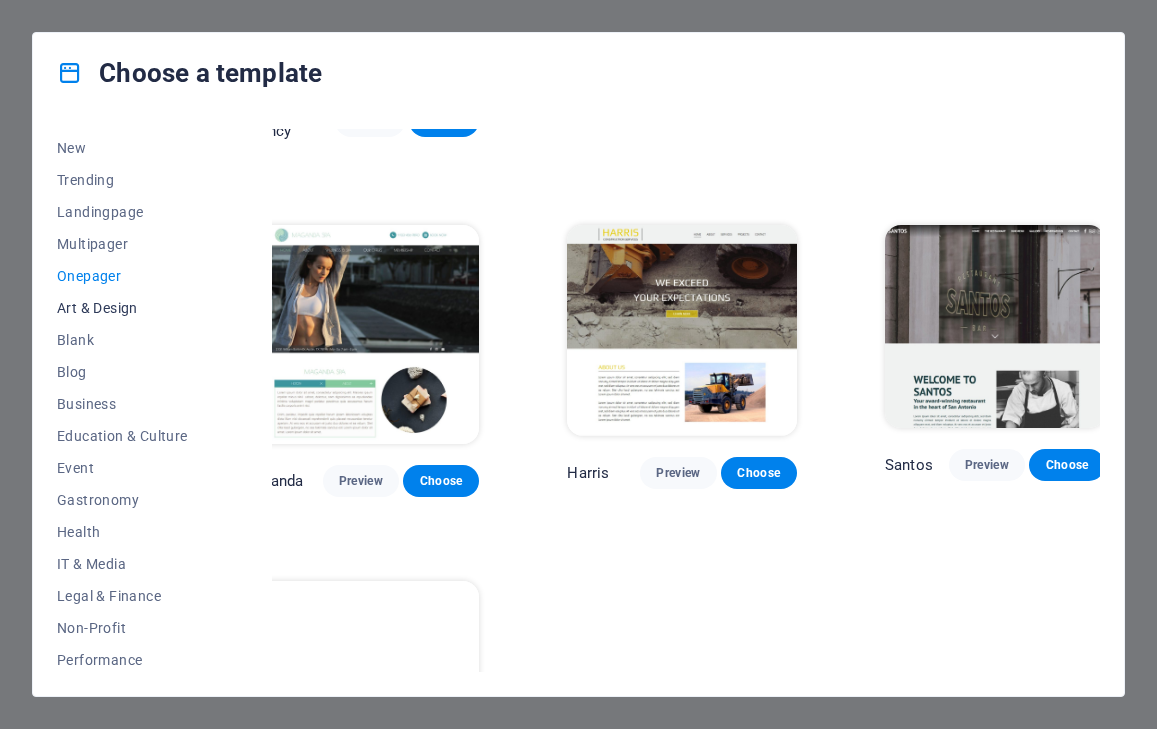 click on "Art & Design" at bounding box center (122, 308) 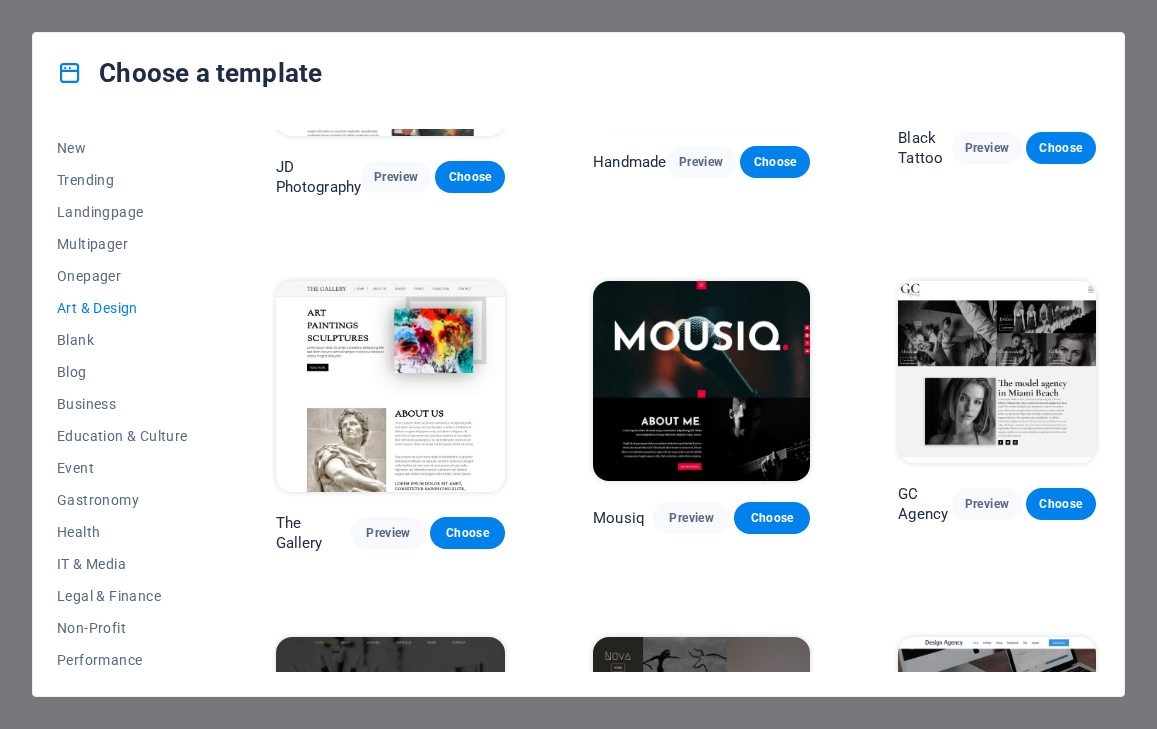 scroll, scrollTop: 638, scrollLeft: 6, axis: both 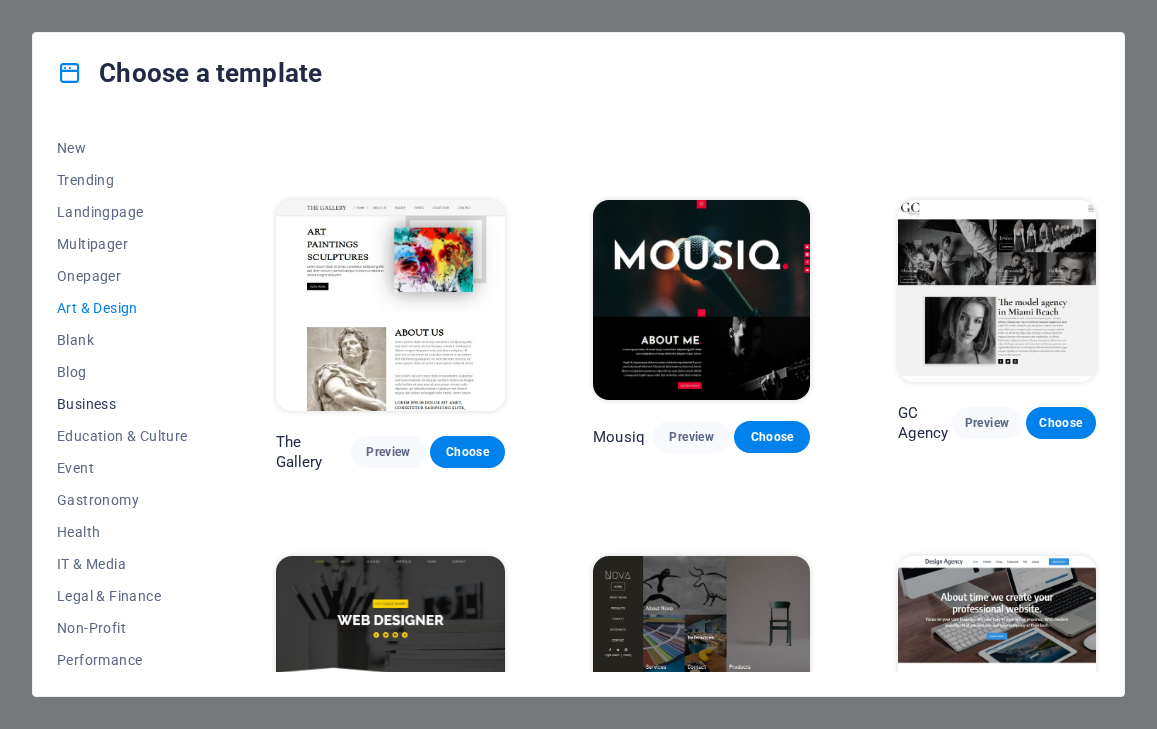 click on "Business" at bounding box center [122, 404] 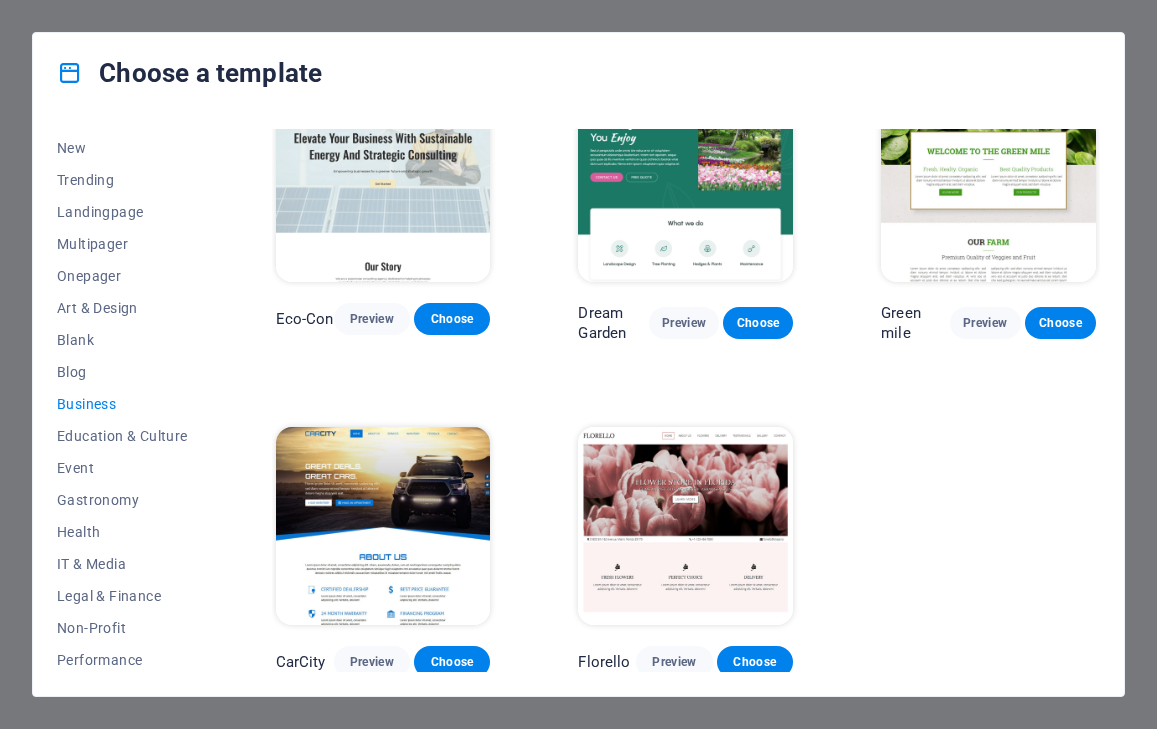 scroll, scrollTop: 0, scrollLeft: 0, axis: both 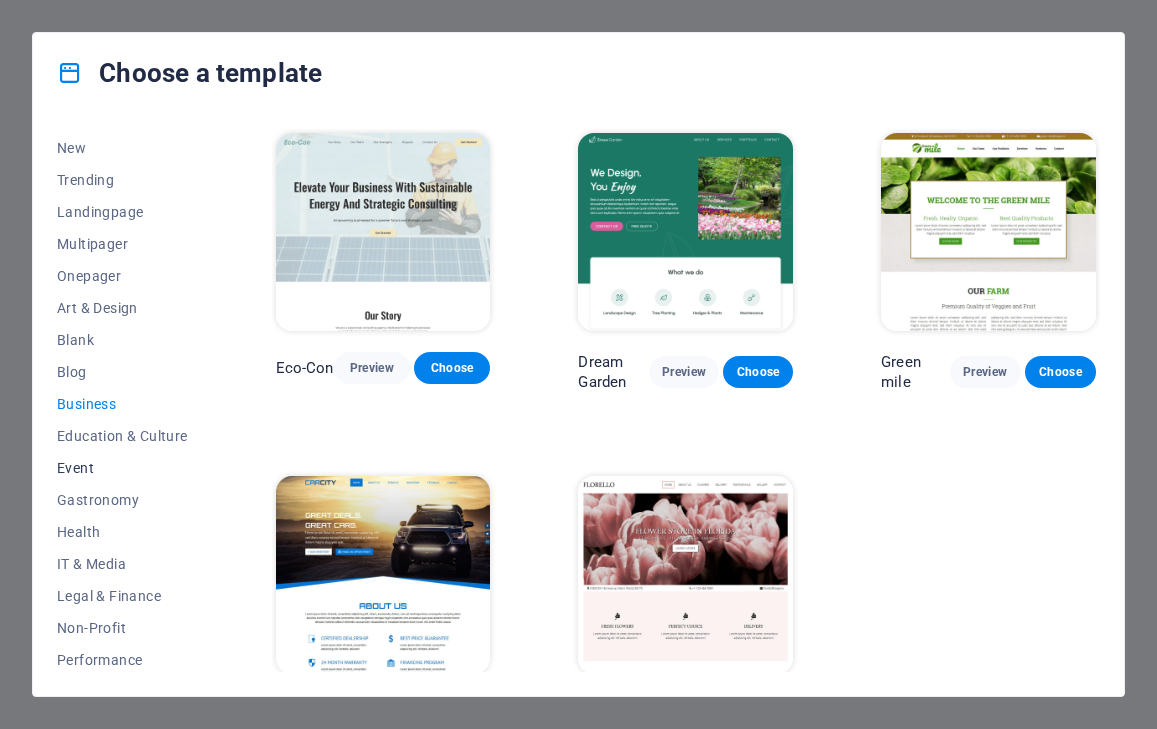 click on "Event" at bounding box center [122, 468] 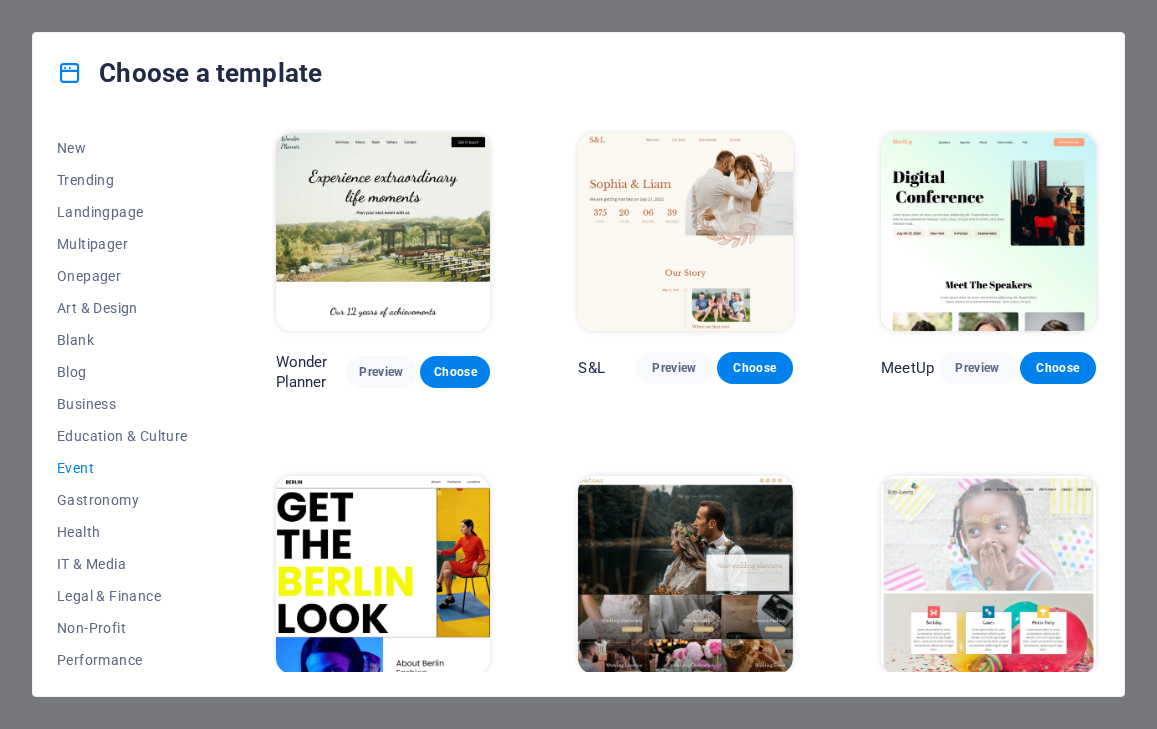 scroll, scrollTop: 389, scrollLeft: 0, axis: vertical 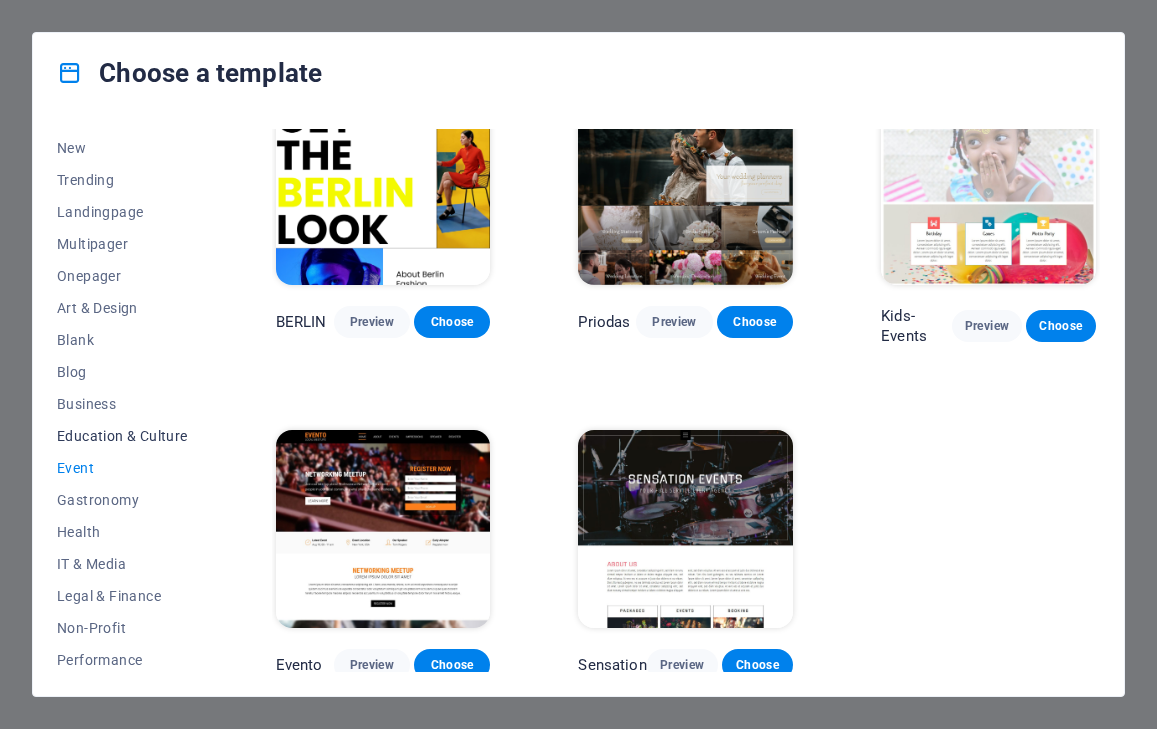 click on "Education & Culture" at bounding box center (122, 436) 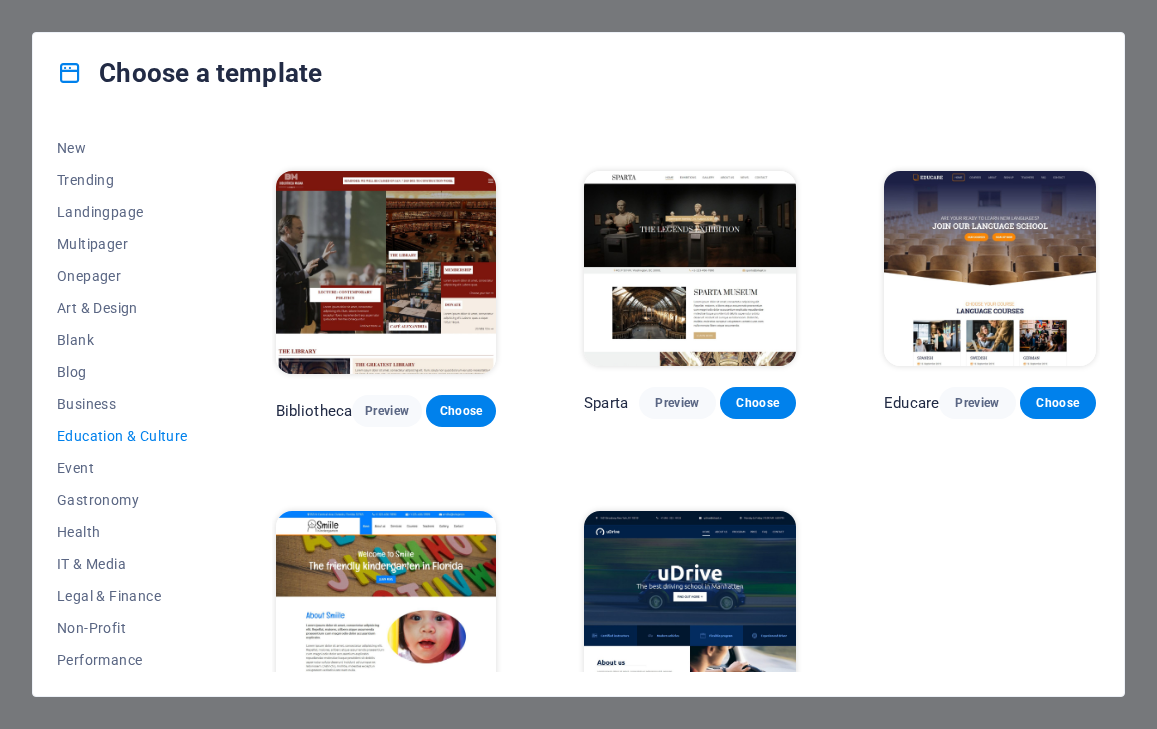scroll, scrollTop: 402, scrollLeft: 0, axis: vertical 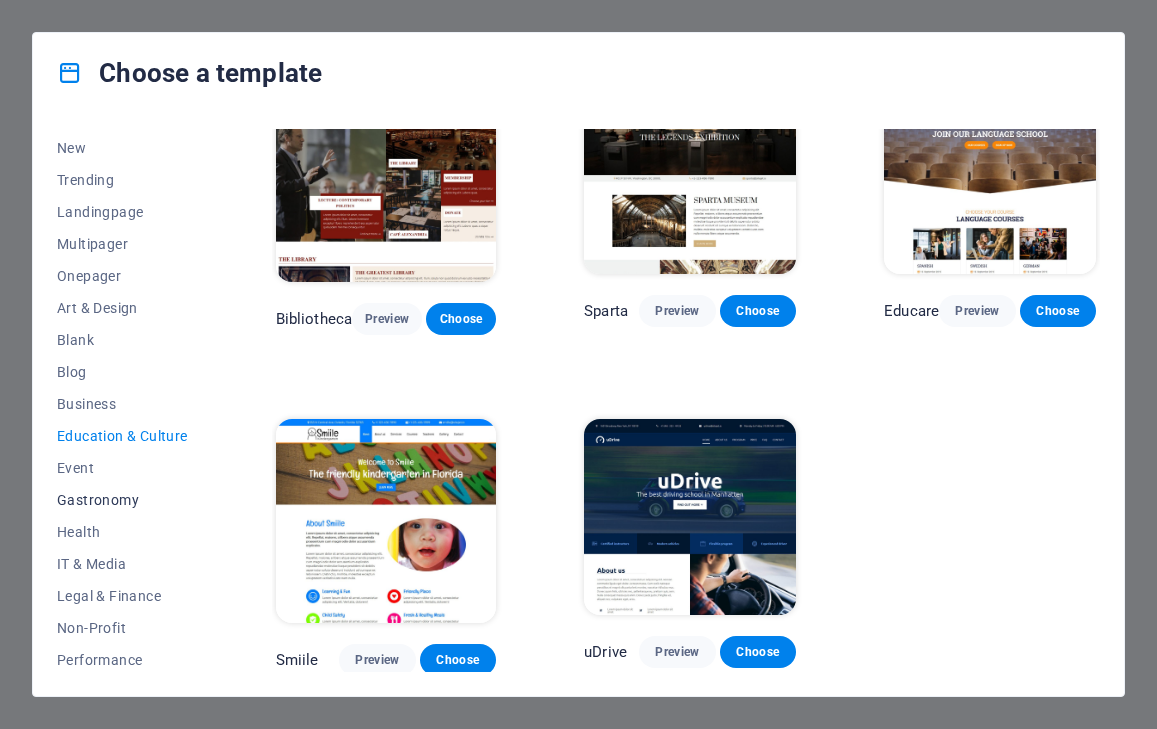 click on "Gastronomy" at bounding box center (122, 500) 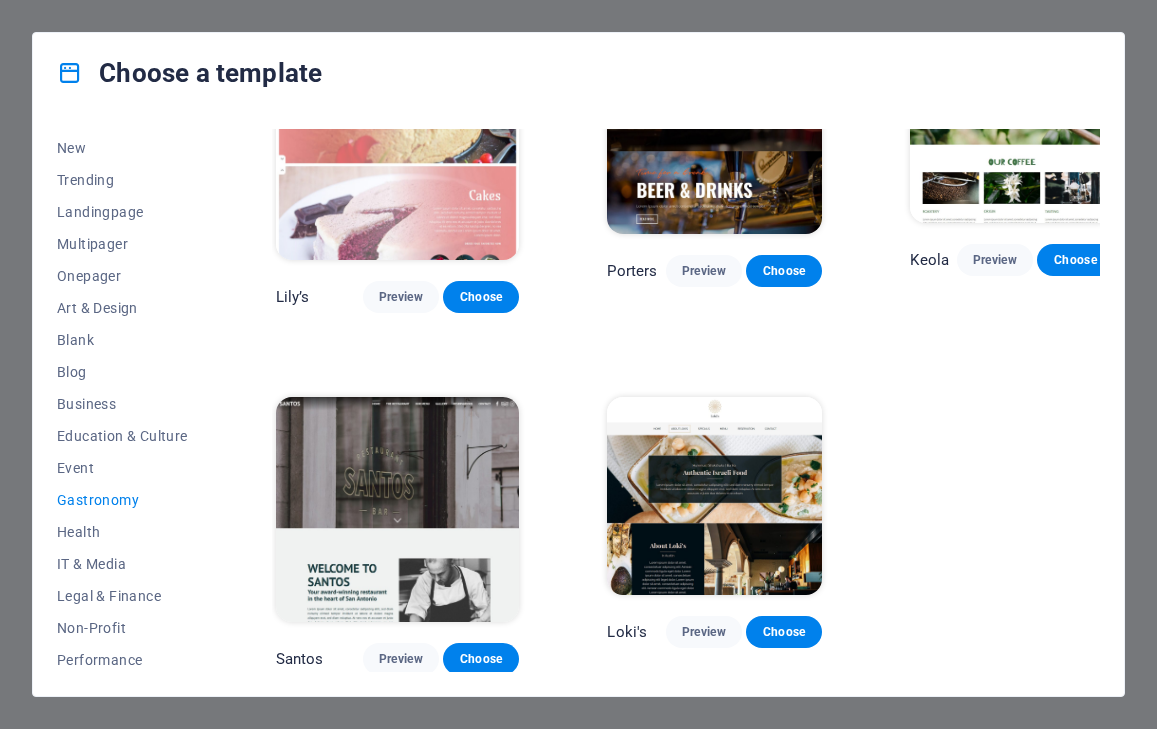 scroll, scrollTop: 1554, scrollLeft: 0, axis: vertical 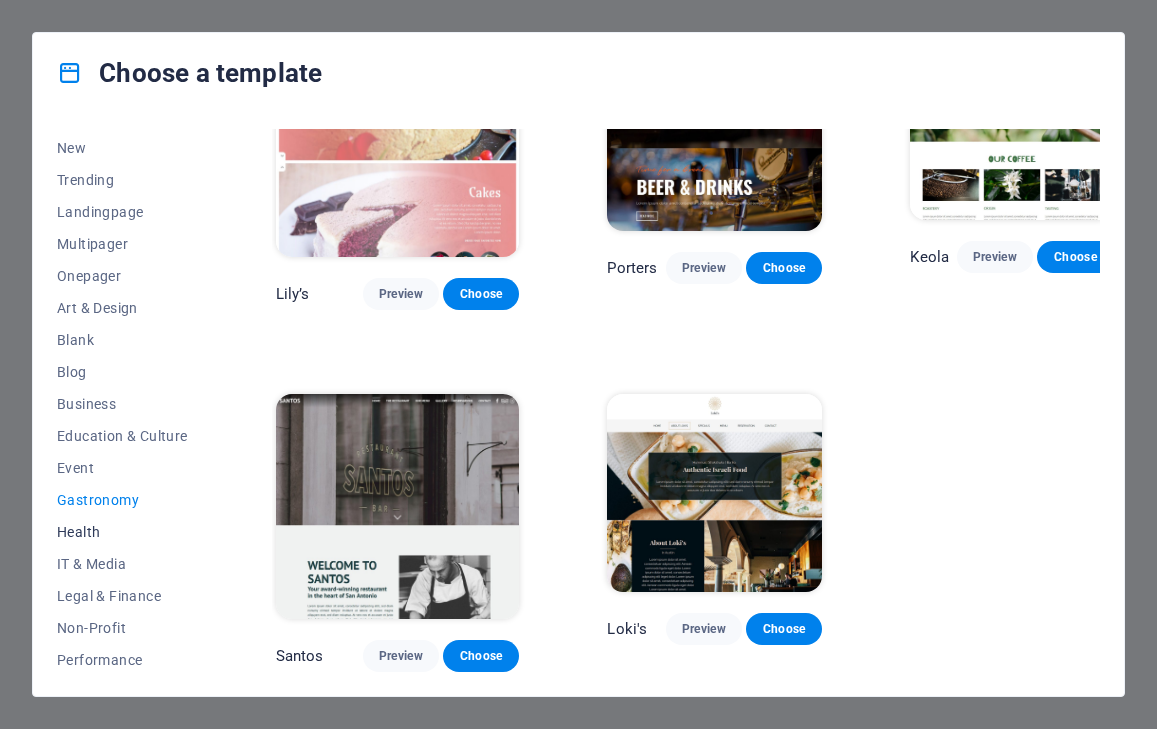 click on "Health" at bounding box center [122, 532] 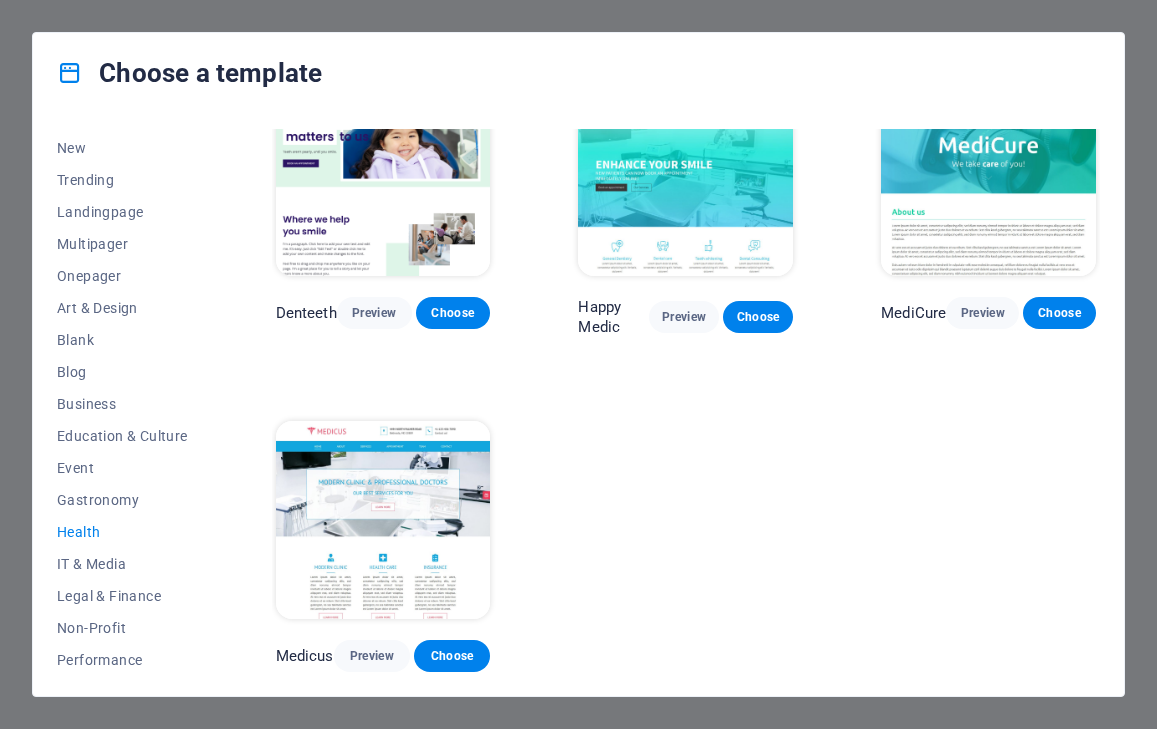 scroll, scrollTop: 0, scrollLeft: 0, axis: both 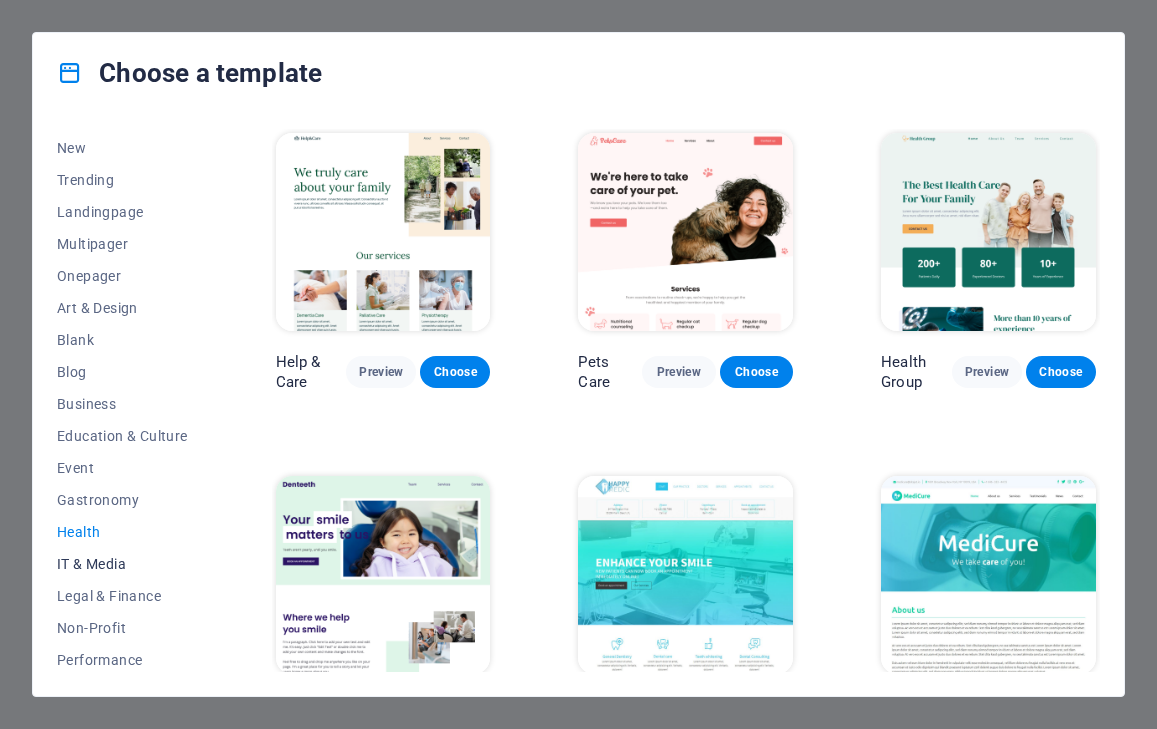 click on "IT & Media" at bounding box center (122, 564) 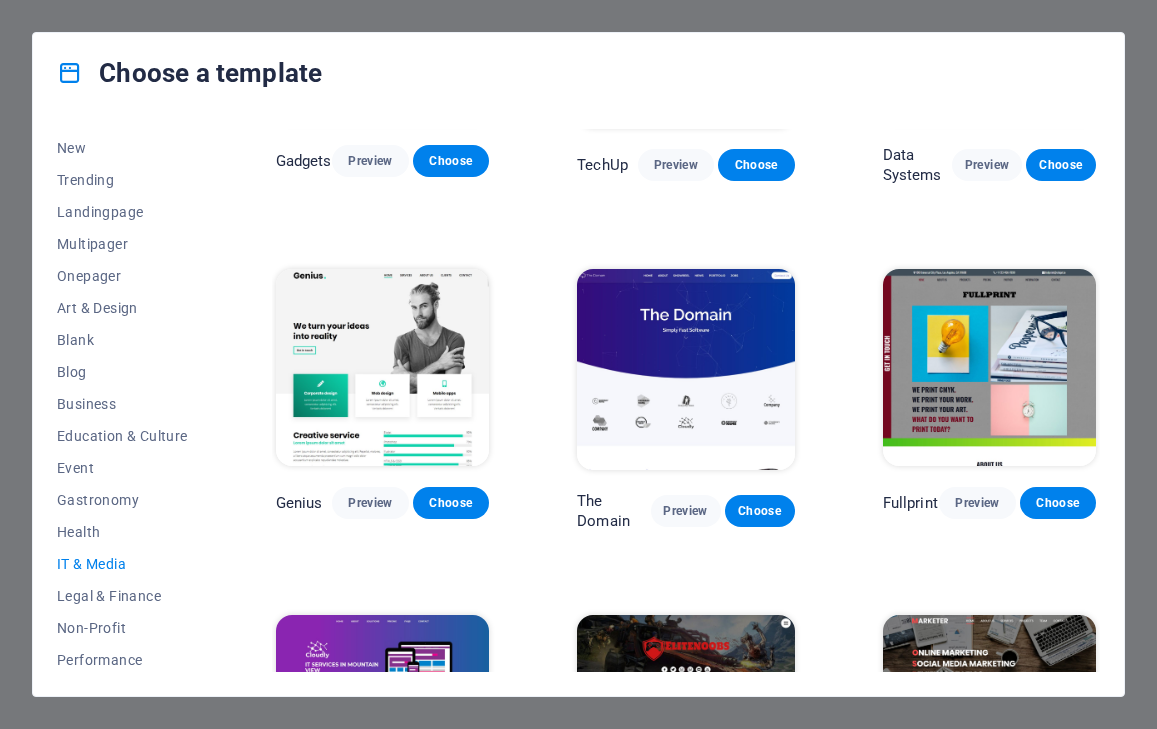 scroll, scrollTop: 732, scrollLeft: 0, axis: vertical 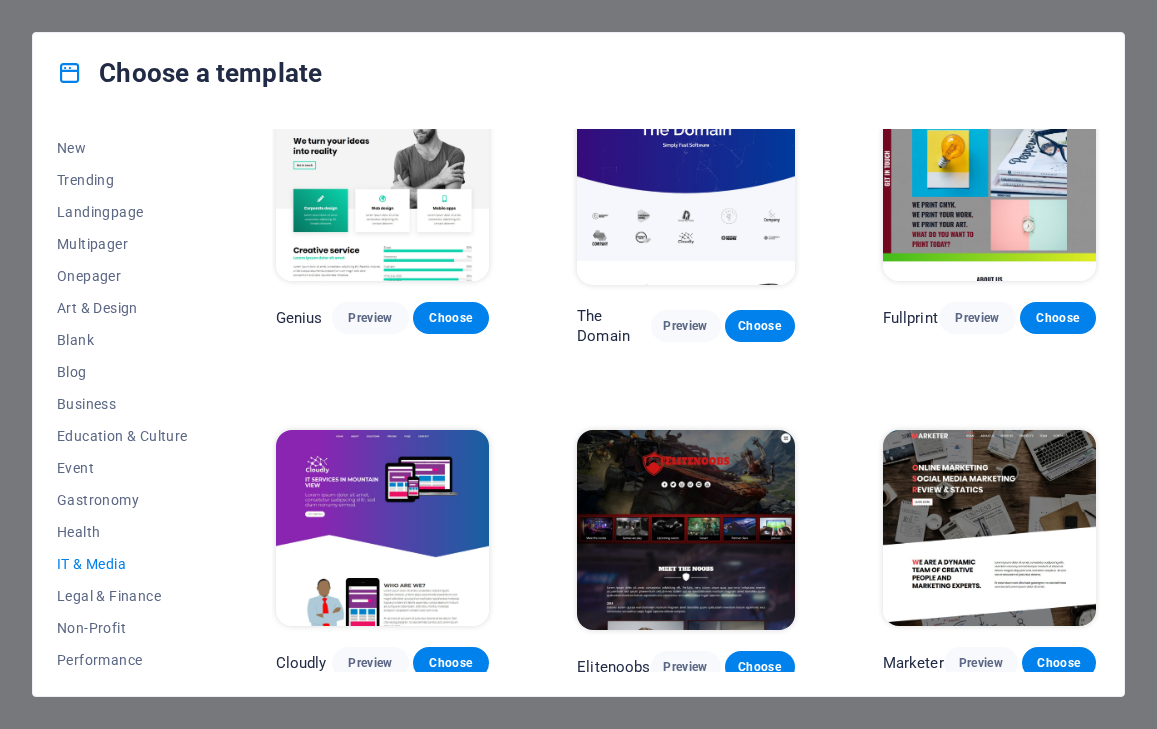 click at bounding box center (989, 528) 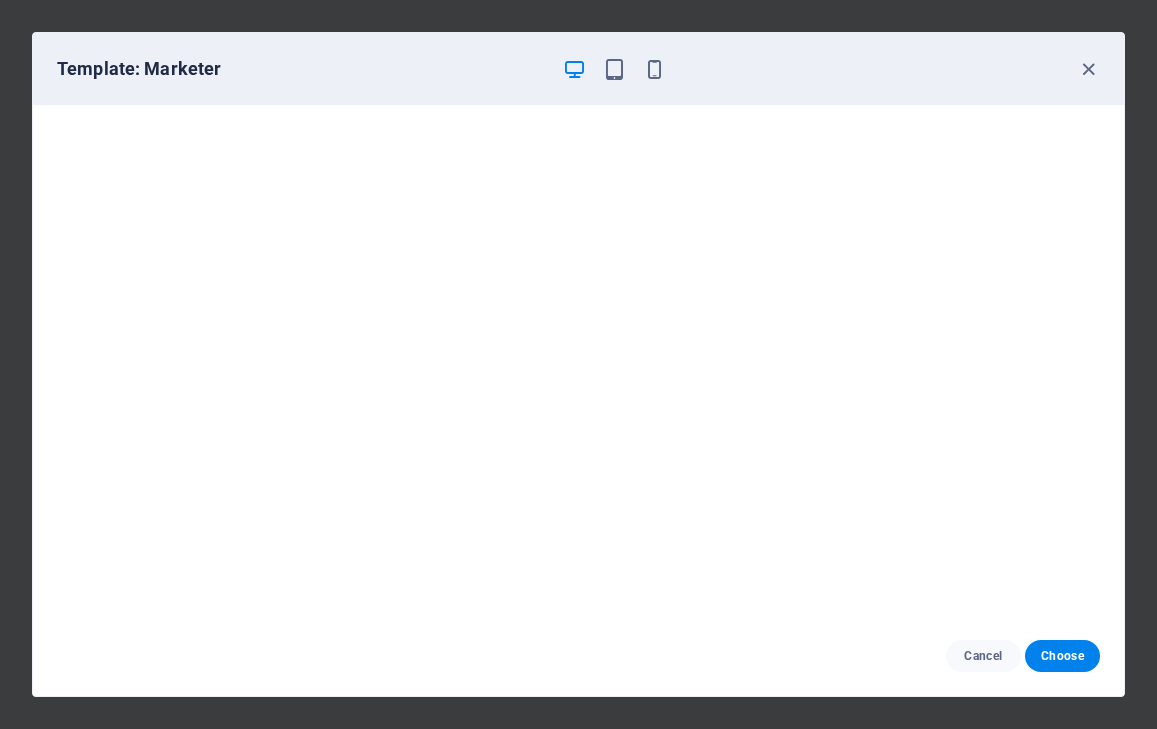 click on "Template: Marketer" at bounding box center [578, 69] 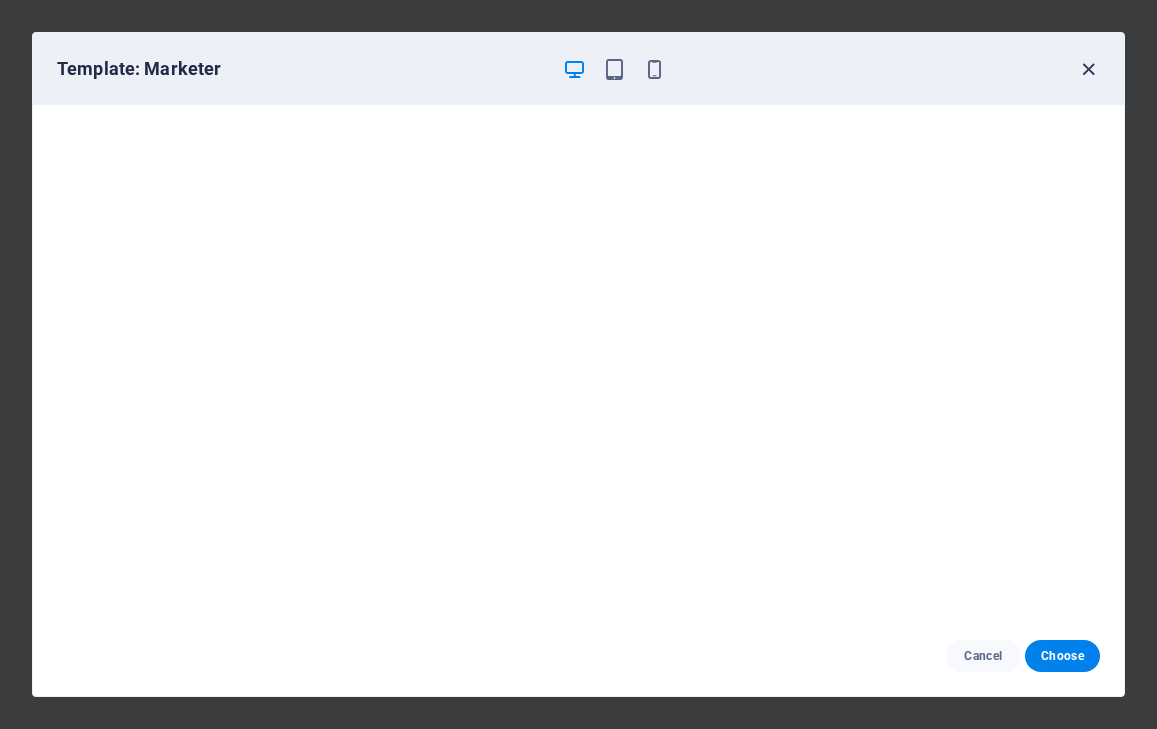 click at bounding box center (1088, 69) 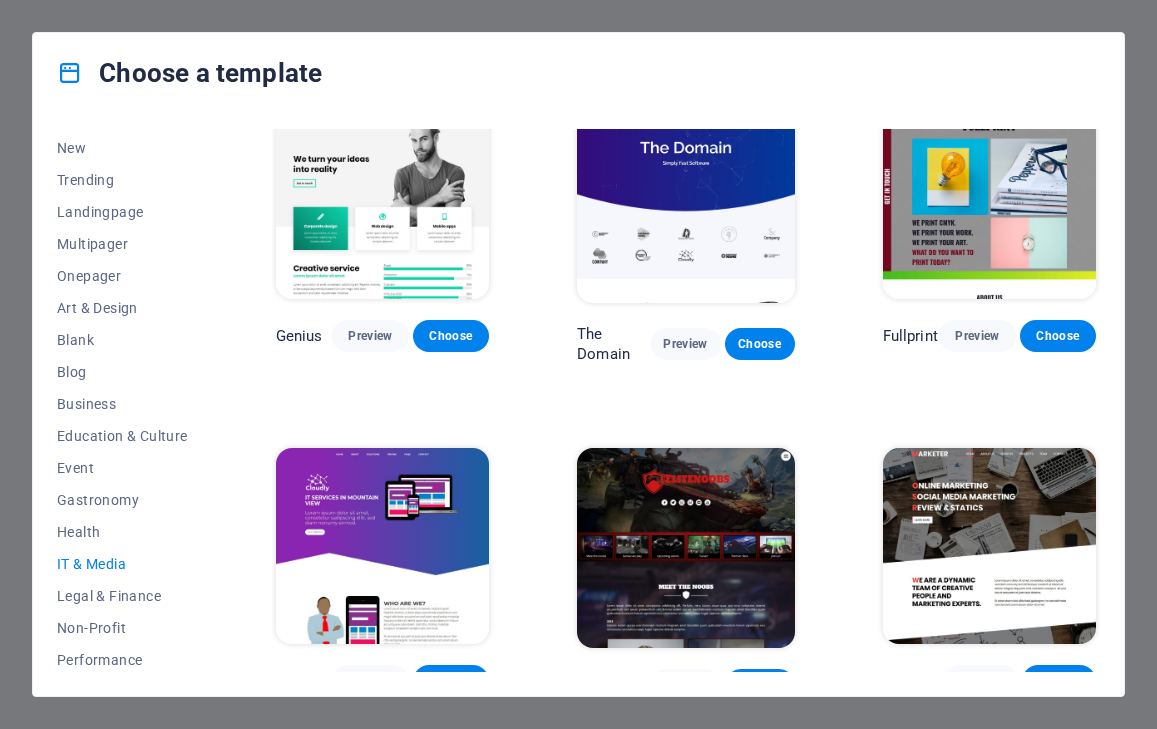 scroll, scrollTop: 732, scrollLeft: 0, axis: vertical 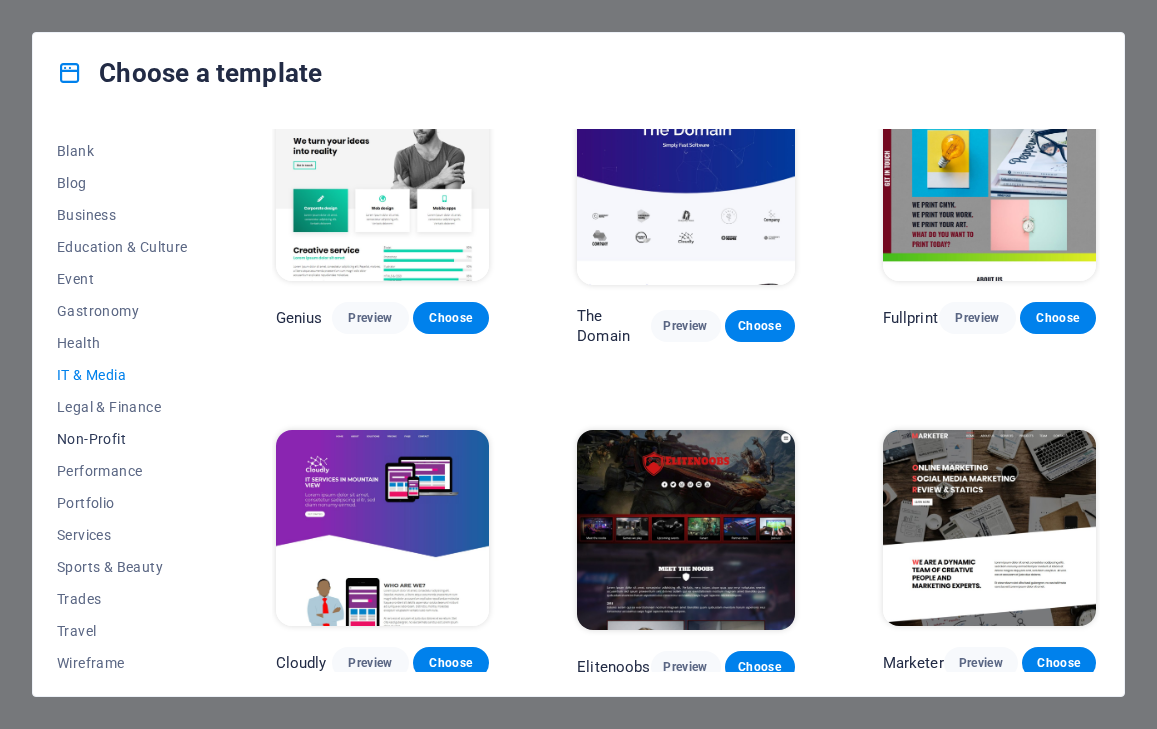 click on "Non-Profit" at bounding box center (122, 439) 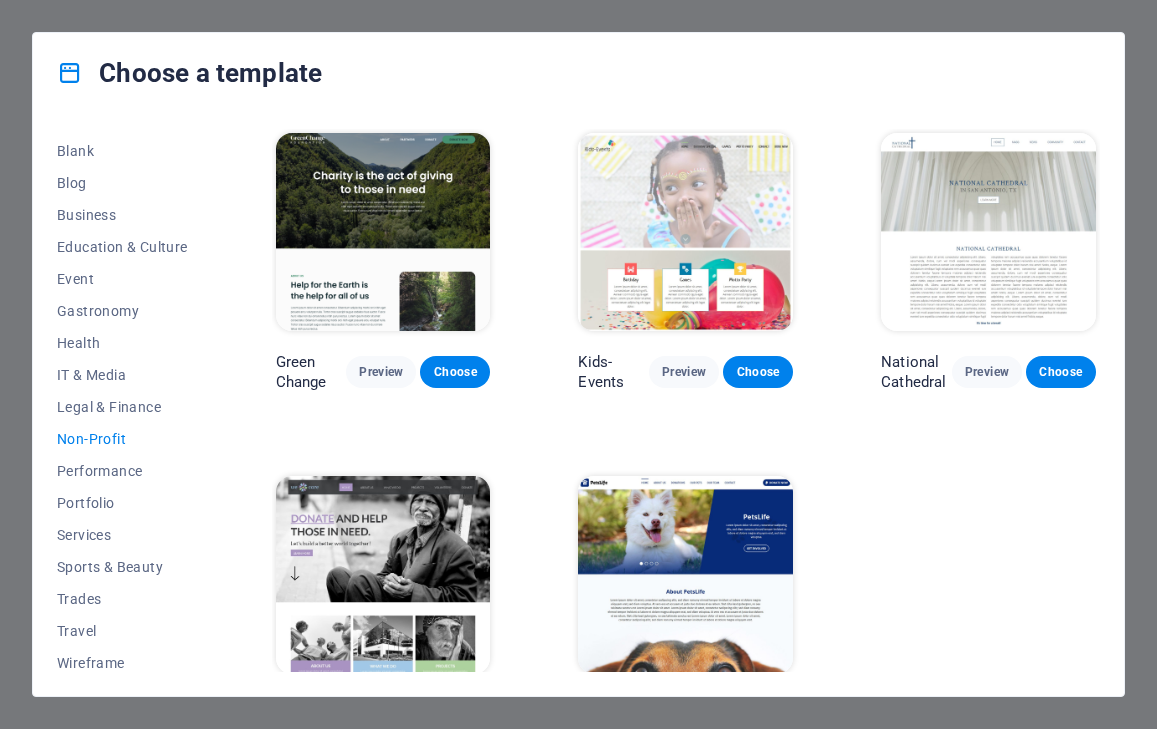 scroll, scrollTop: 49, scrollLeft: 0, axis: vertical 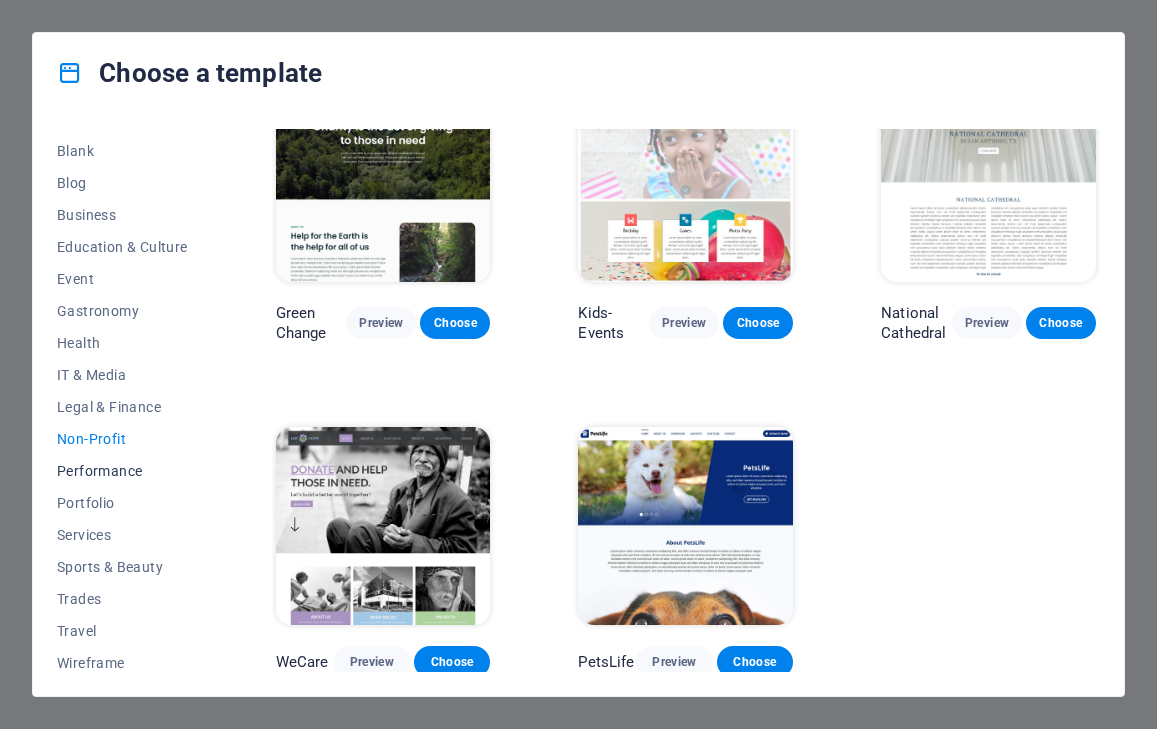 click on "Performance" at bounding box center [122, 471] 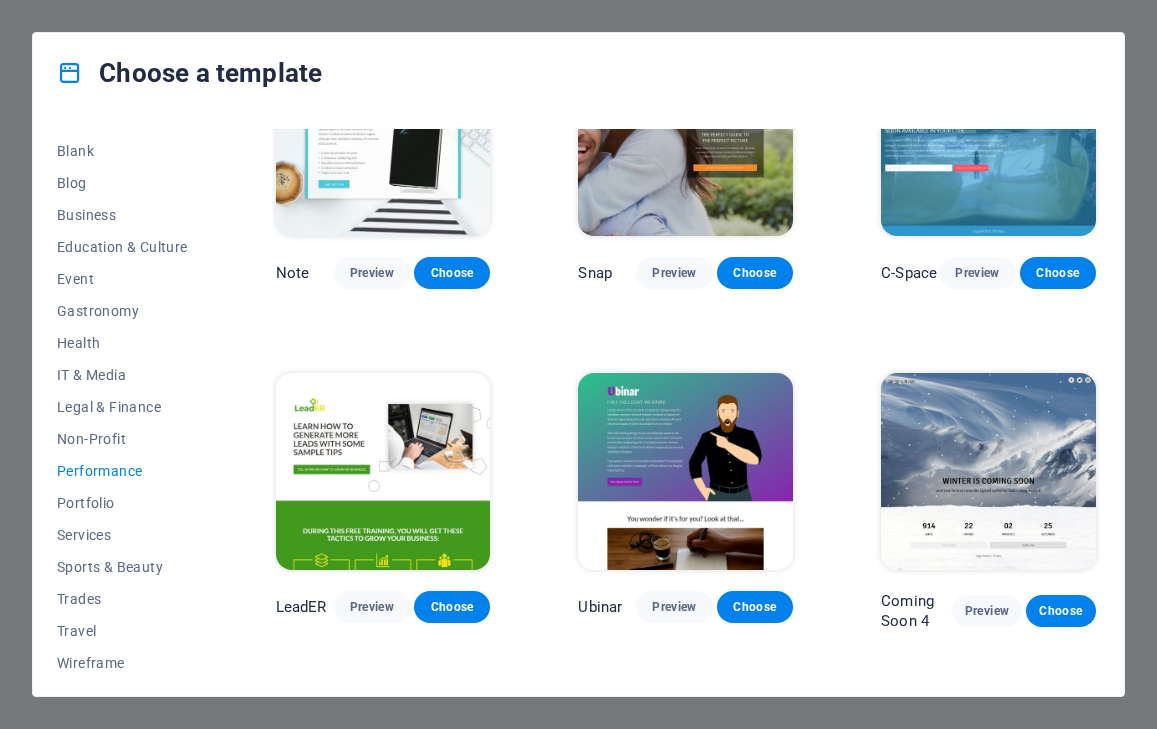 scroll, scrollTop: 1394, scrollLeft: 0, axis: vertical 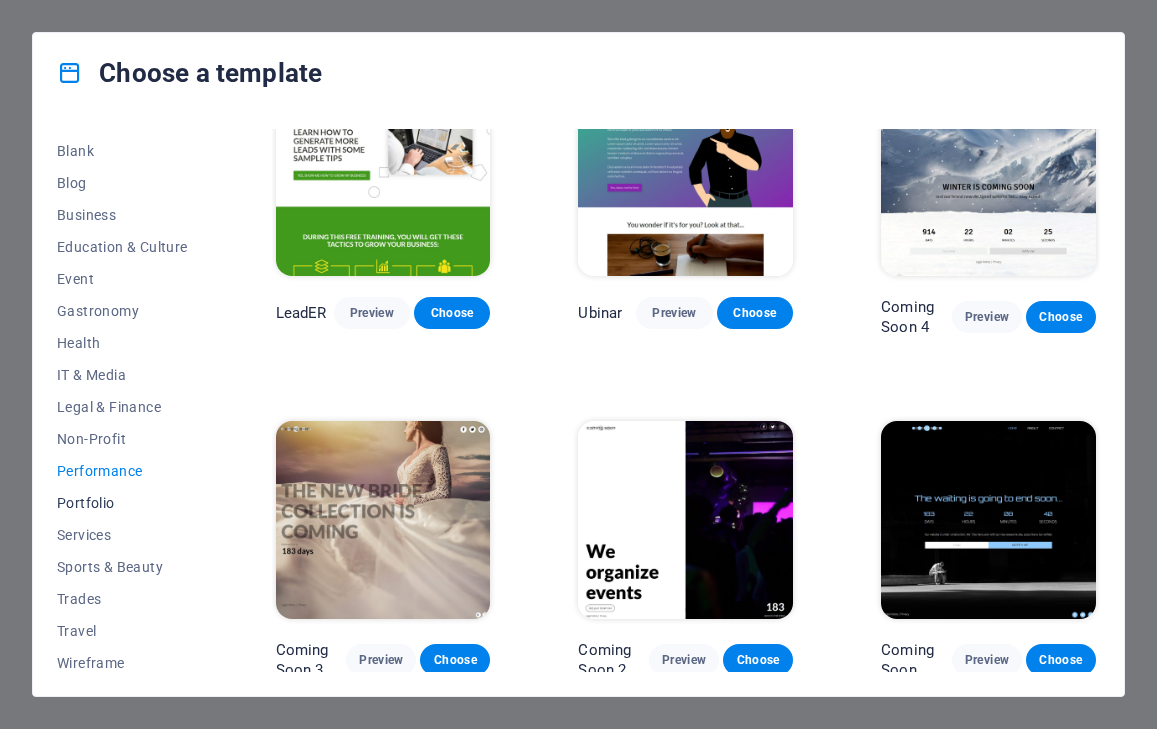 click on "Portfolio" at bounding box center [122, 503] 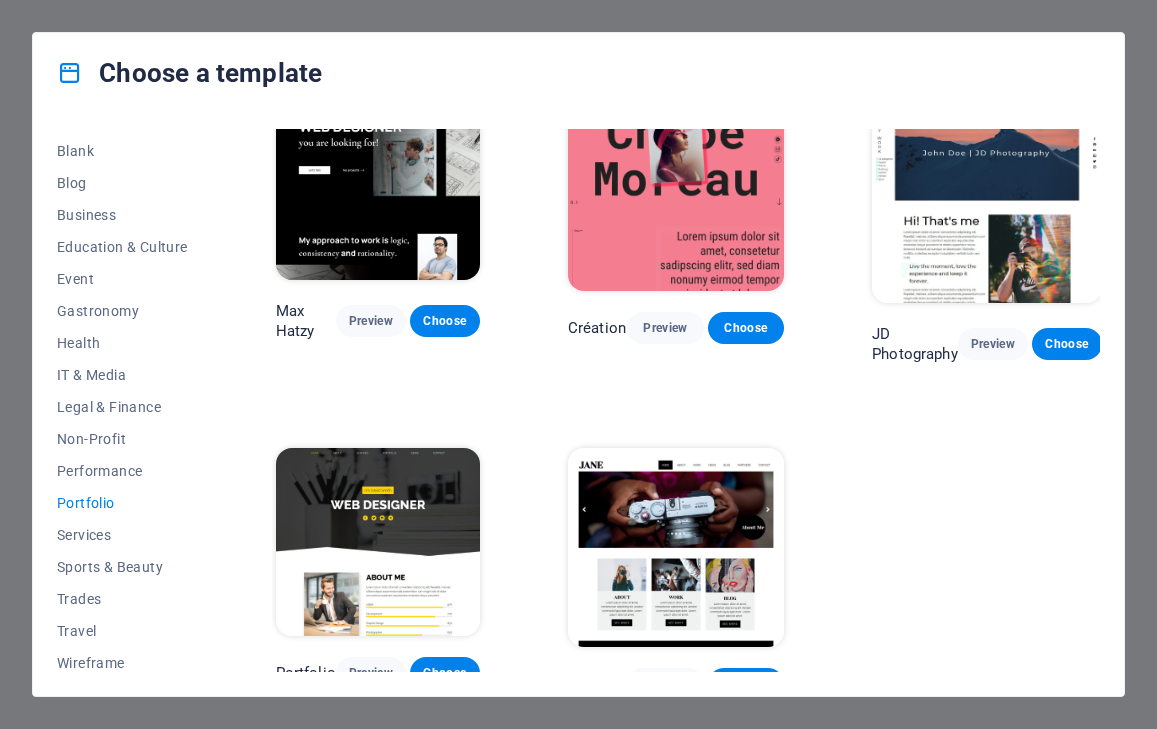 scroll, scrollTop: 442, scrollLeft: 0, axis: vertical 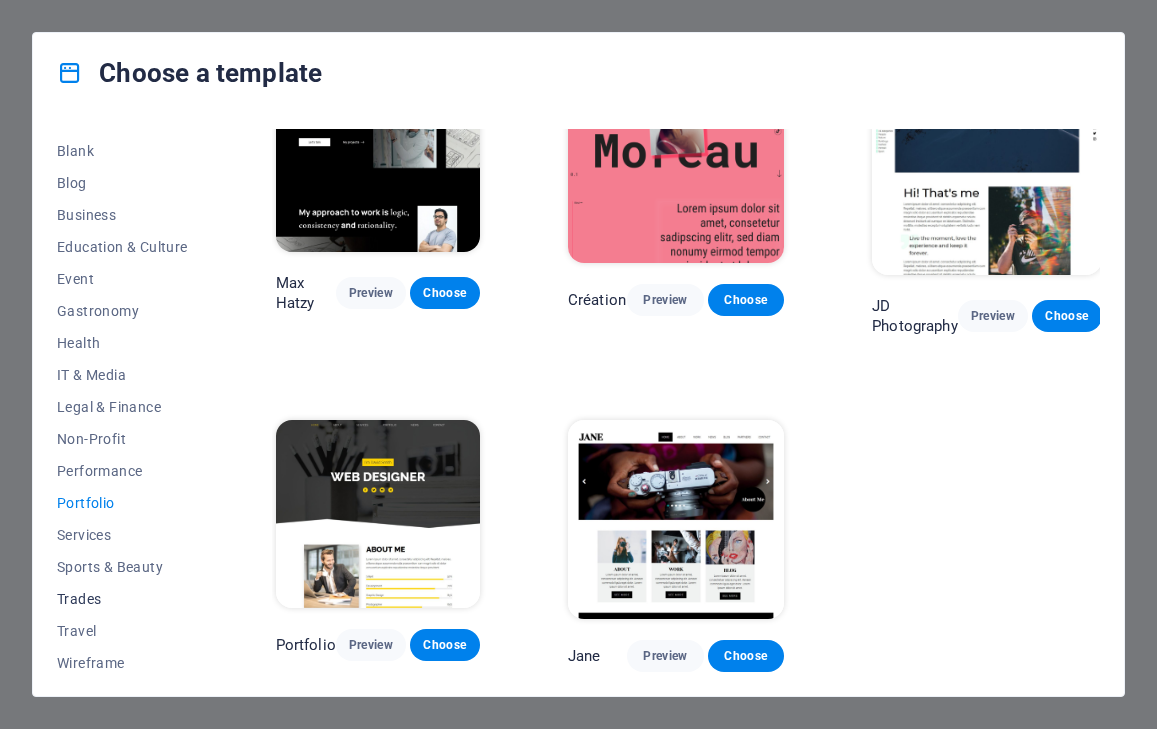 click on "Trades" at bounding box center [122, 599] 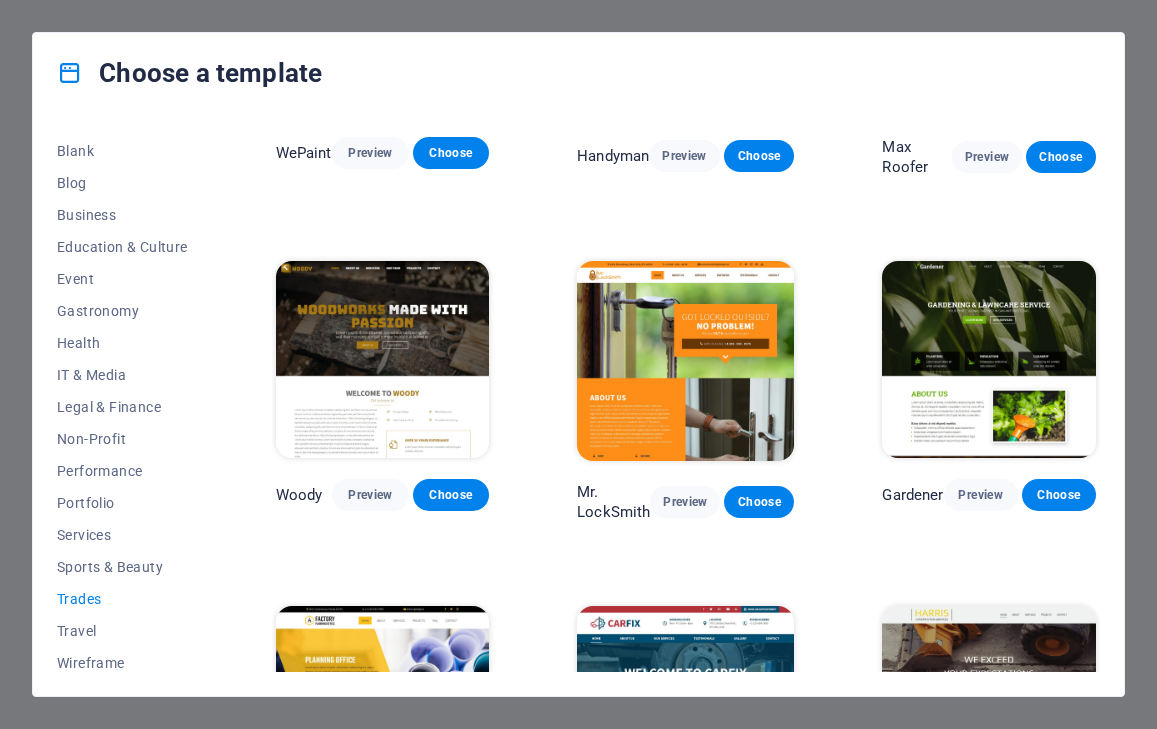 scroll, scrollTop: 396, scrollLeft: 0, axis: vertical 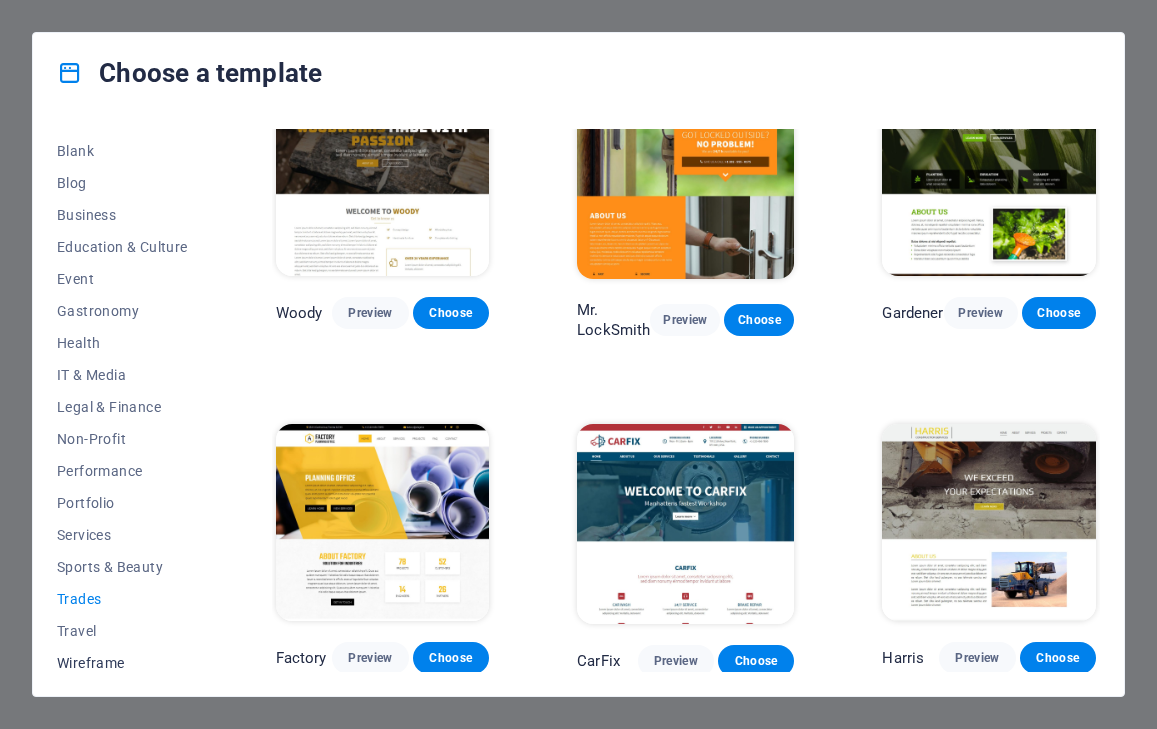 click on "Wireframe" at bounding box center [122, 663] 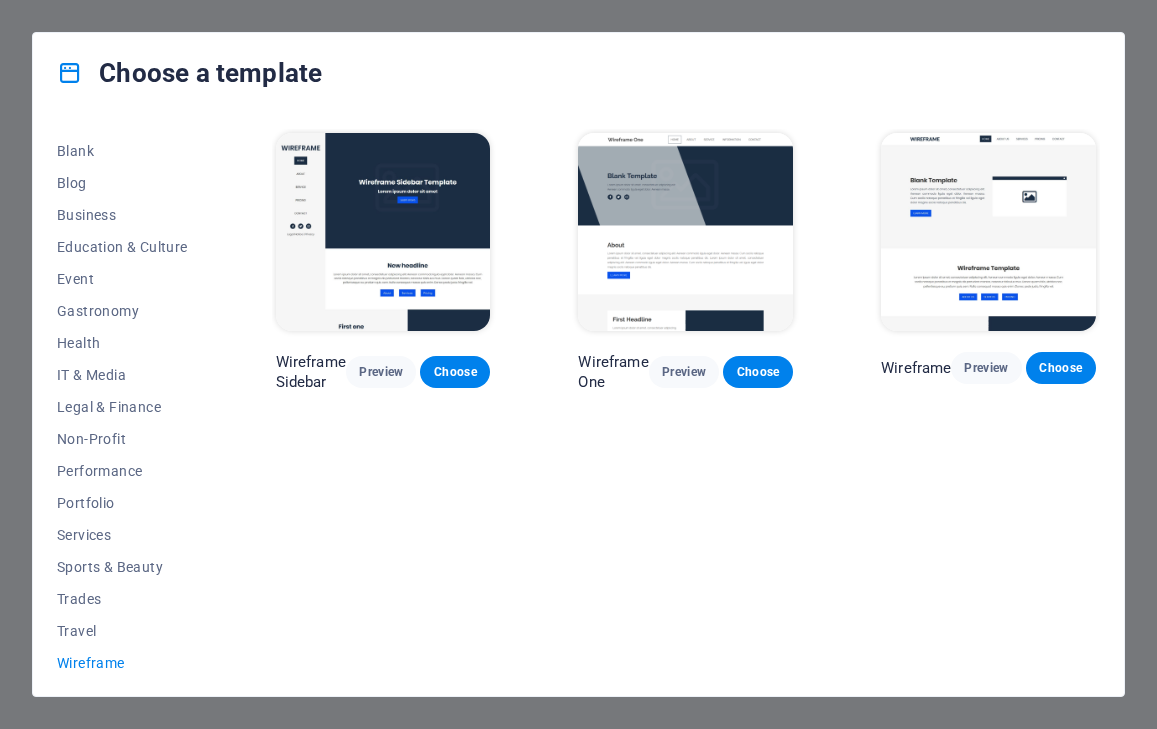 scroll, scrollTop: 0, scrollLeft: 0, axis: both 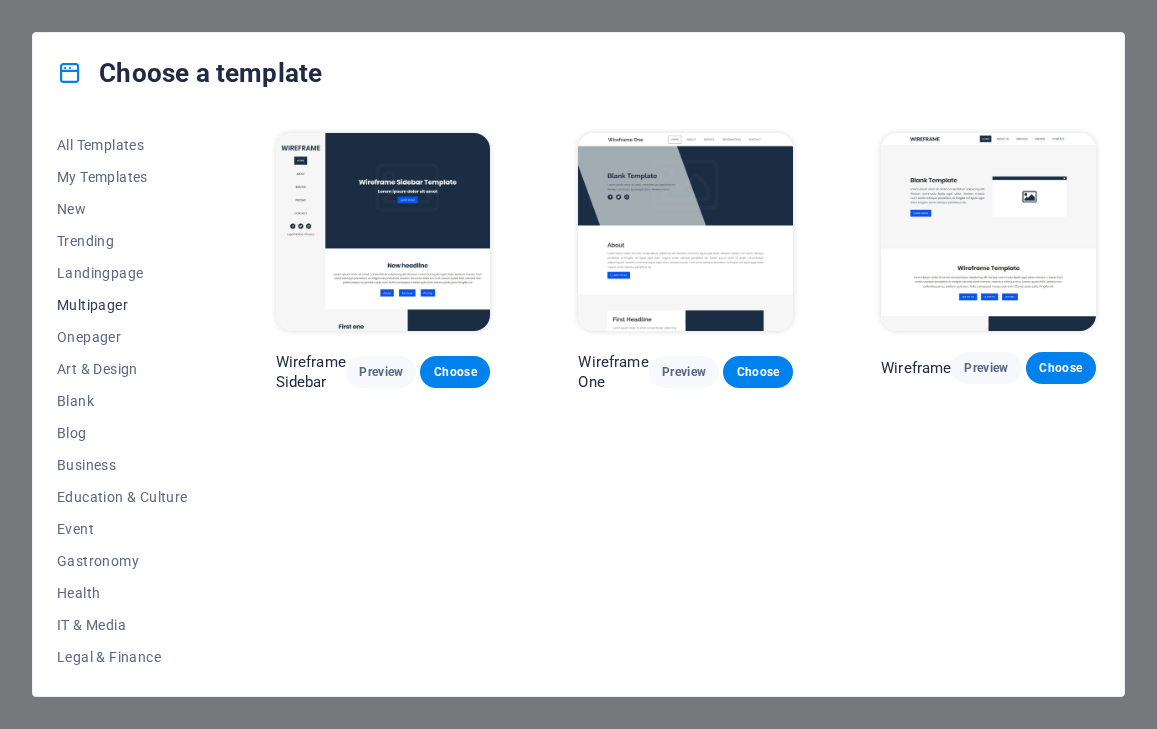click on "Multipager" at bounding box center [122, 305] 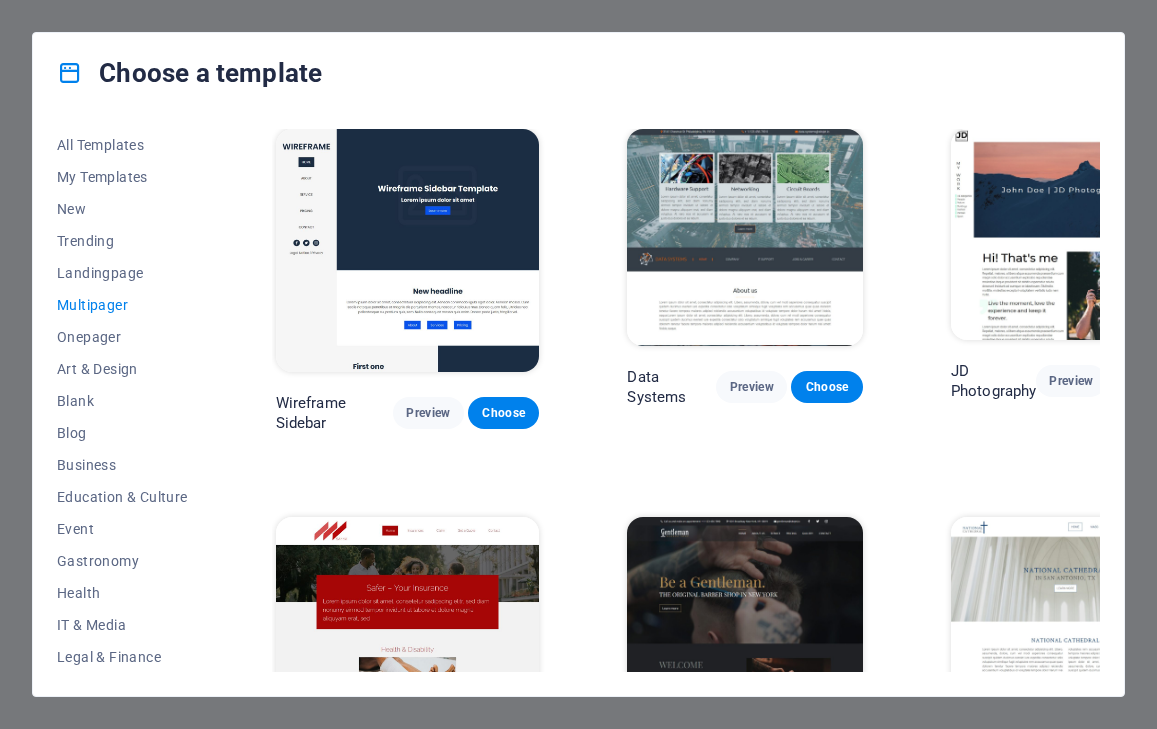 scroll, scrollTop: 4085, scrollLeft: 0, axis: vertical 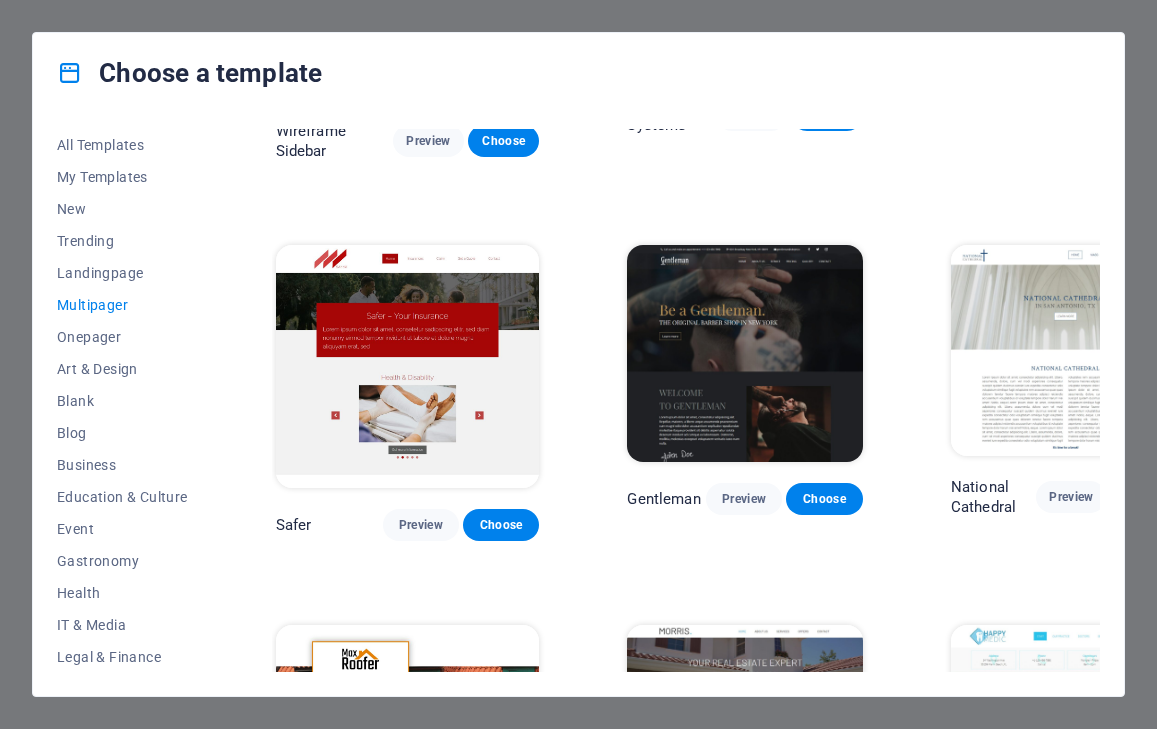 click at bounding box center (744, 353) 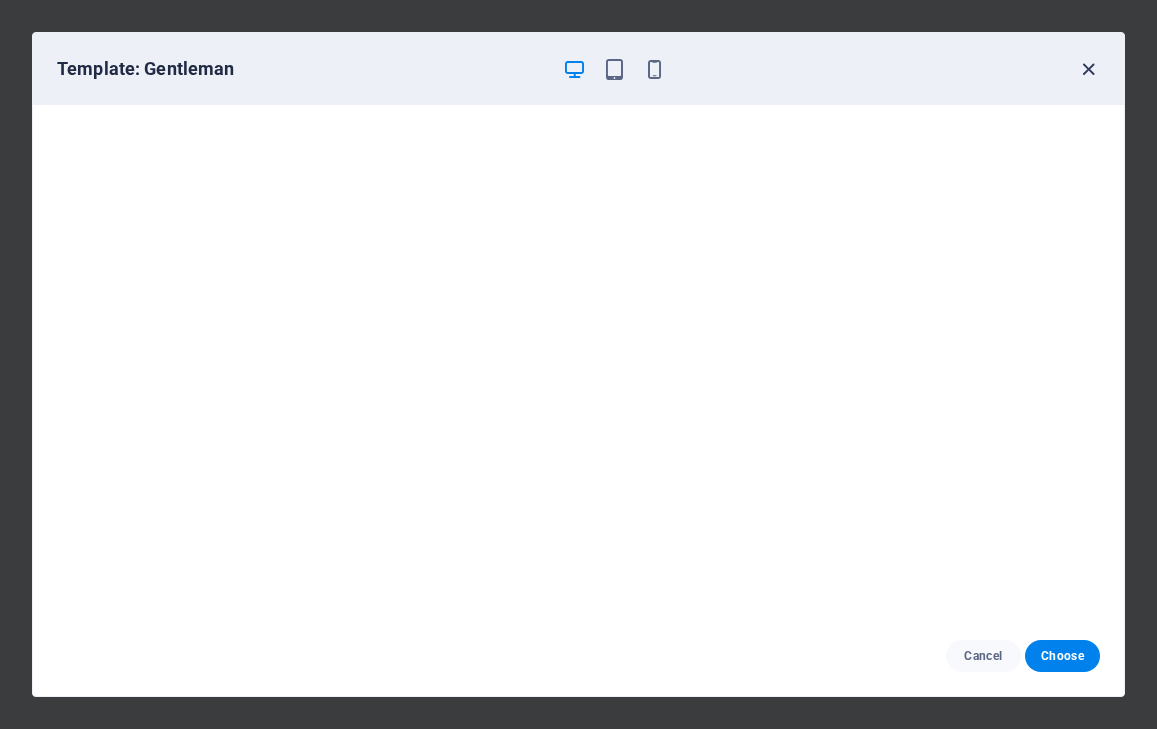 click at bounding box center [1088, 69] 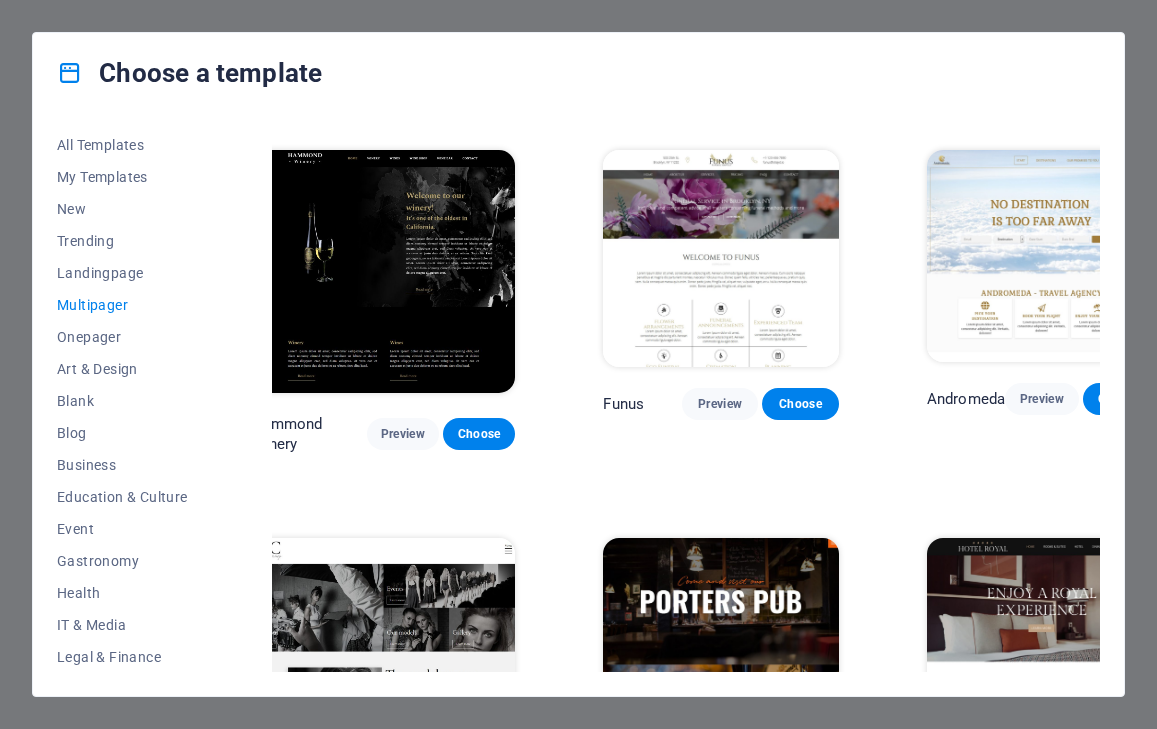 scroll, scrollTop: 6493, scrollLeft: 24, axis: both 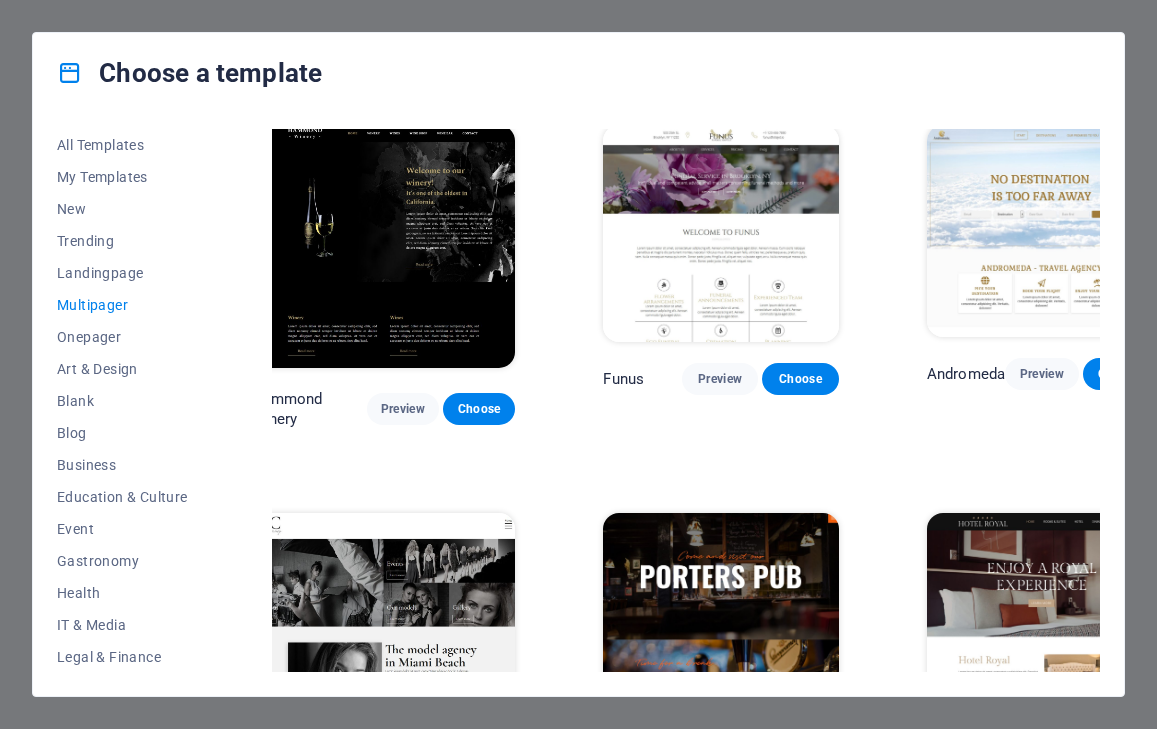 click at bounding box center [384, 246] 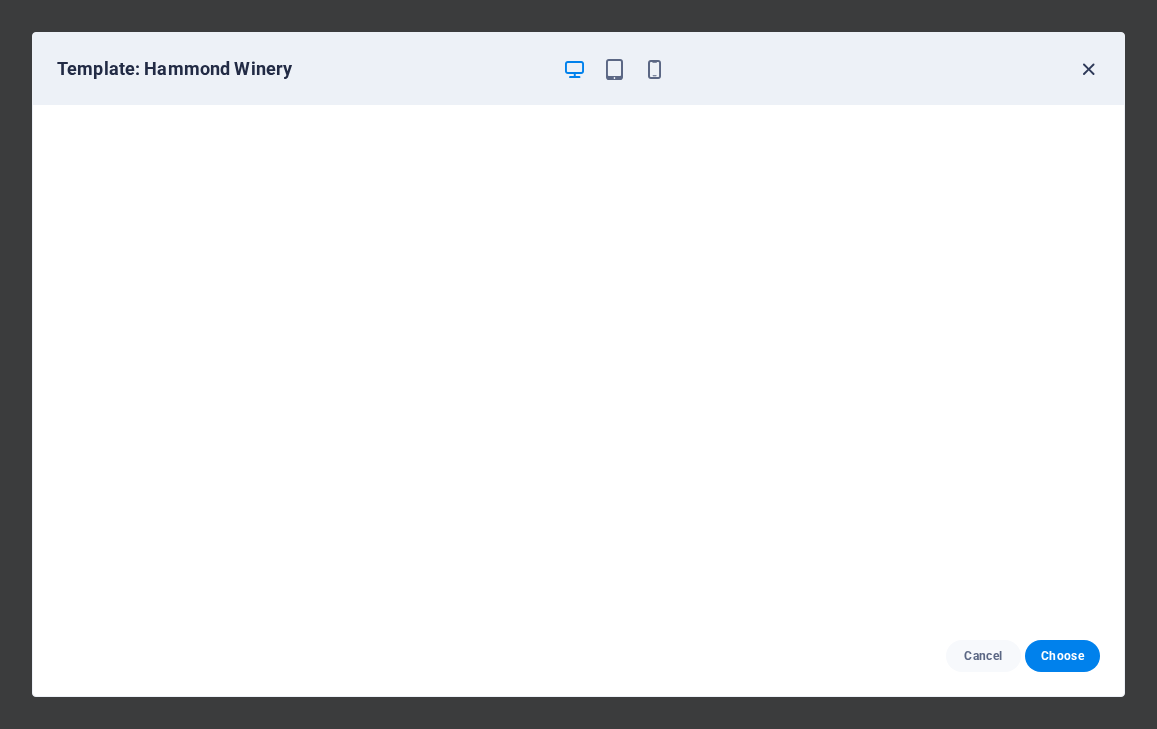 click at bounding box center [1088, 69] 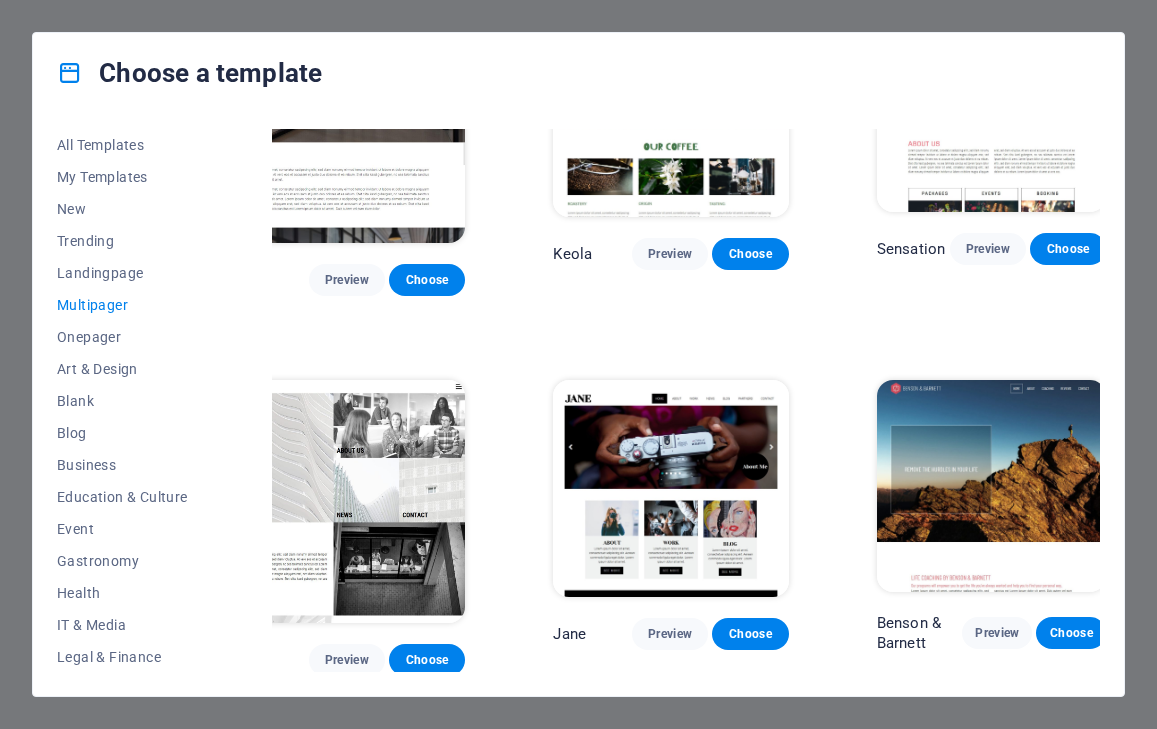 scroll, scrollTop: 7768, scrollLeft: 74, axis: both 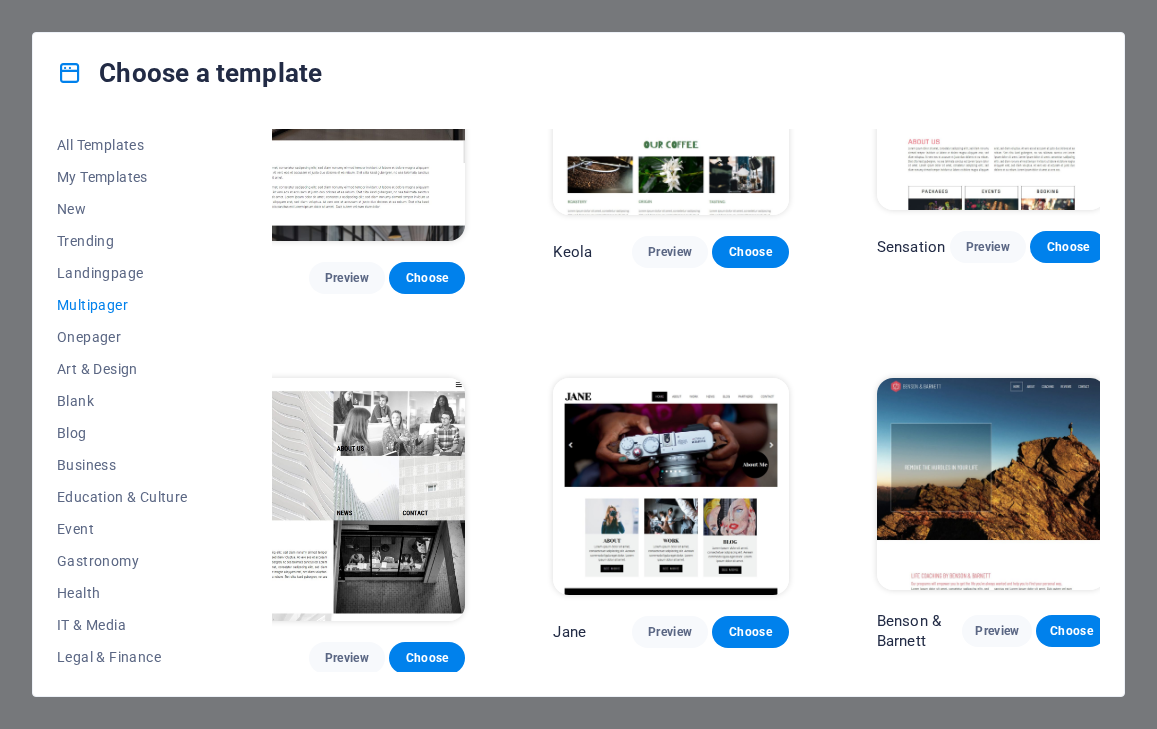 click at bounding box center (992, 483) 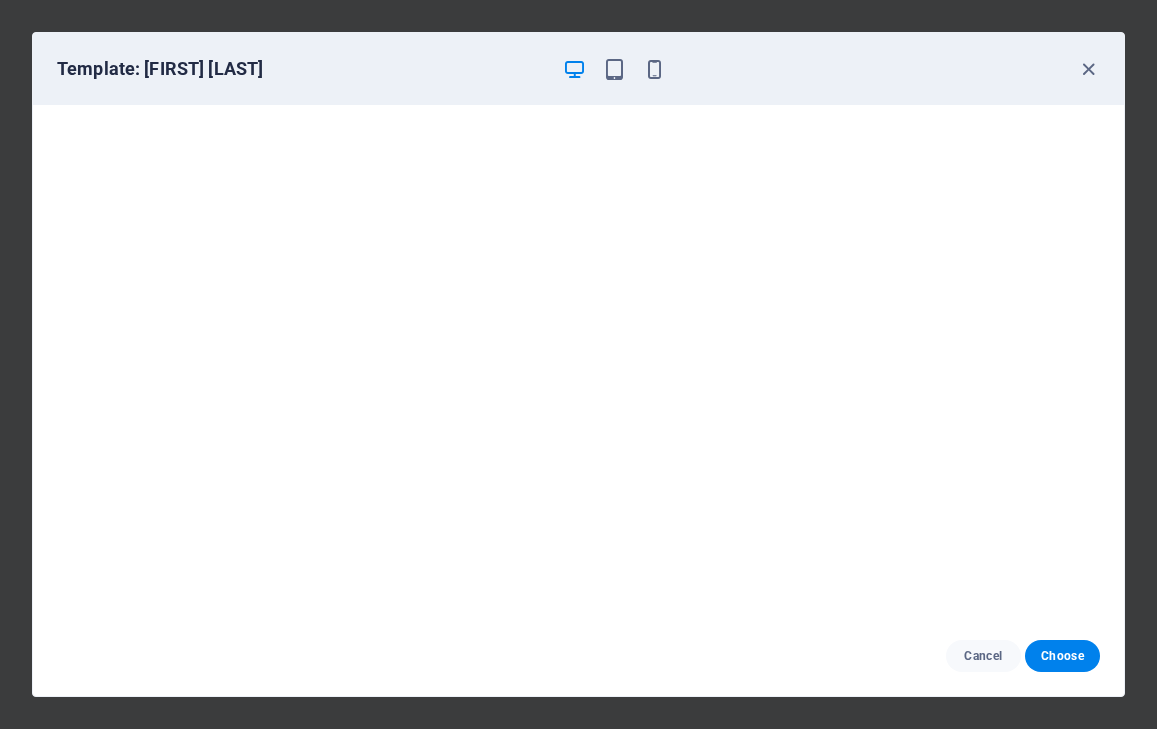 scroll, scrollTop: 4, scrollLeft: 0, axis: vertical 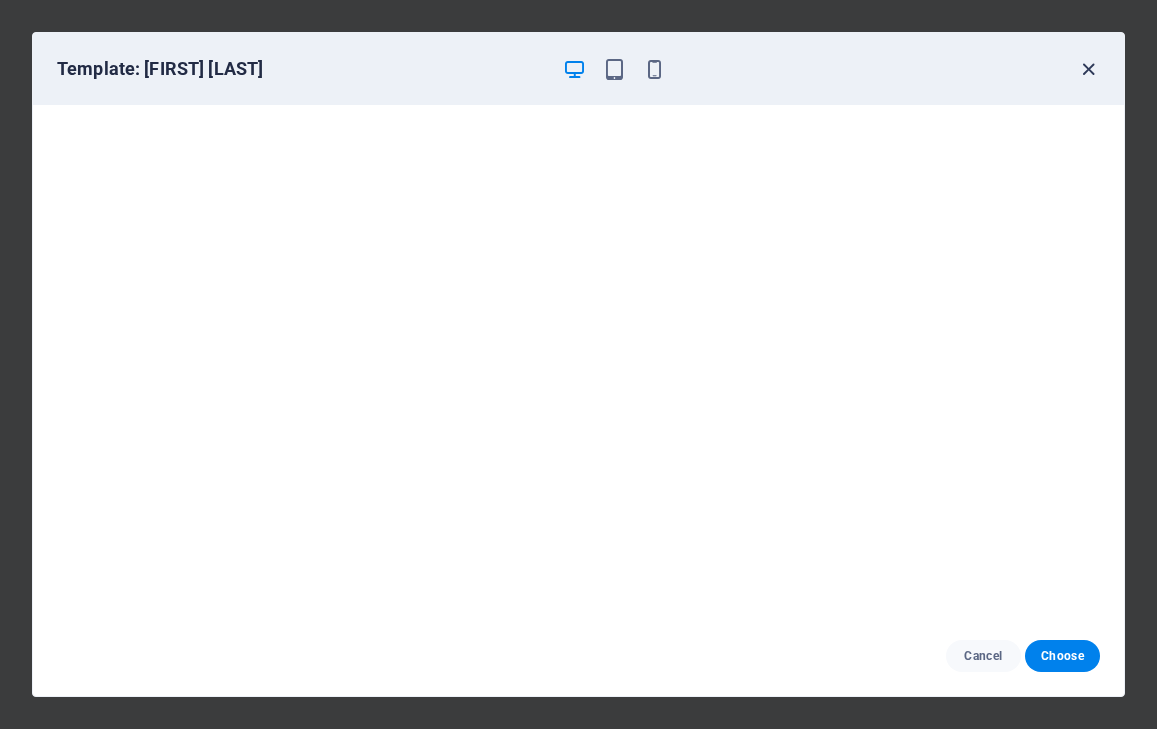 click at bounding box center [1088, 69] 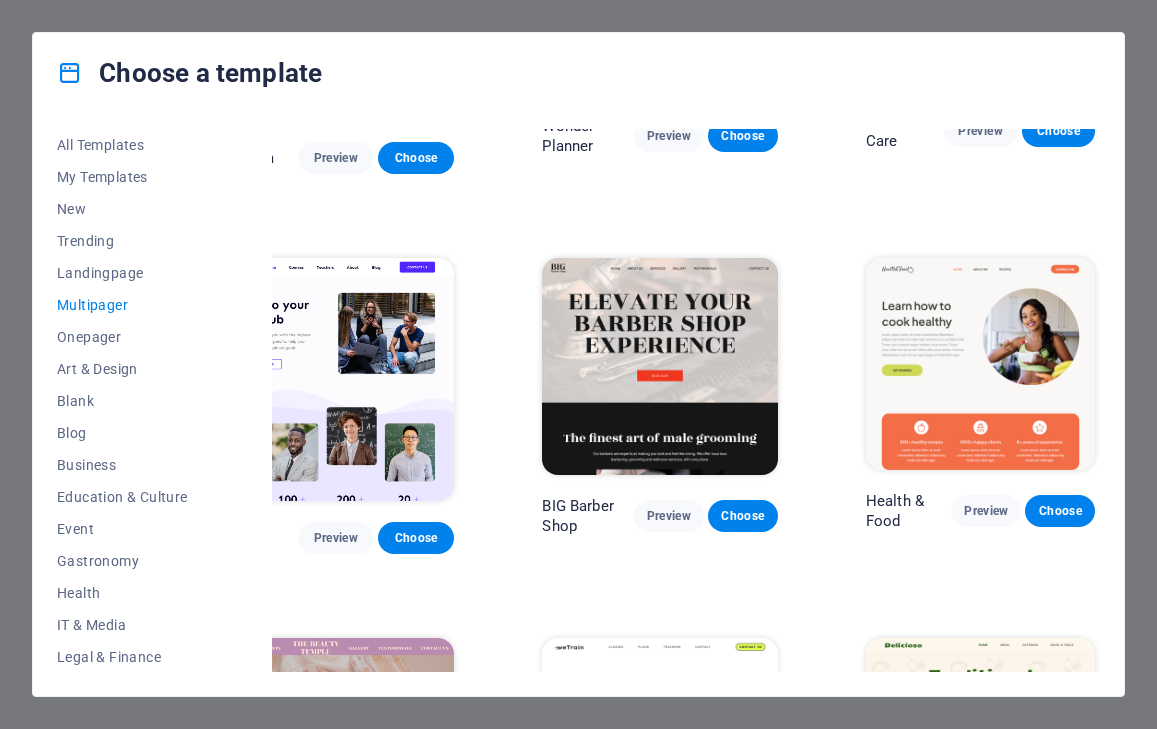 scroll, scrollTop: 0, scrollLeft: 92, axis: horizontal 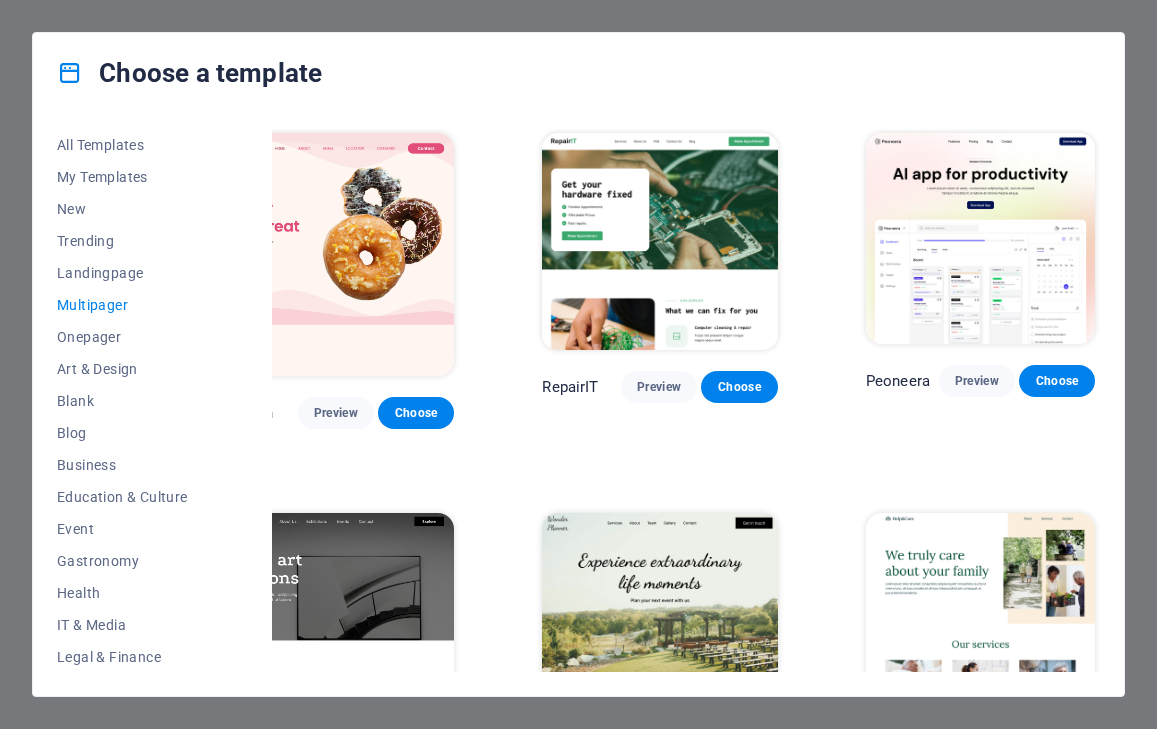 click on "Choose a template All Templates My Templates New Trending Landingpage Multipager Onepager Art & Design Blank Blog Business Education & Culture Event Gastronomy Health IT & Media Legal & Finance Non-Profit Performance Portfolio Services Sports & Beauty Trades Travel Wireframe SugarDough Preview Choose RepairIT Preview Choose Peoneera Preview Choose Art Museum Preview Choose Wonder Planner Preview Choose Help & Care Preview Choose Academix Preview Choose BIG Barber Shop Preview Choose Health & Food Preview Choose The Beauty Temple Preview Choose WeTrain Preview Choose Delicioso Preview Choose Dream Garden Preview Choose LumeDeAqua Preview Choose Pets Care Preview Choose SafeSpace Preview Choose Midnight Rain Bar Preview Choose Estator Preview Choose Health Group Preview Choose MakeIt Agency Preview Choose WeSpa Preview Choose CoffeeScience Preview Choose CoachLife Preview Choose Cafe de Oceana Preview Choose Denteeth Preview Choose Le Hair Preview Choose TechUp Preview Choose Nolan-Bahler Preview Choose Fashion" at bounding box center (578, 364) 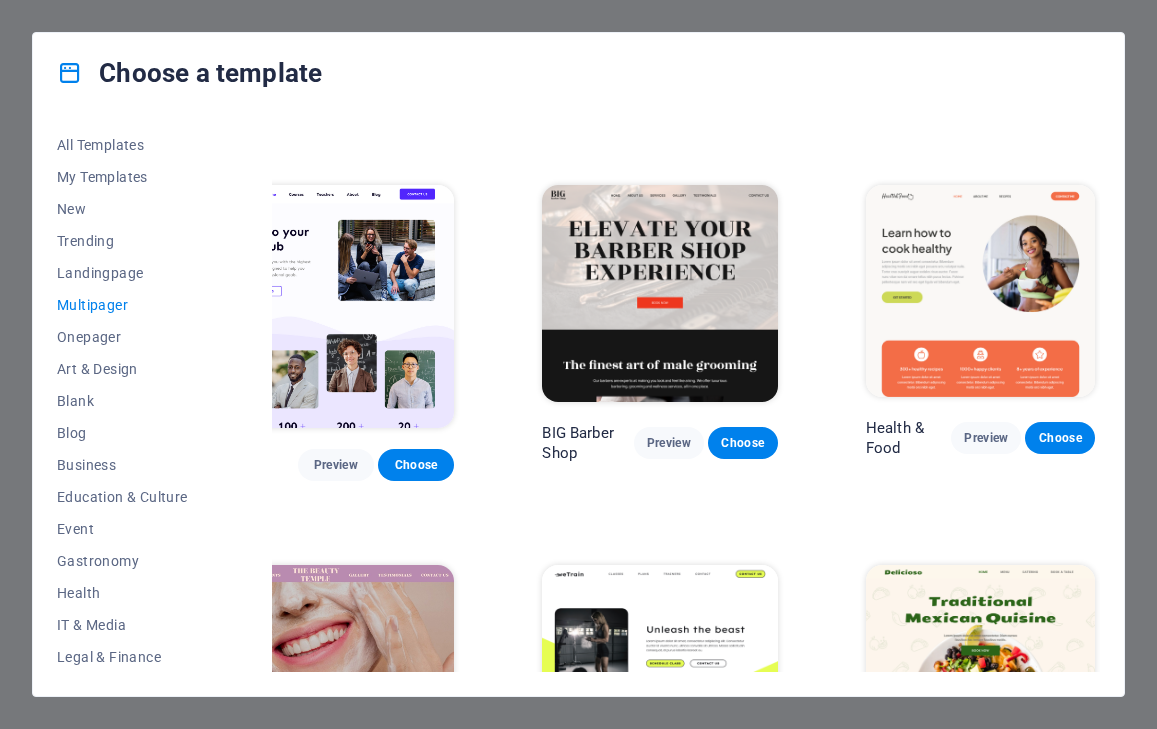 scroll, scrollTop: 748, scrollLeft: 92, axis: both 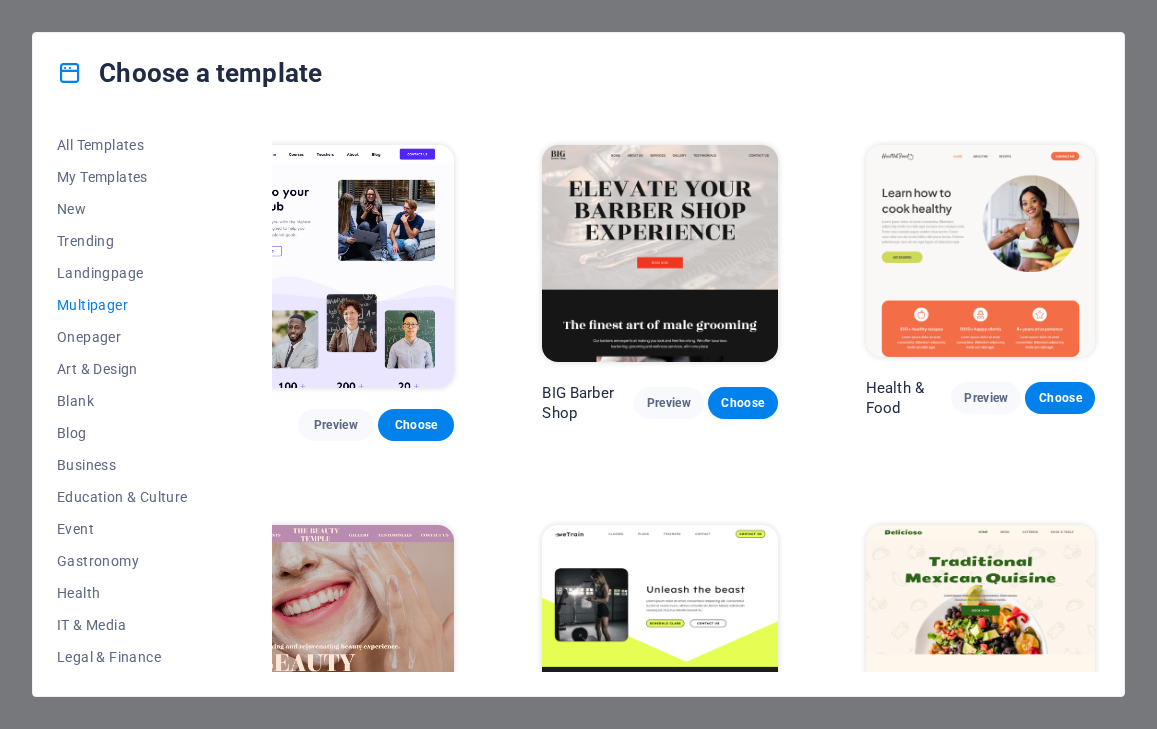 click at bounding box center [70, 73] 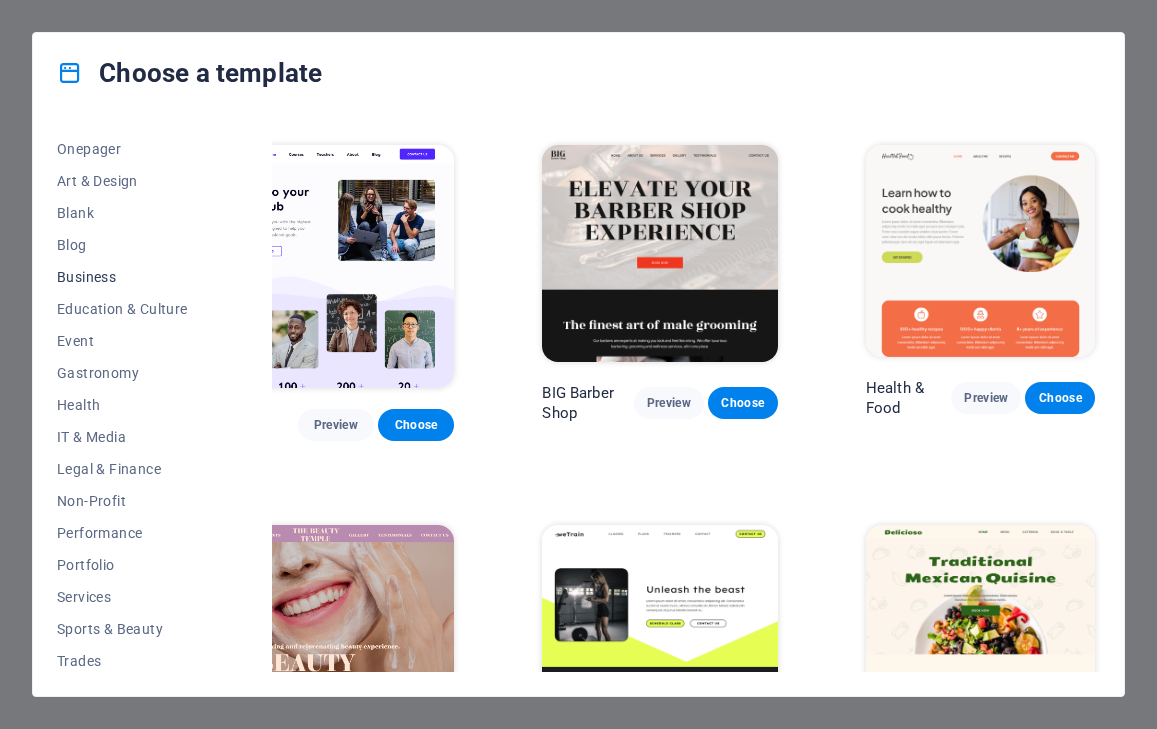 scroll, scrollTop: 177, scrollLeft: 0, axis: vertical 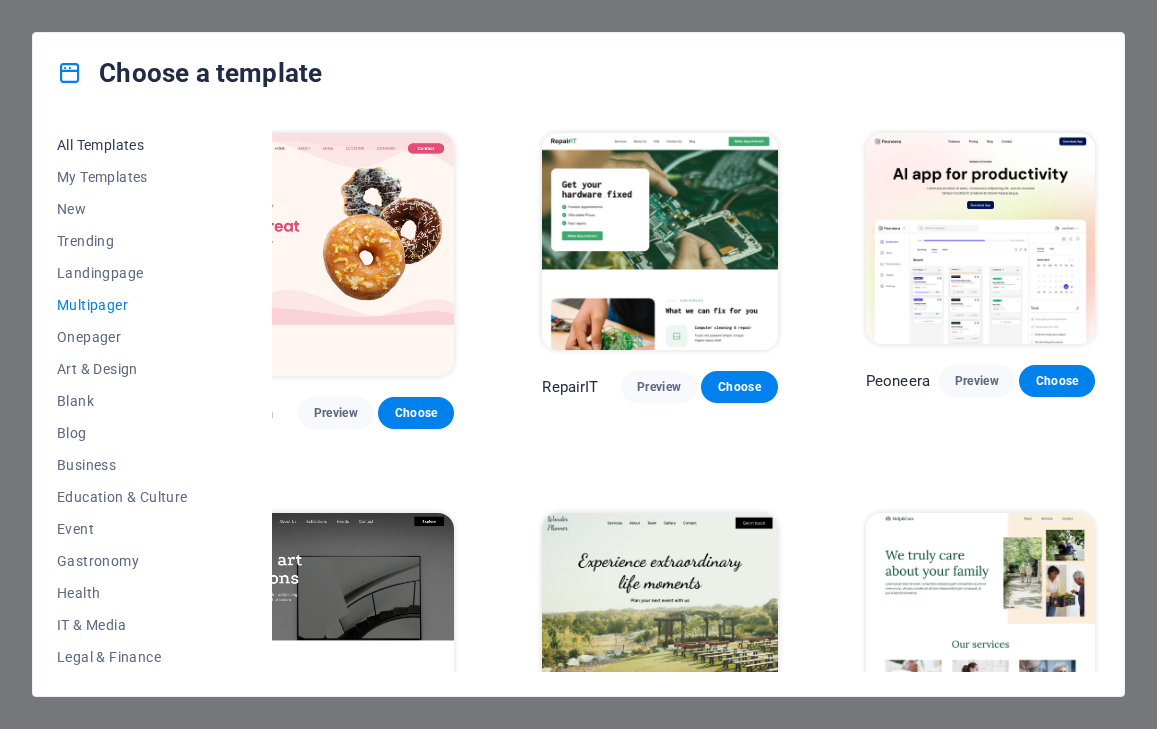 click on "All Templates" at bounding box center [122, 145] 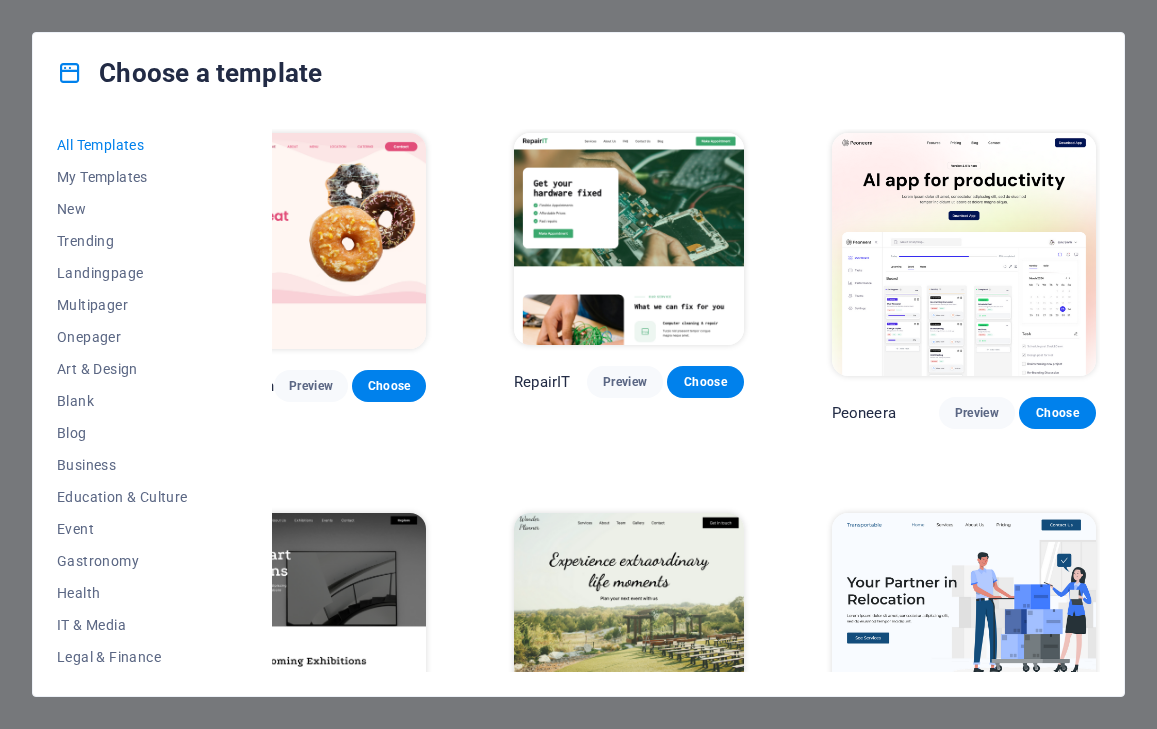 scroll, scrollTop: 0, scrollLeft: 90, axis: horizontal 